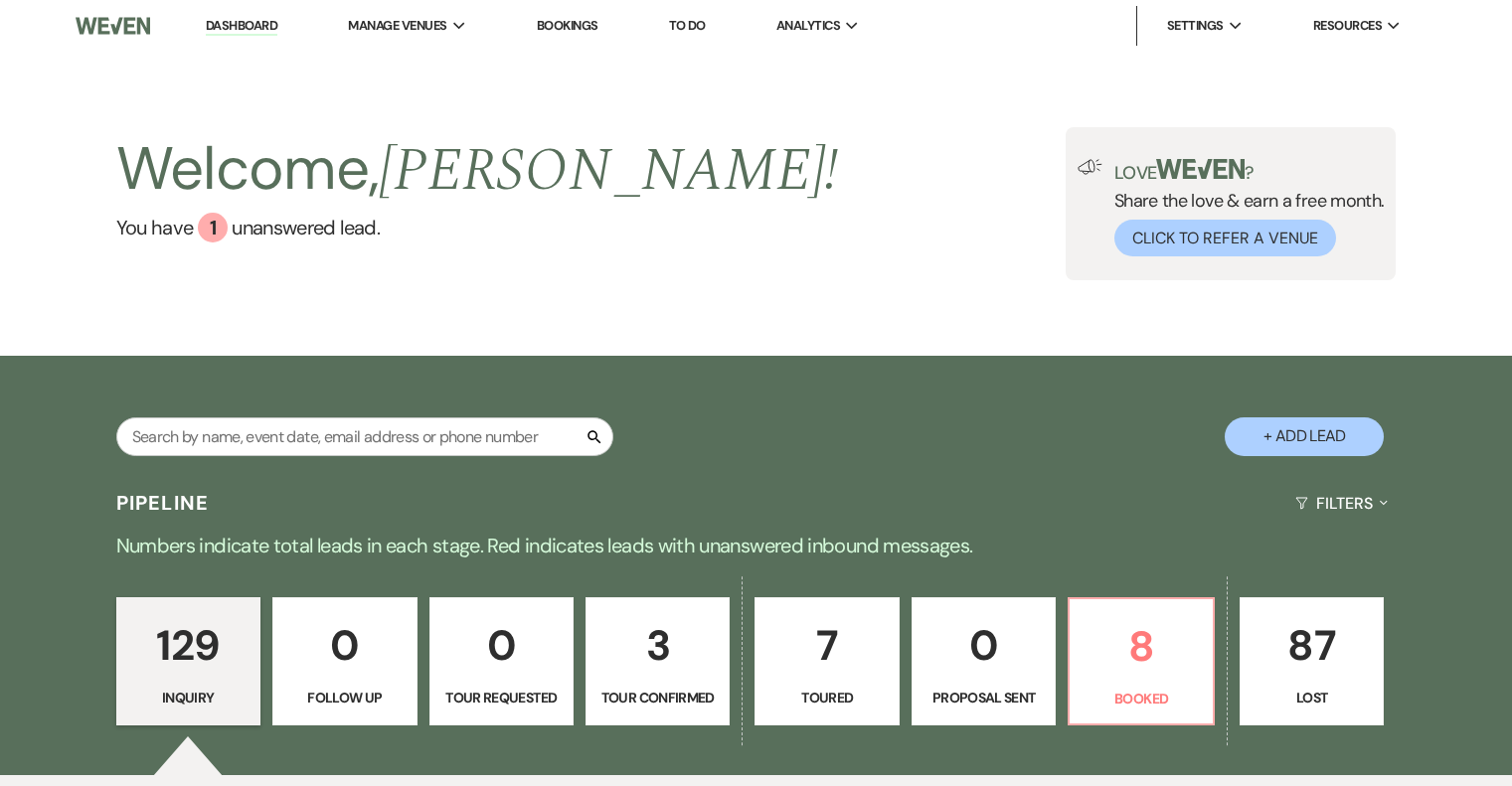 scroll, scrollTop: 0, scrollLeft: 0, axis: both 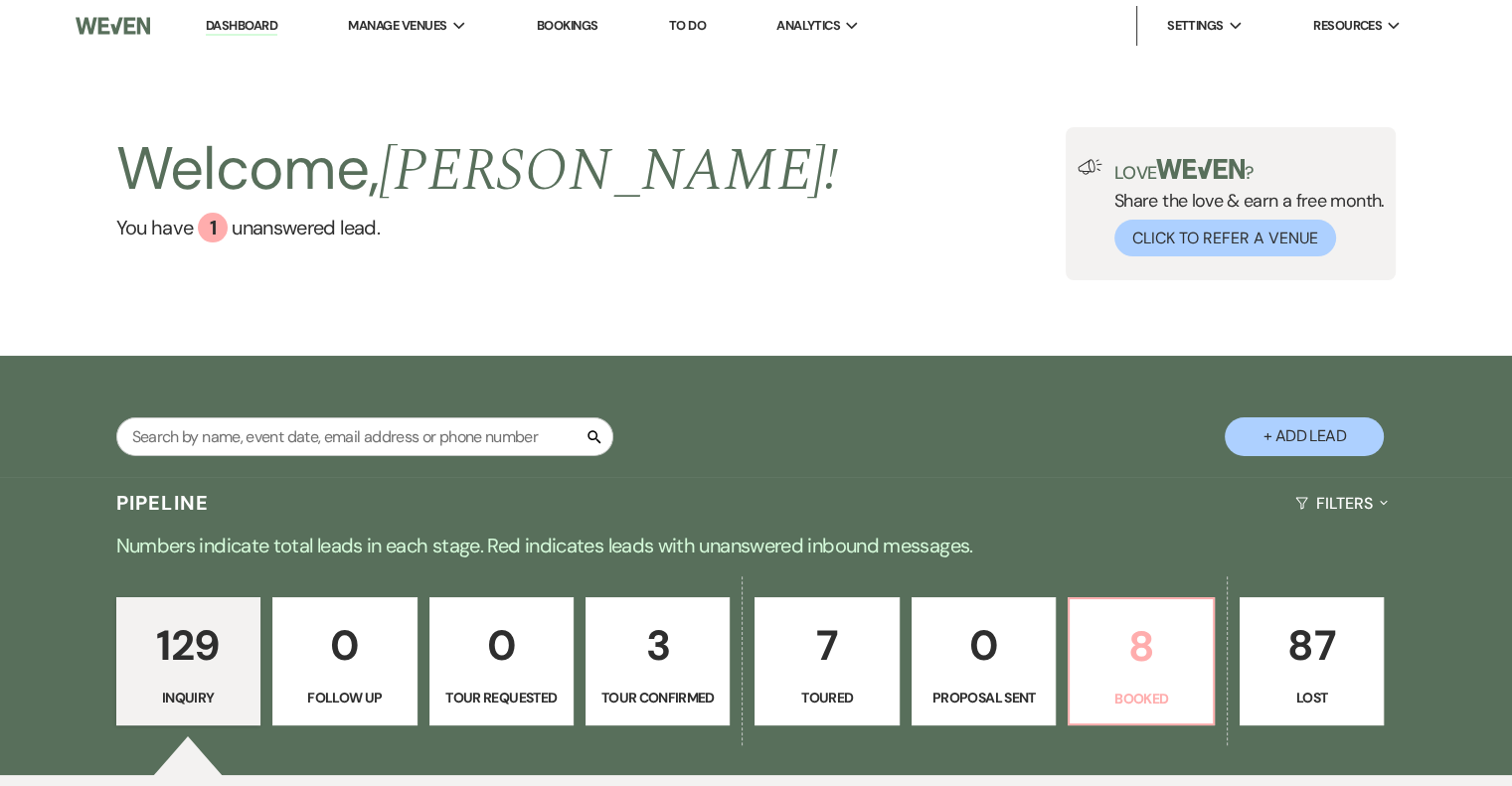click on "8" at bounding box center [1140, 646] 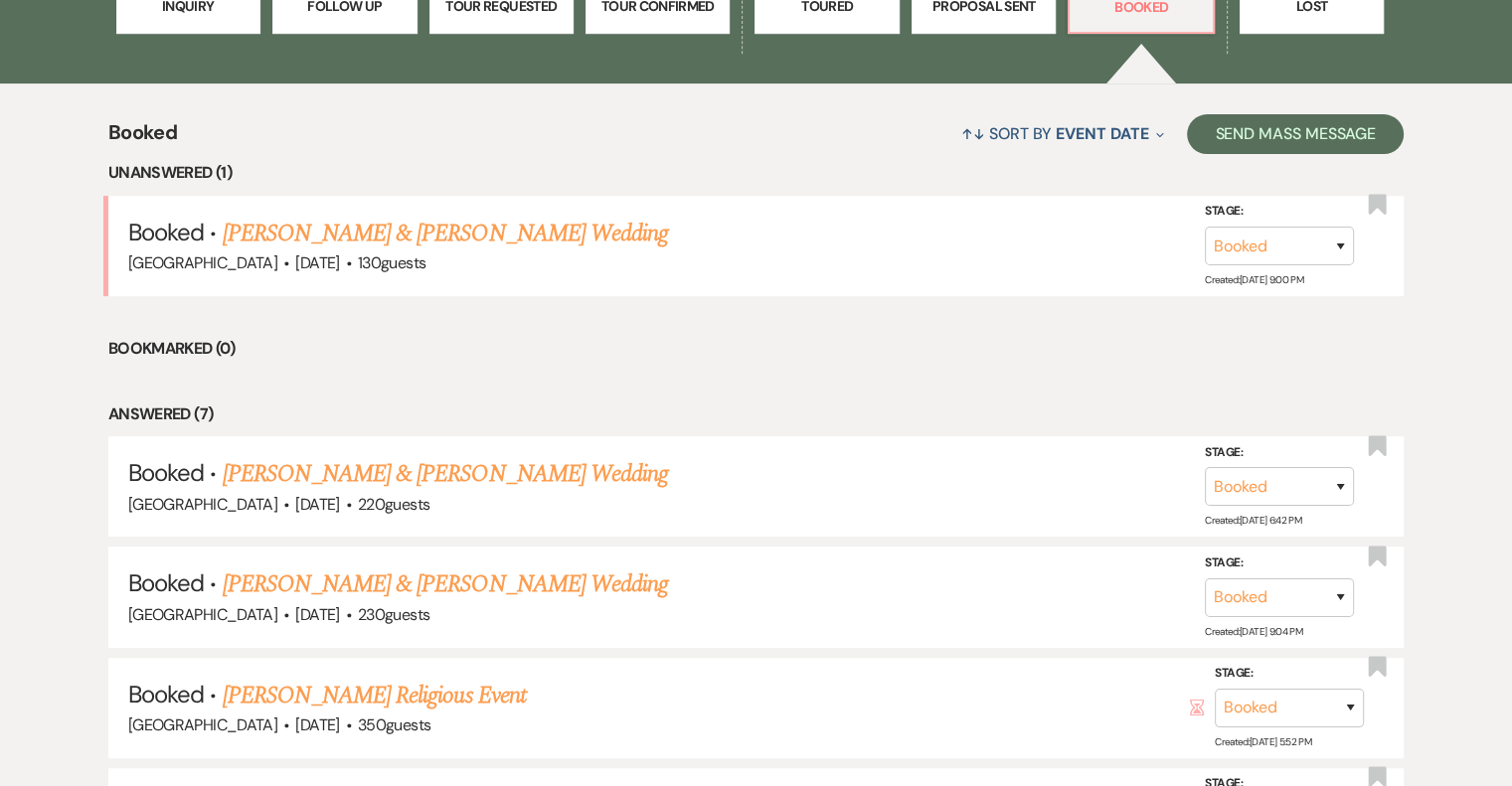 scroll, scrollTop: 700, scrollLeft: 0, axis: vertical 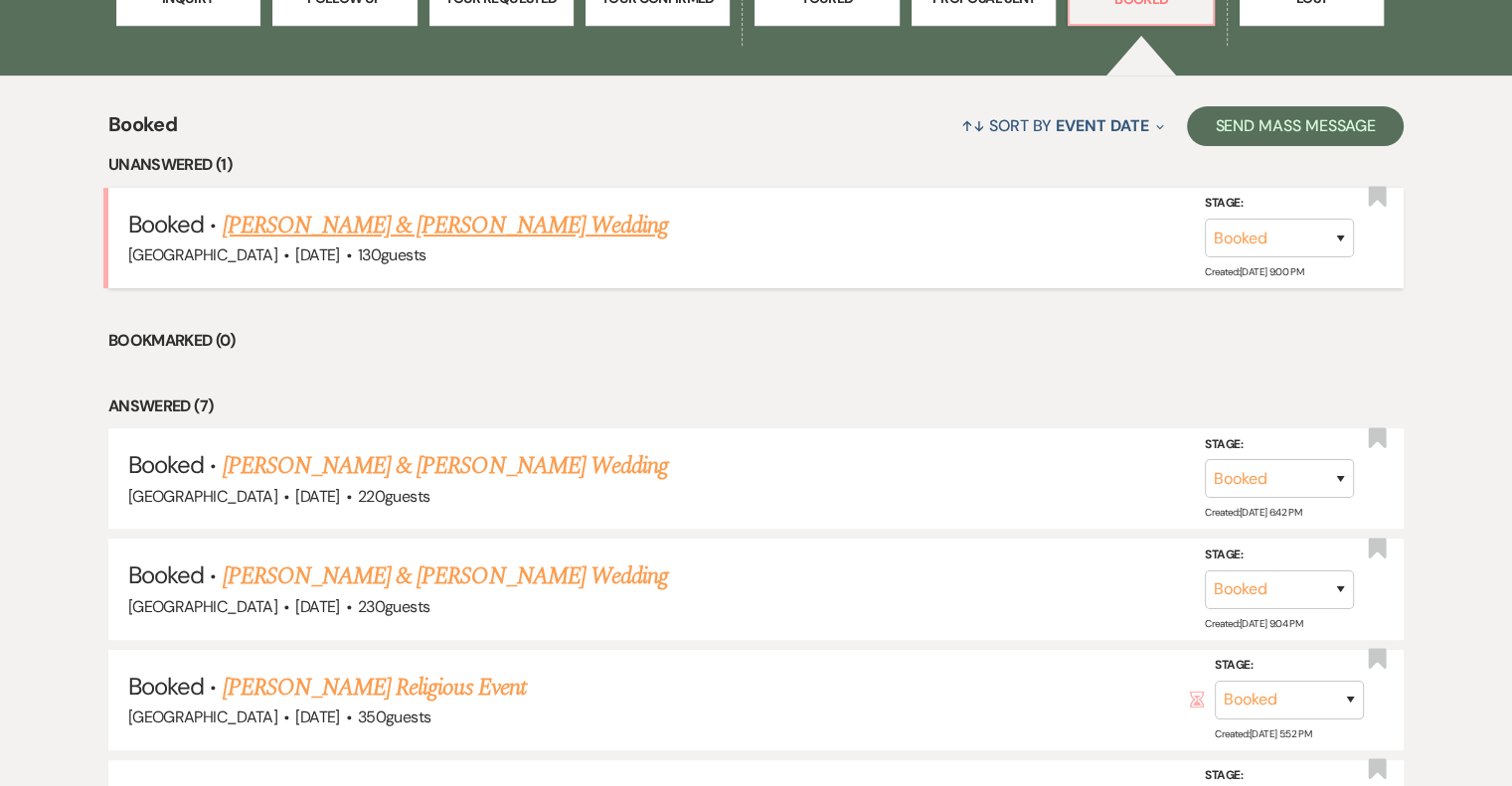 click on "[PERSON_NAME] & [PERSON_NAME] Wedding" at bounding box center [445, 226] 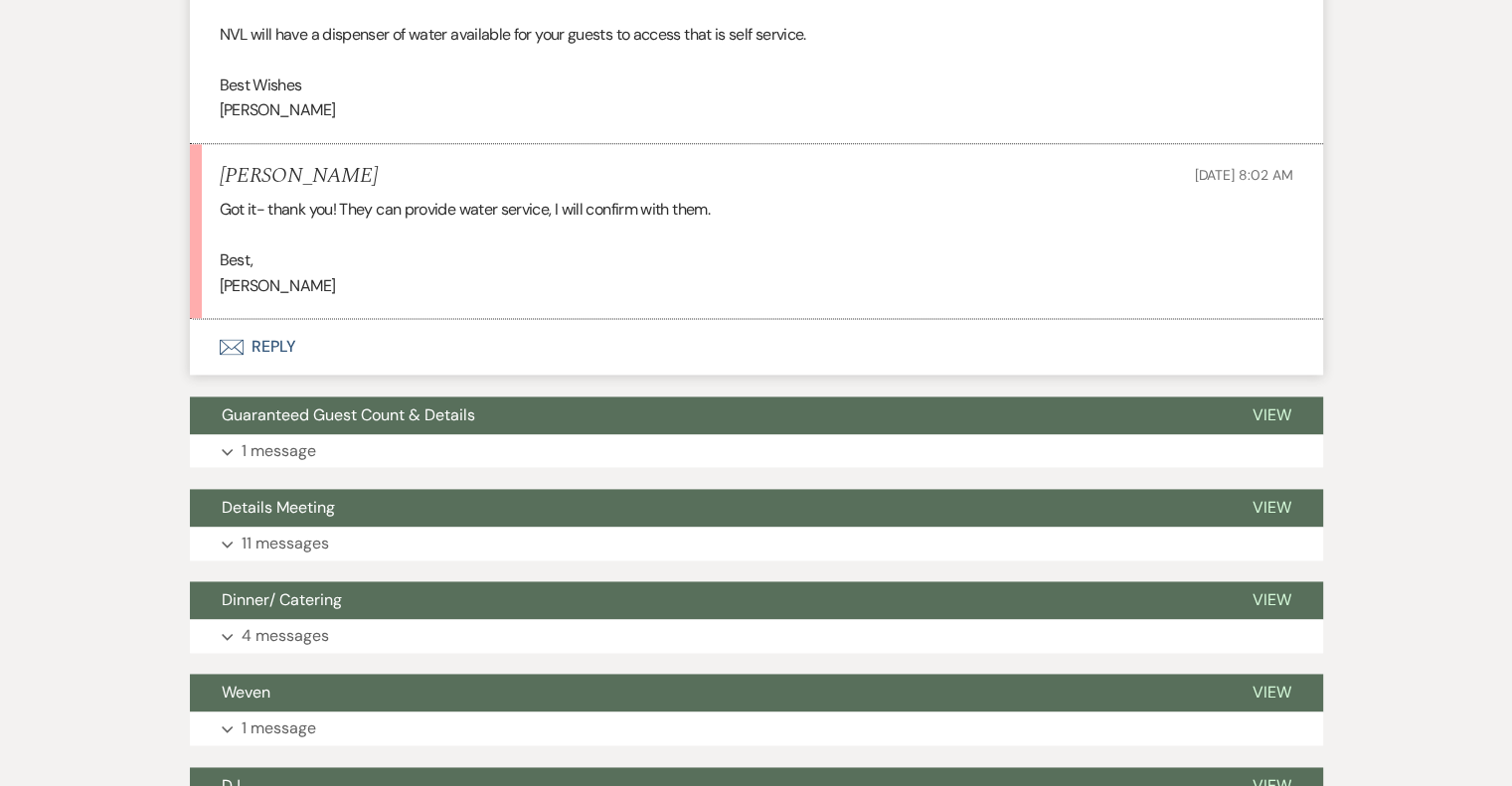scroll, scrollTop: 2623, scrollLeft: 0, axis: vertical 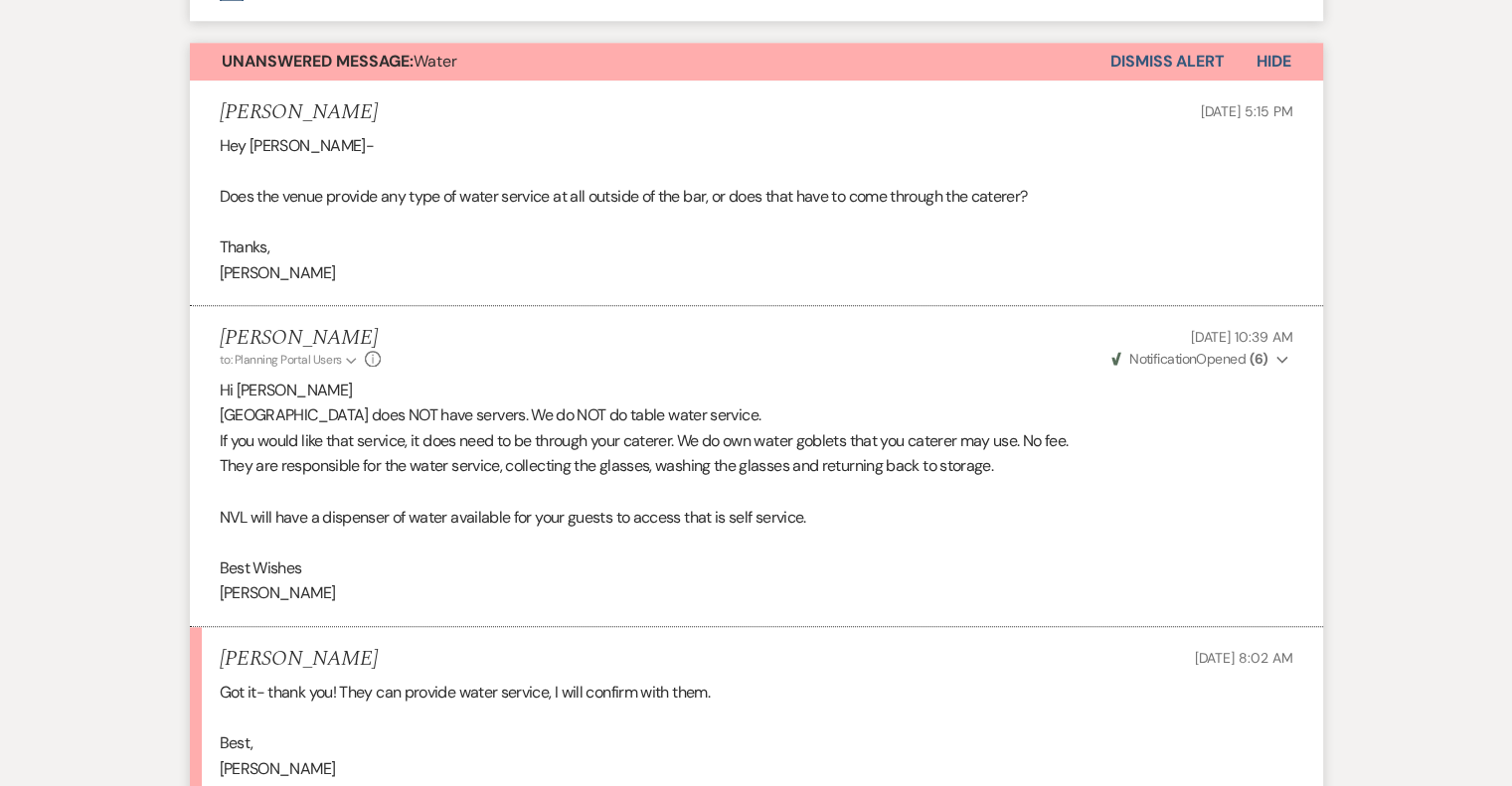click on "Hide" at bounding box center [1273, 61] 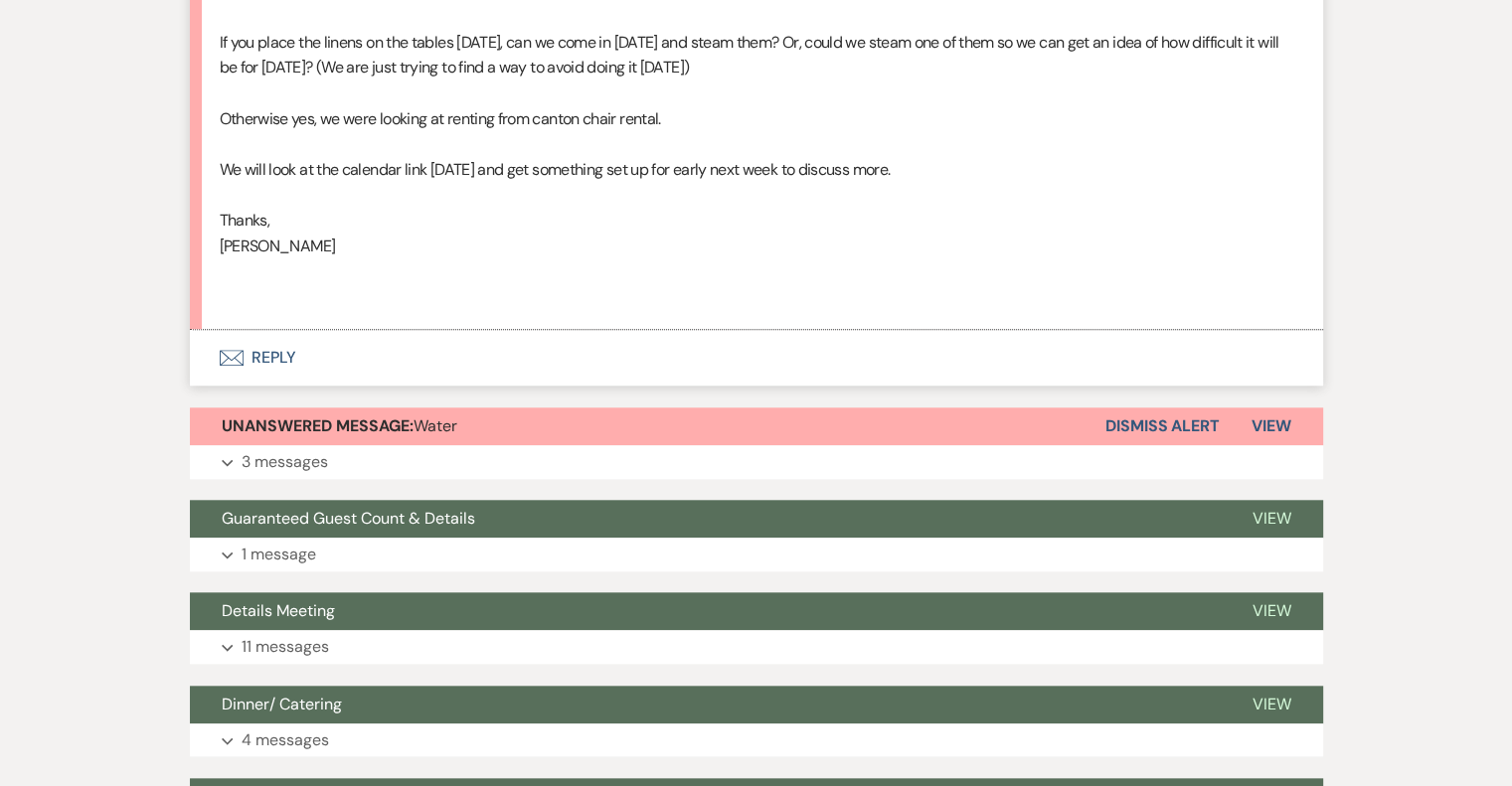scroll, scrollTop: 1785, scrollLeft: 0, axis: vertical 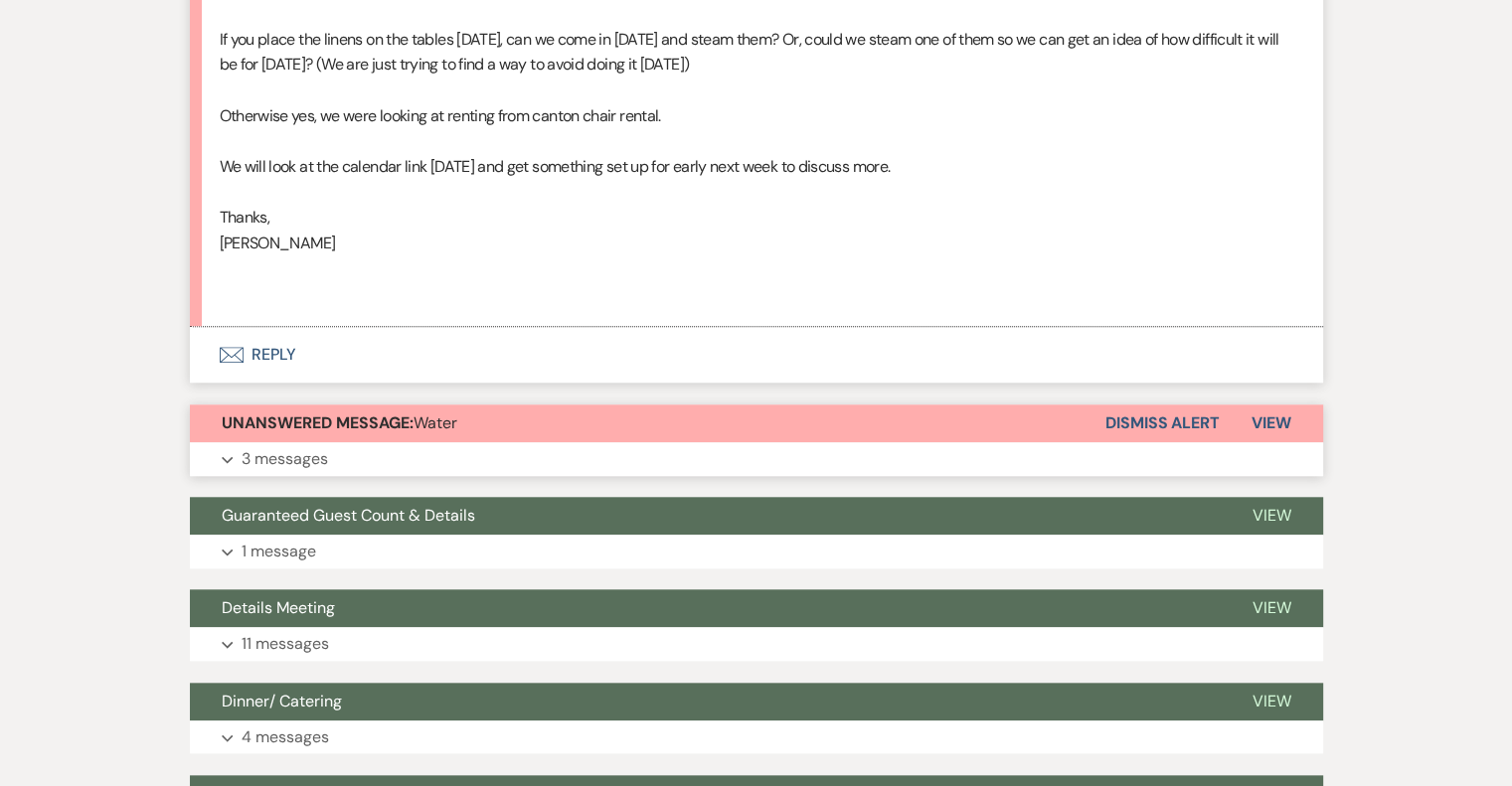 click on "Unanswered Message:  Water" at bounding box center [647, 423] 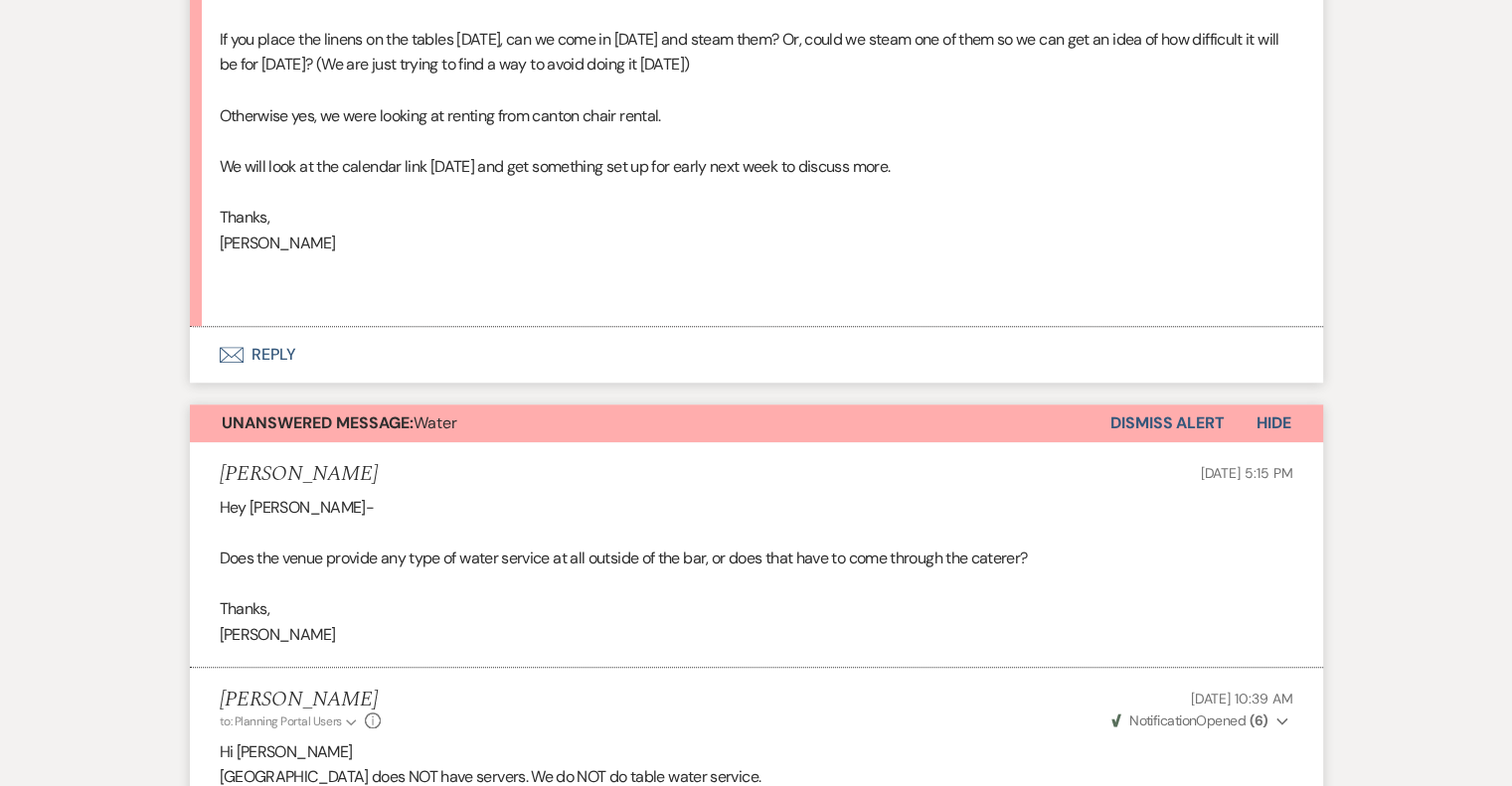 click on "Dismiss Alert" at bounding box center [1167, 423] 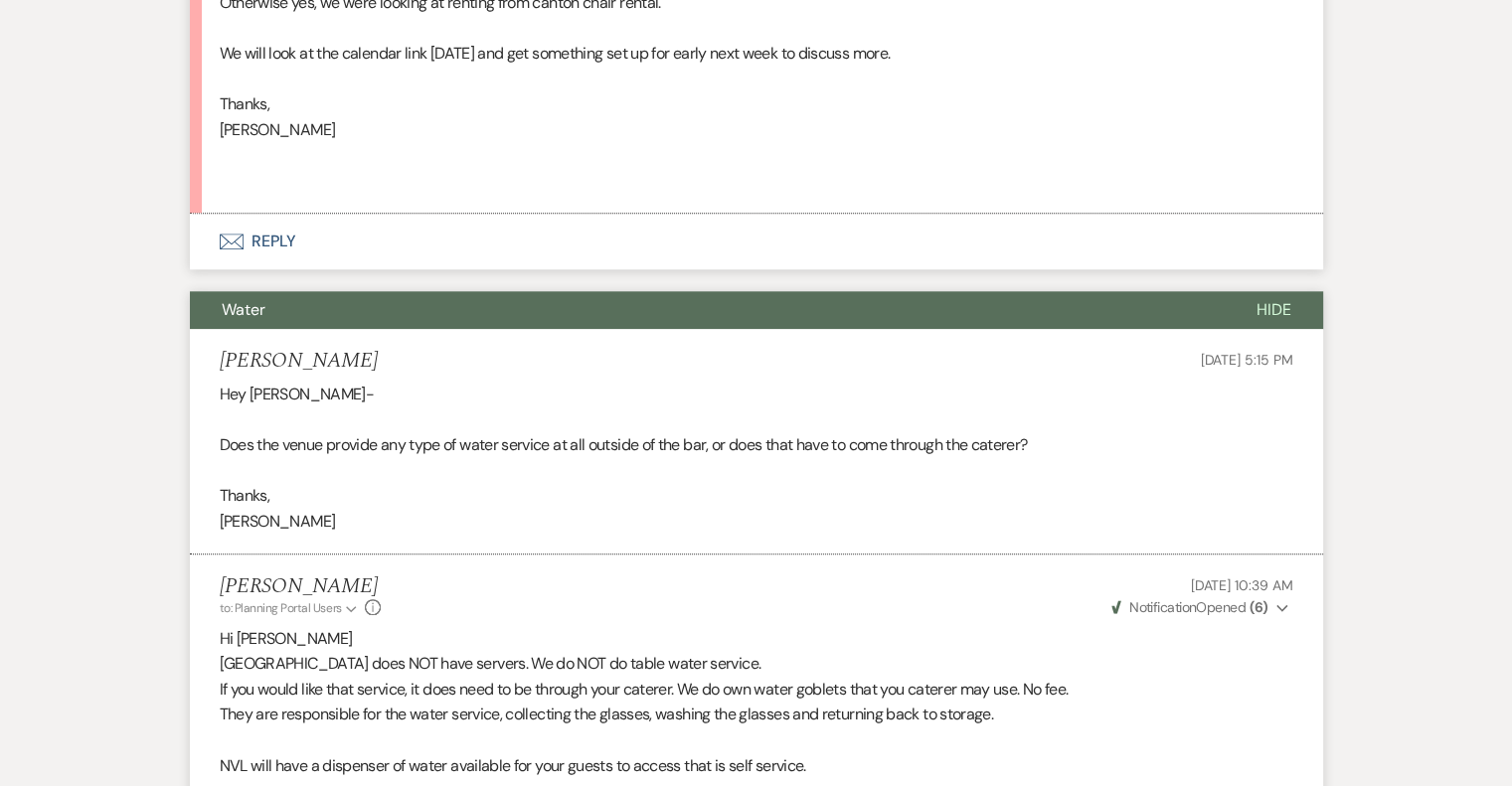 scroll, scrollTop: 1885, scrollLeft: 0, axis: vertical 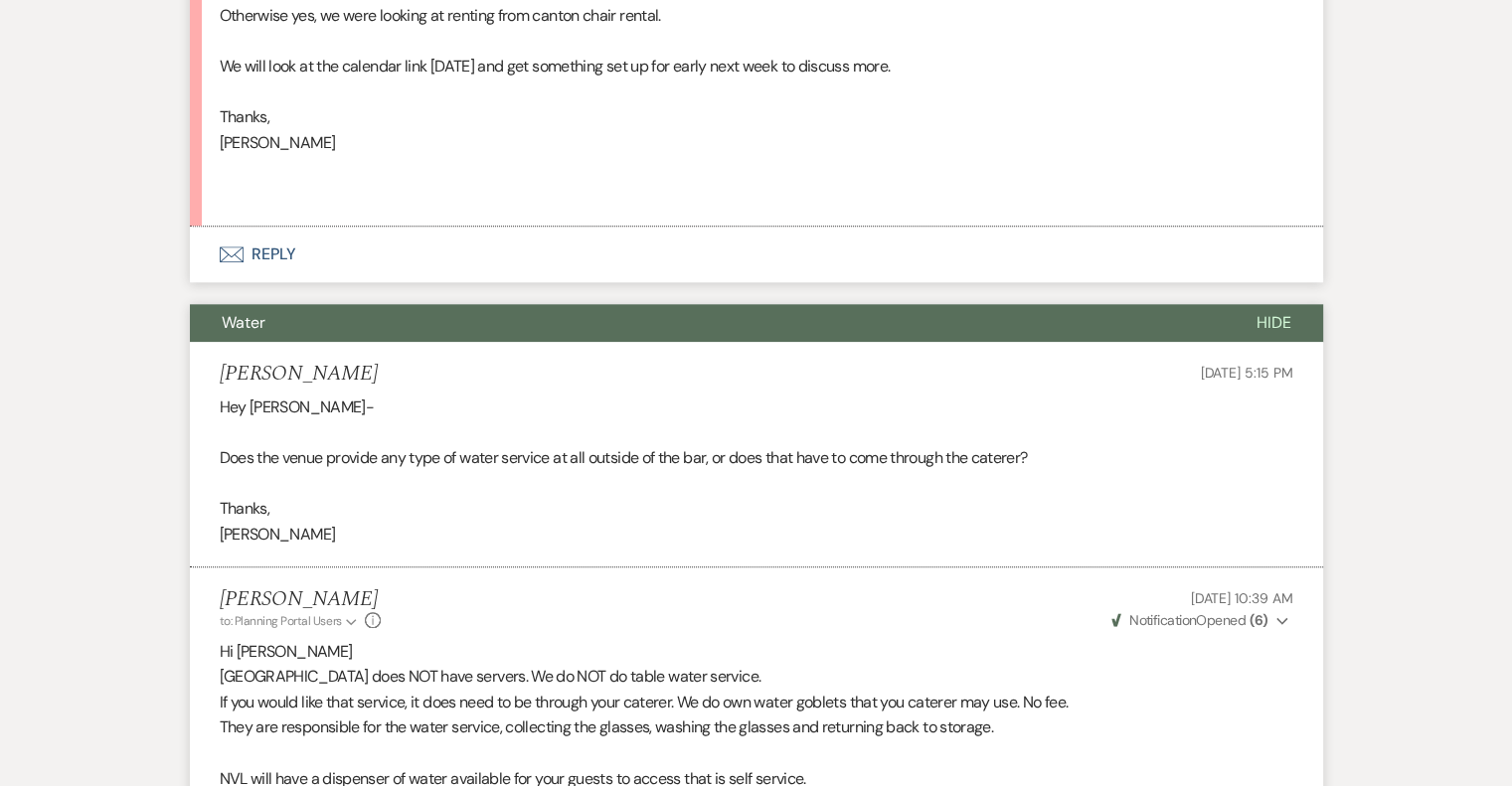 click on "Hide" at bounding box center (1273, 322) 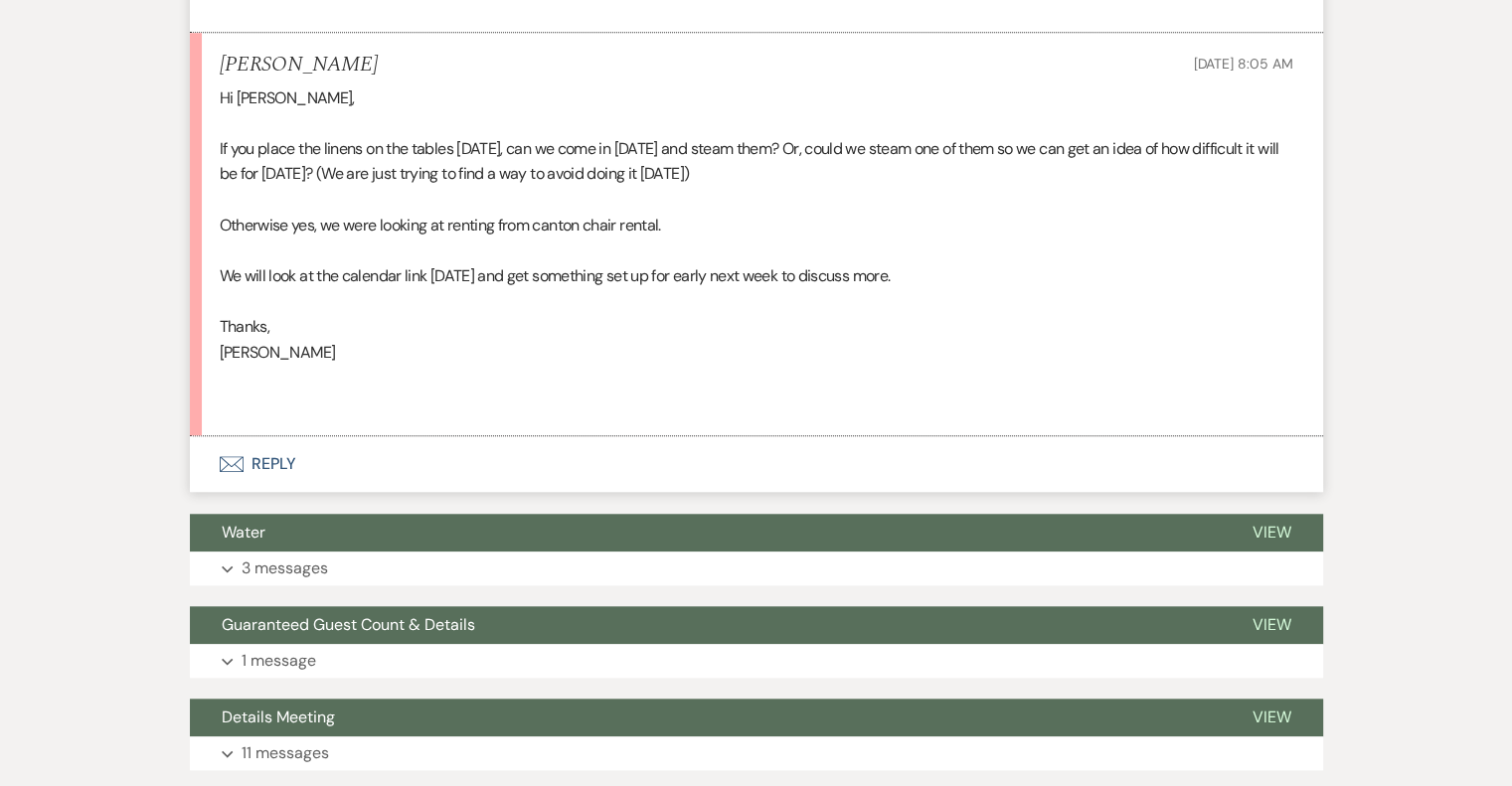 scroll, scrollTop: 1685, scrollLeft: 0, axis: vertical 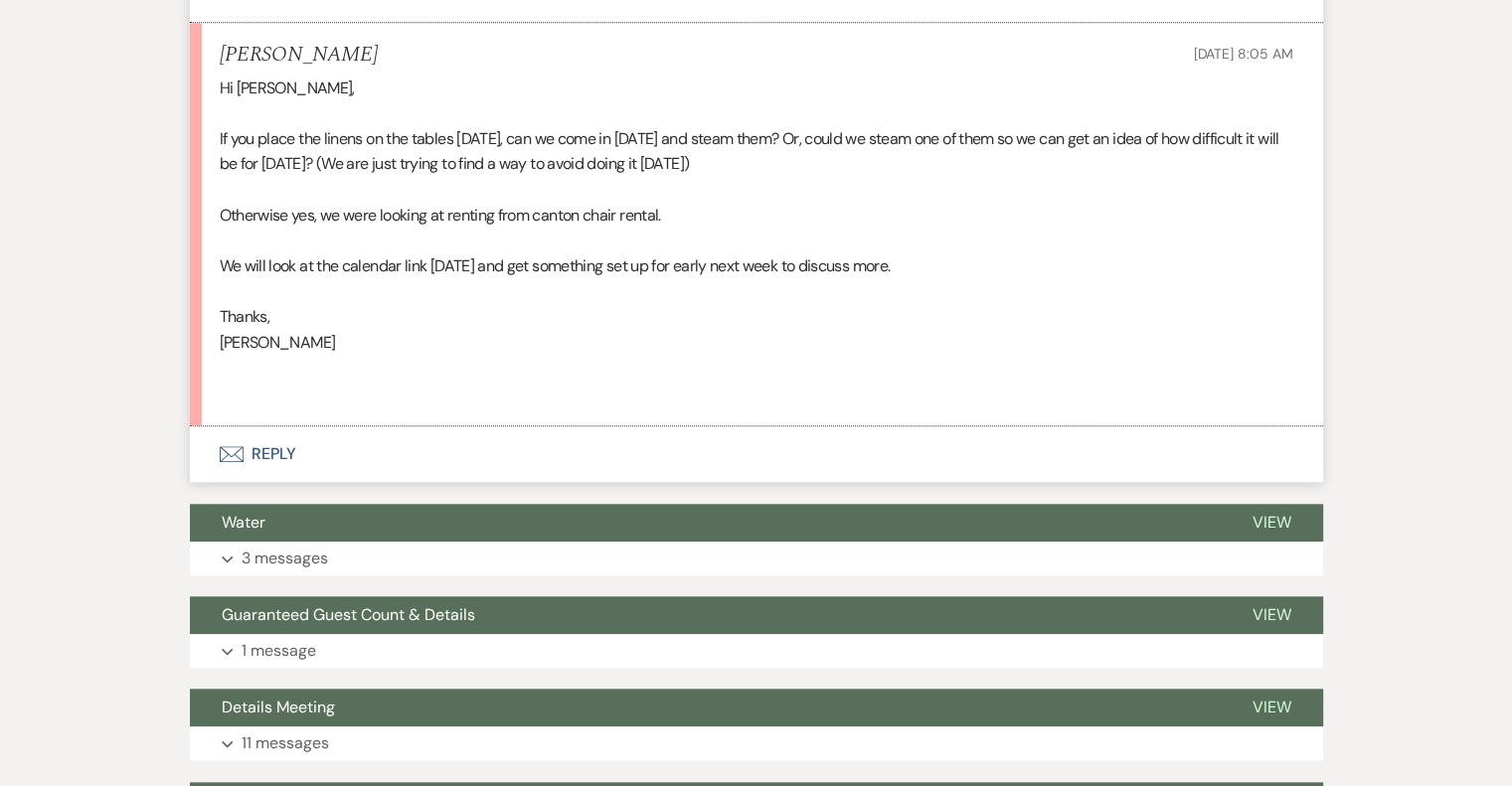 click on "Envelope Reply" at bounding box center (756, 454) 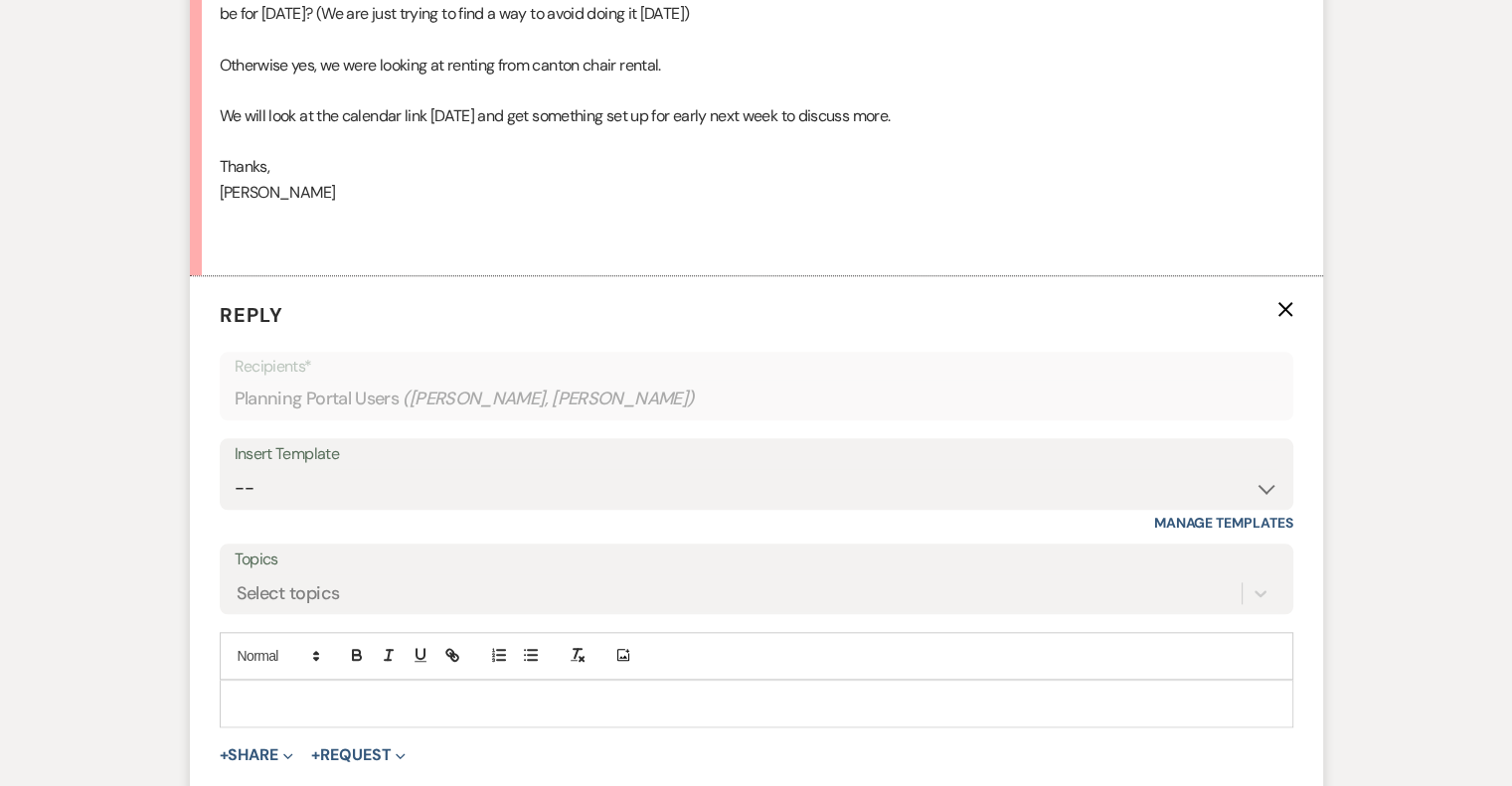 scroll, scrollTop: 1923, scrollLeft: 0, axis: vertical 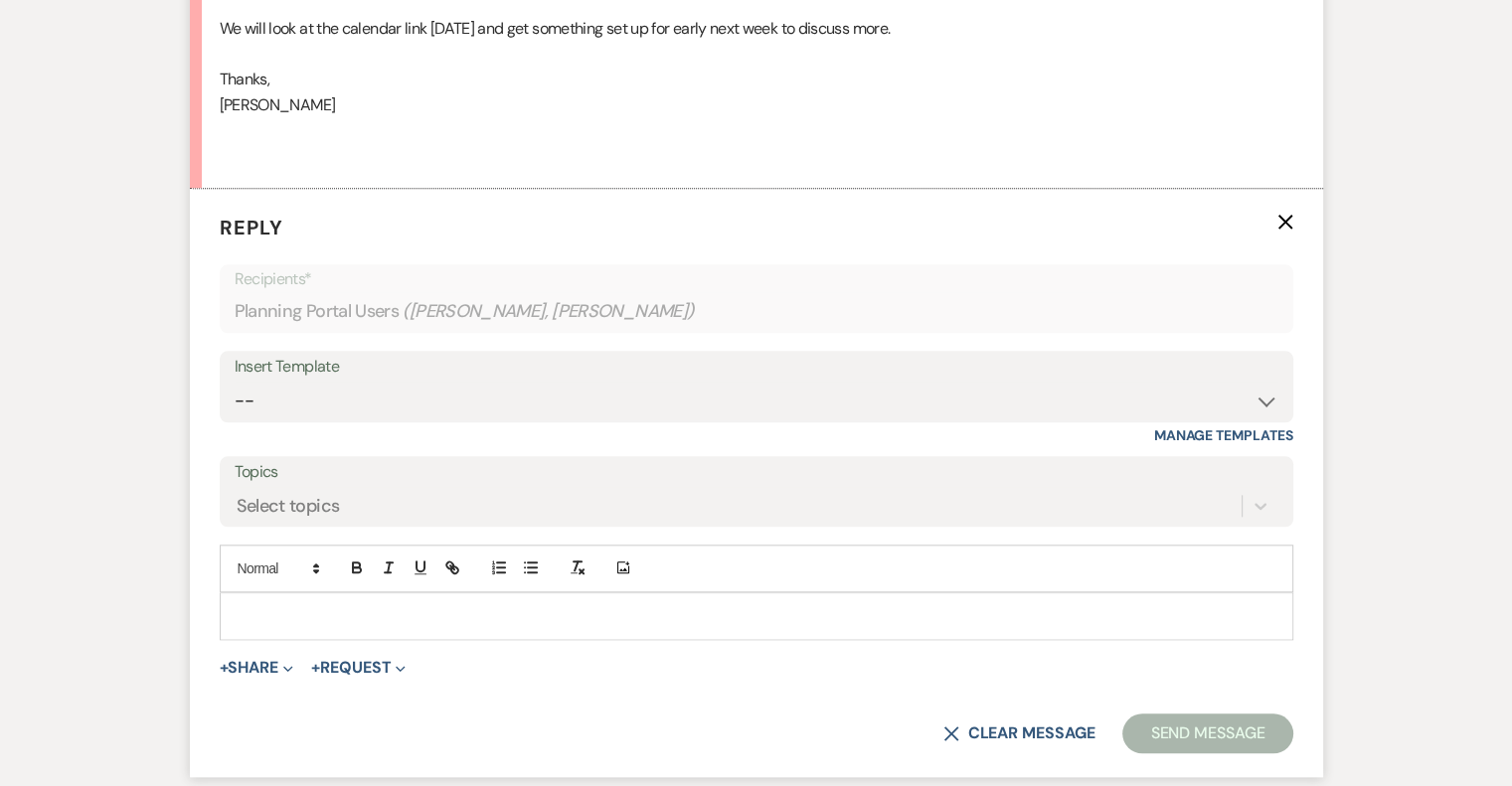 click at bounding box center (756, 616) 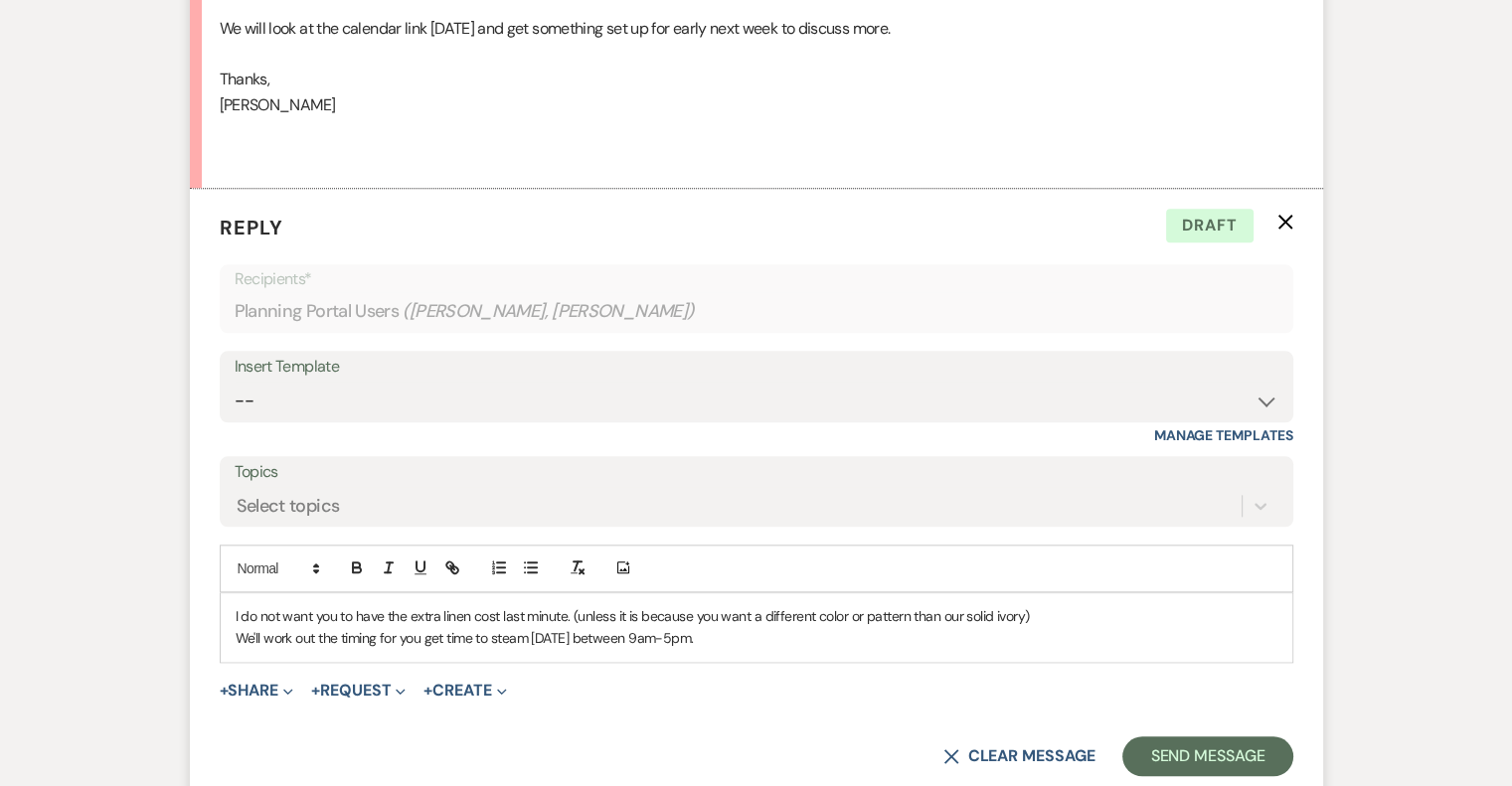 click on "We'll work out the timing for you get time to steam [DATE] between 9am-5pm." at bounding box center [756, 638] 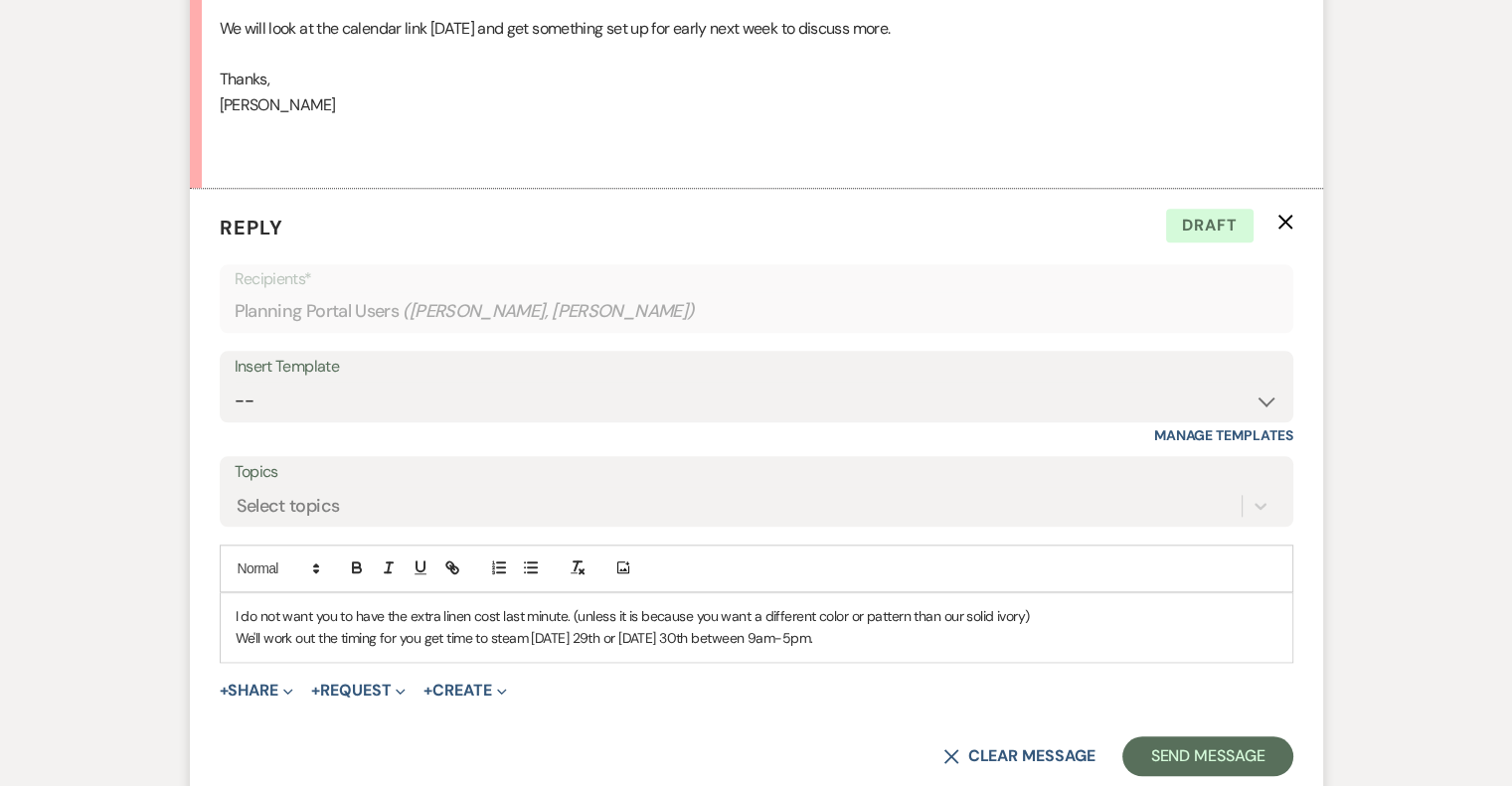 click on "We'll work out the timing for you get time to steam [DATE] 29th or [DATE] 30th between 9am-5pm." at bounding box center (756, 638) 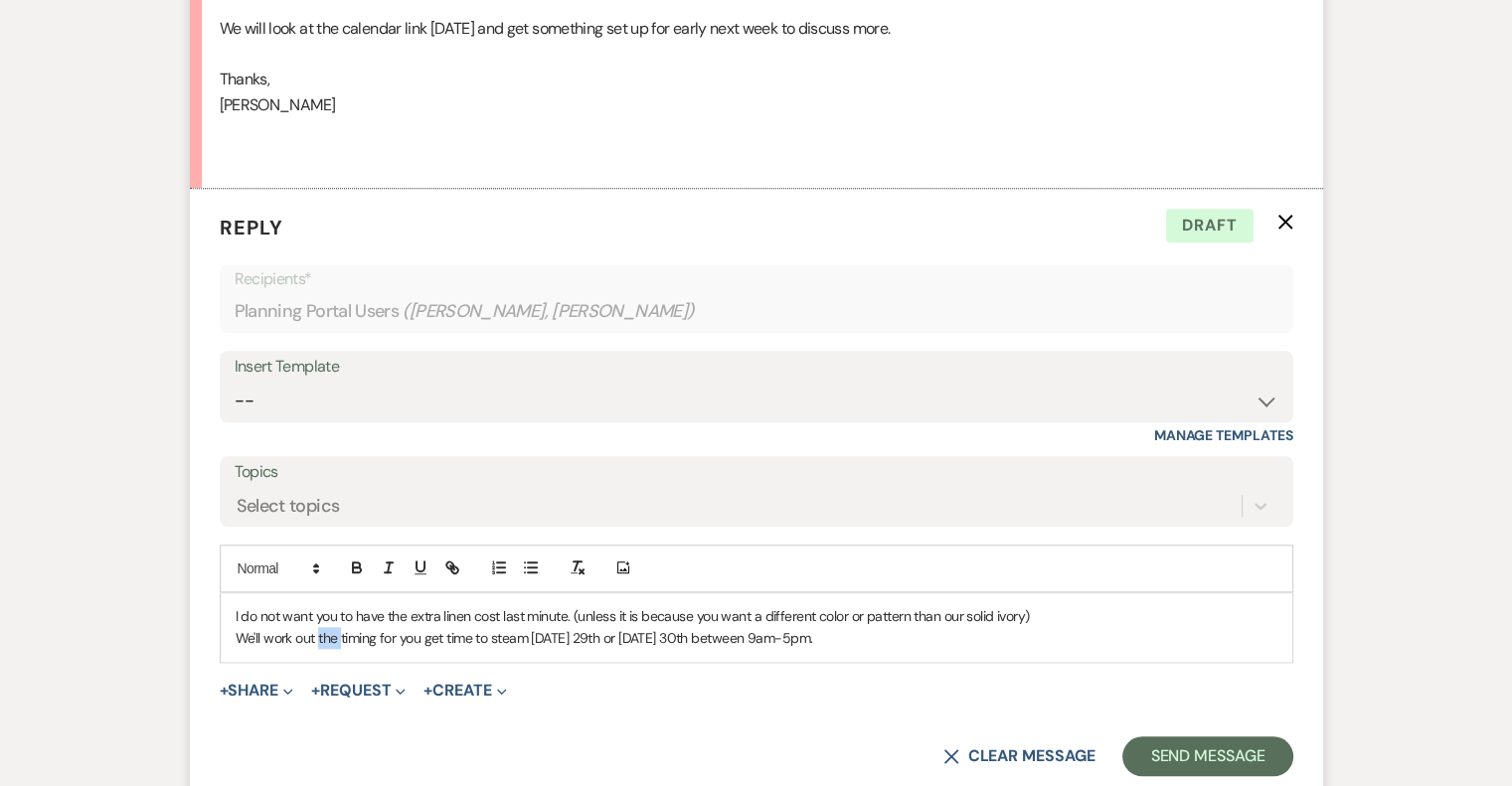 click on "We'll work out the timing for you get time to steam [DATE] 29th or [DATE] 30th between 9am-5pm." at bounding box center (756, 638) 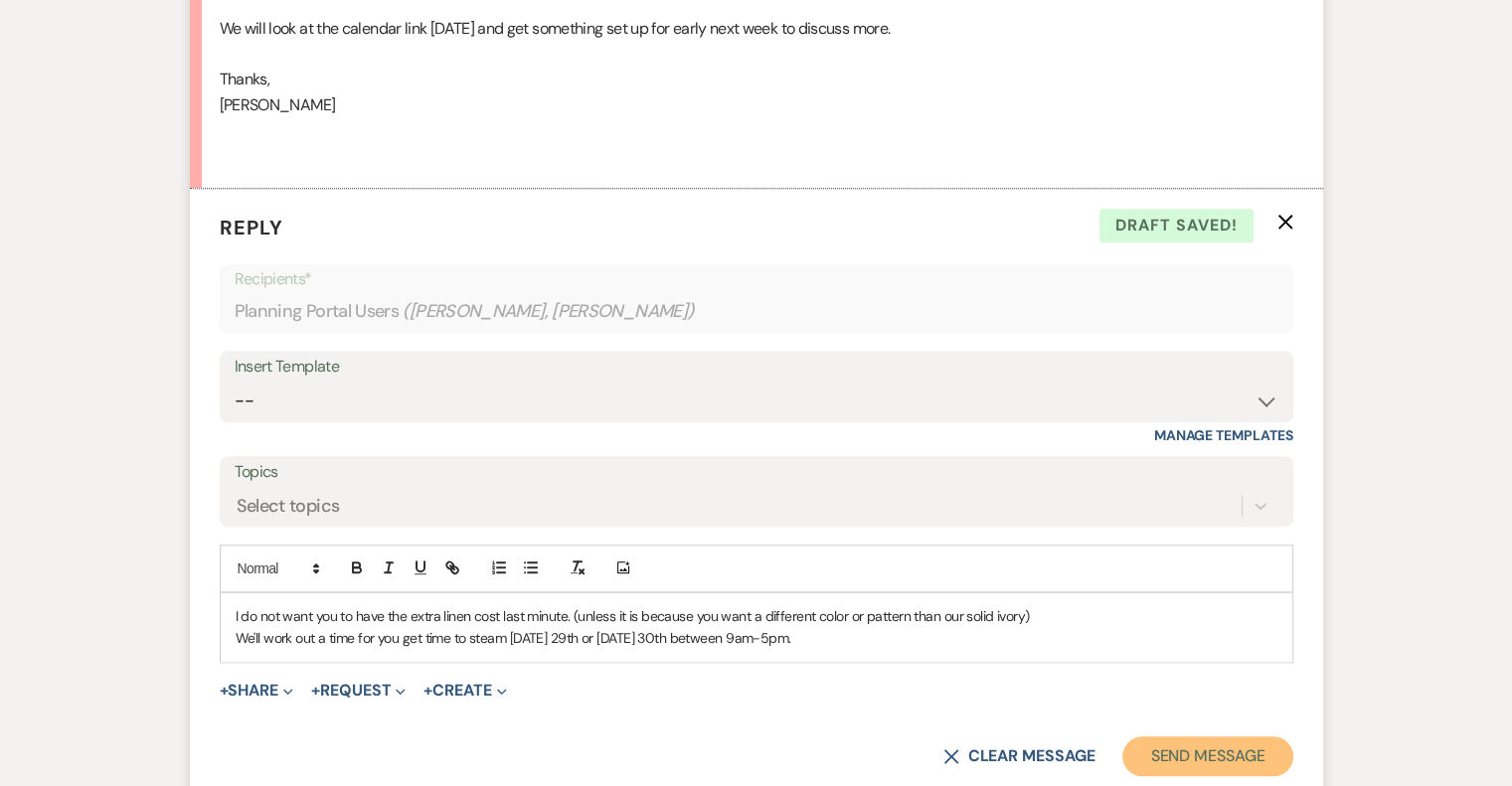 click on "Send Message" at bounding box center [1207, 756] 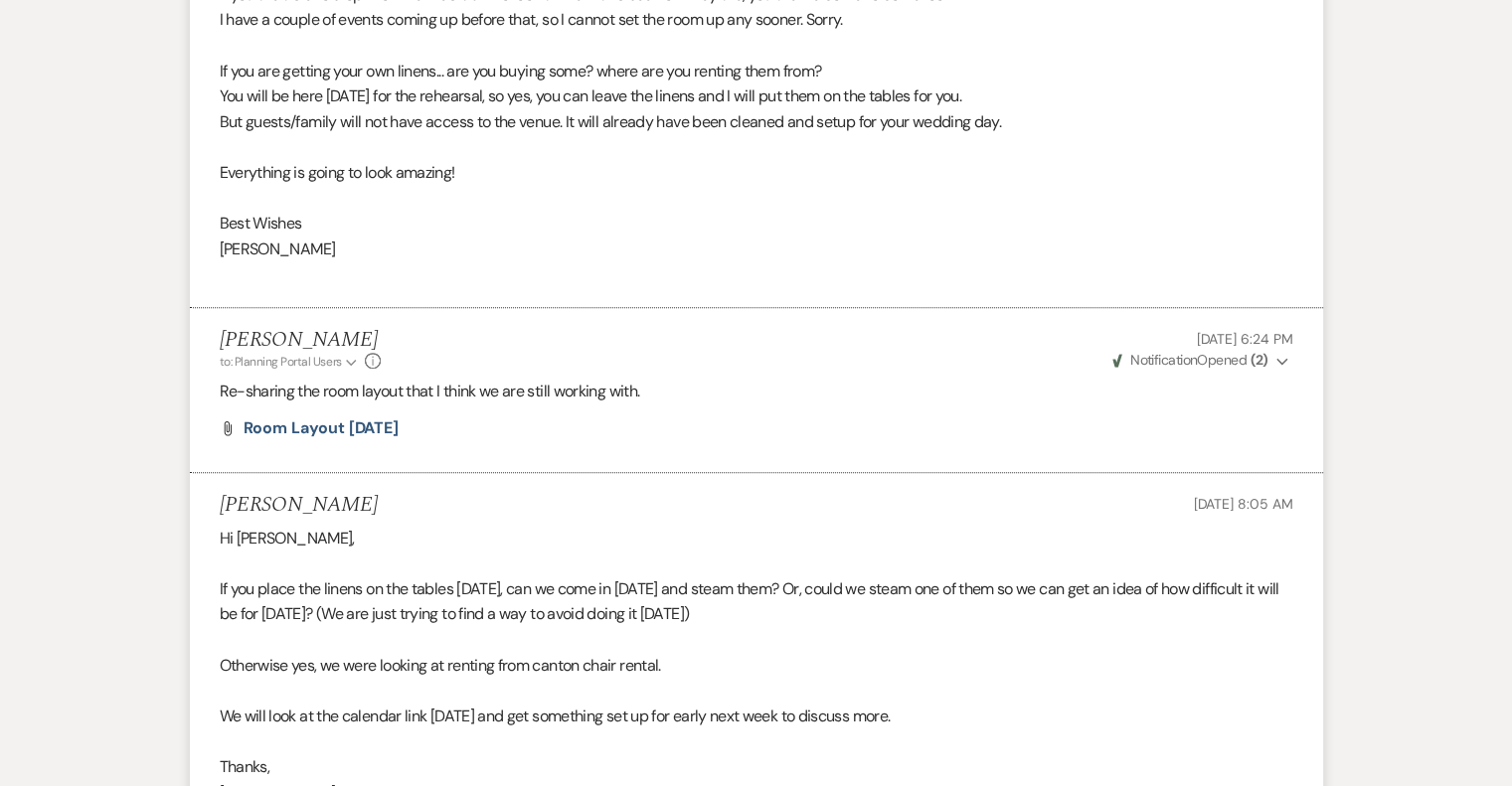 scroll, scrollTop: 548, scrollLeft: 0, axis: vertical 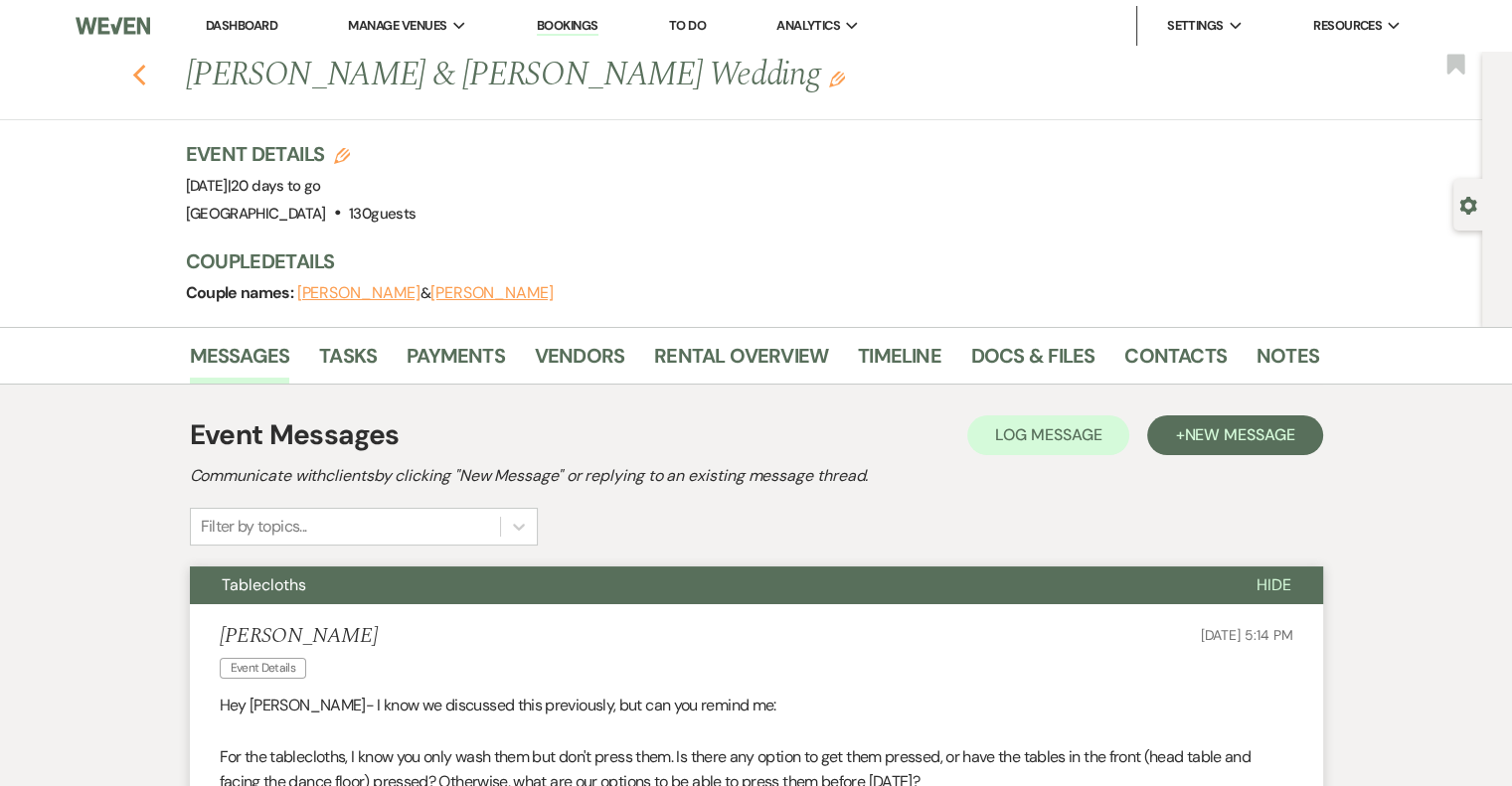 click on "Previous" 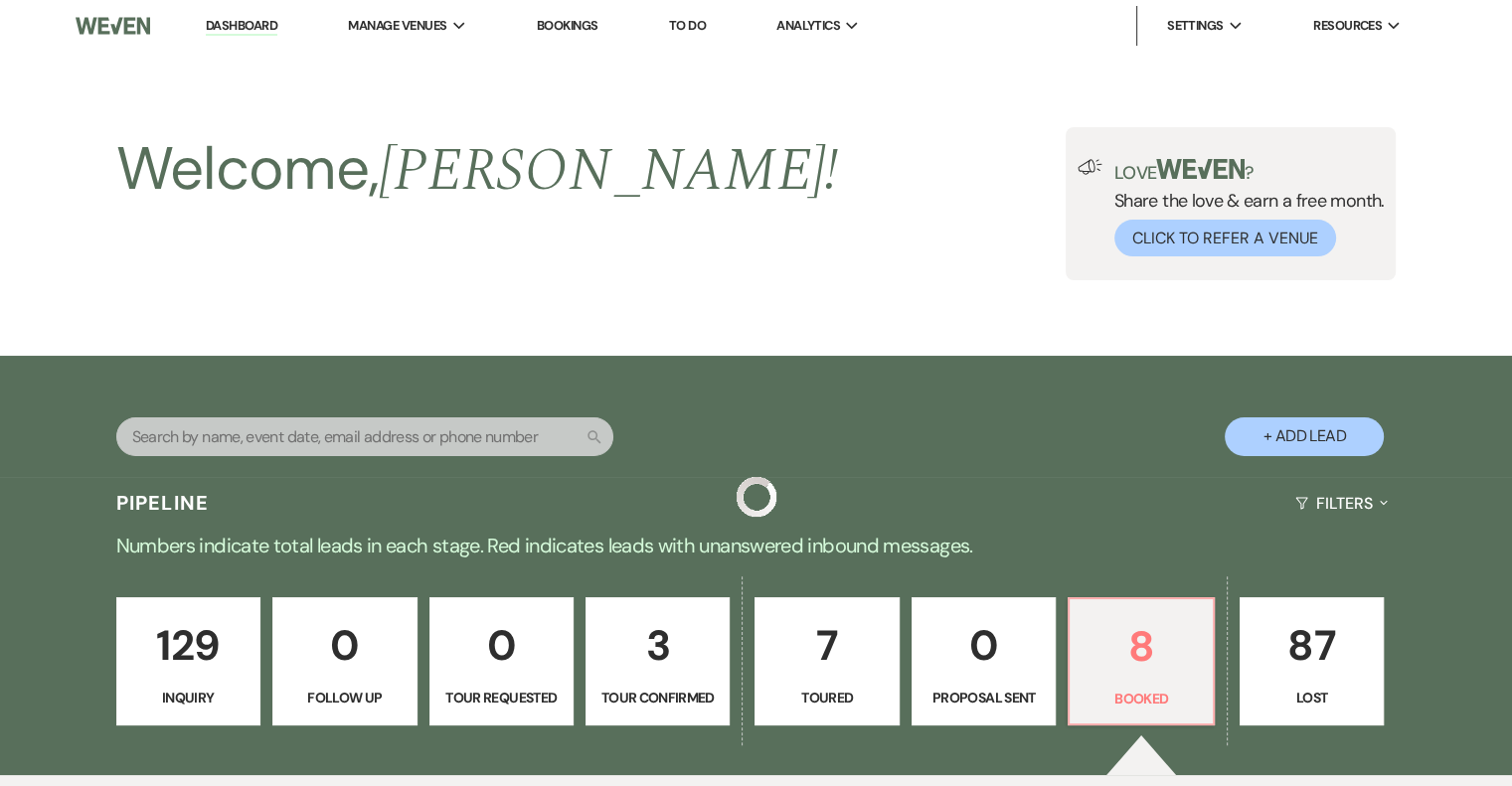 scroll, scrollTop: 700, scrollLeft: 0, axis: vertical 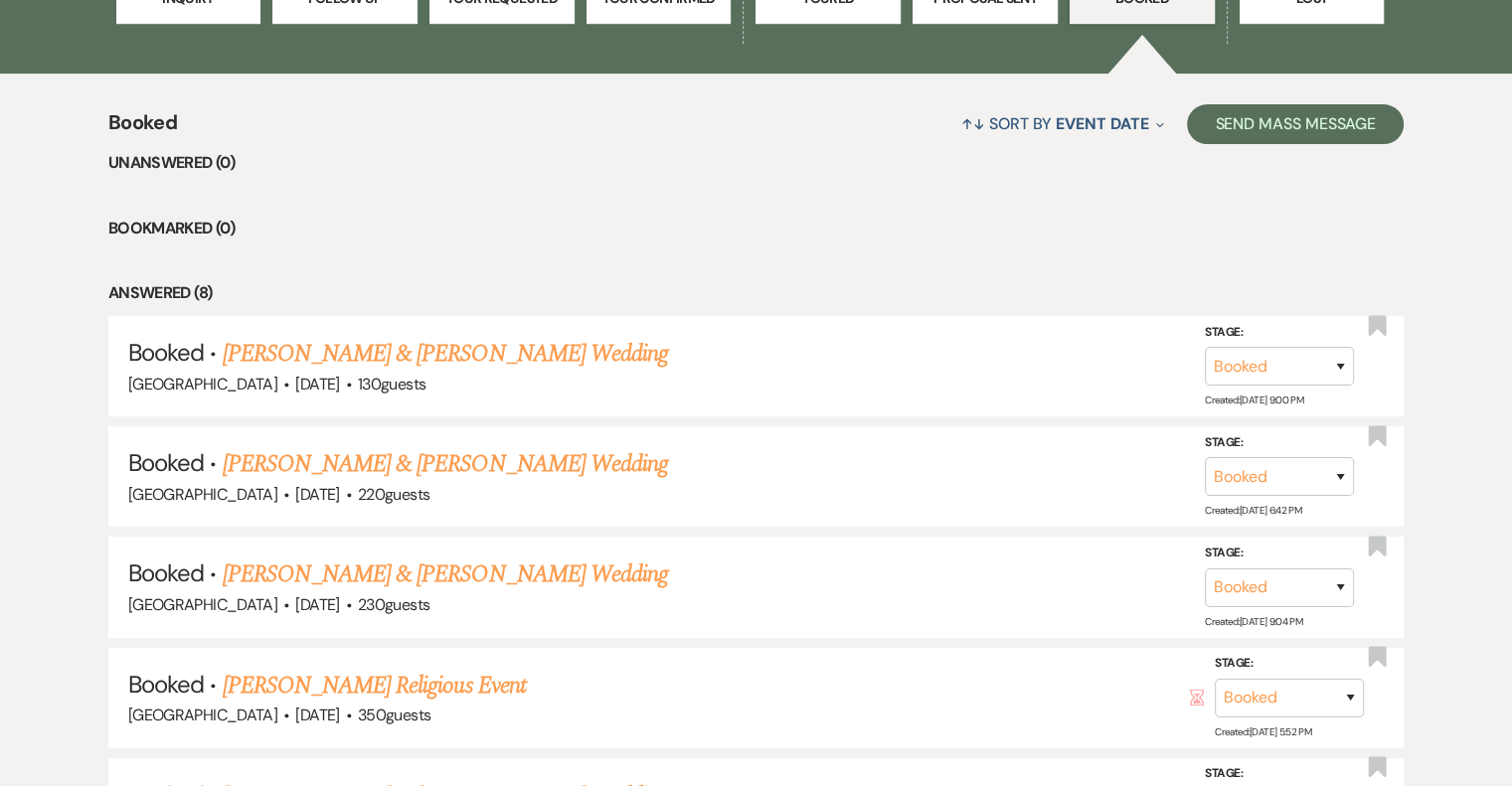 click on "129 Inquiry 0 Follow Up 0 Tour Requested 3 Tour Confirmed 7 Toured 0 Proposal Sent 8 Booked 87 Lost" at bounding box center [756, -26] 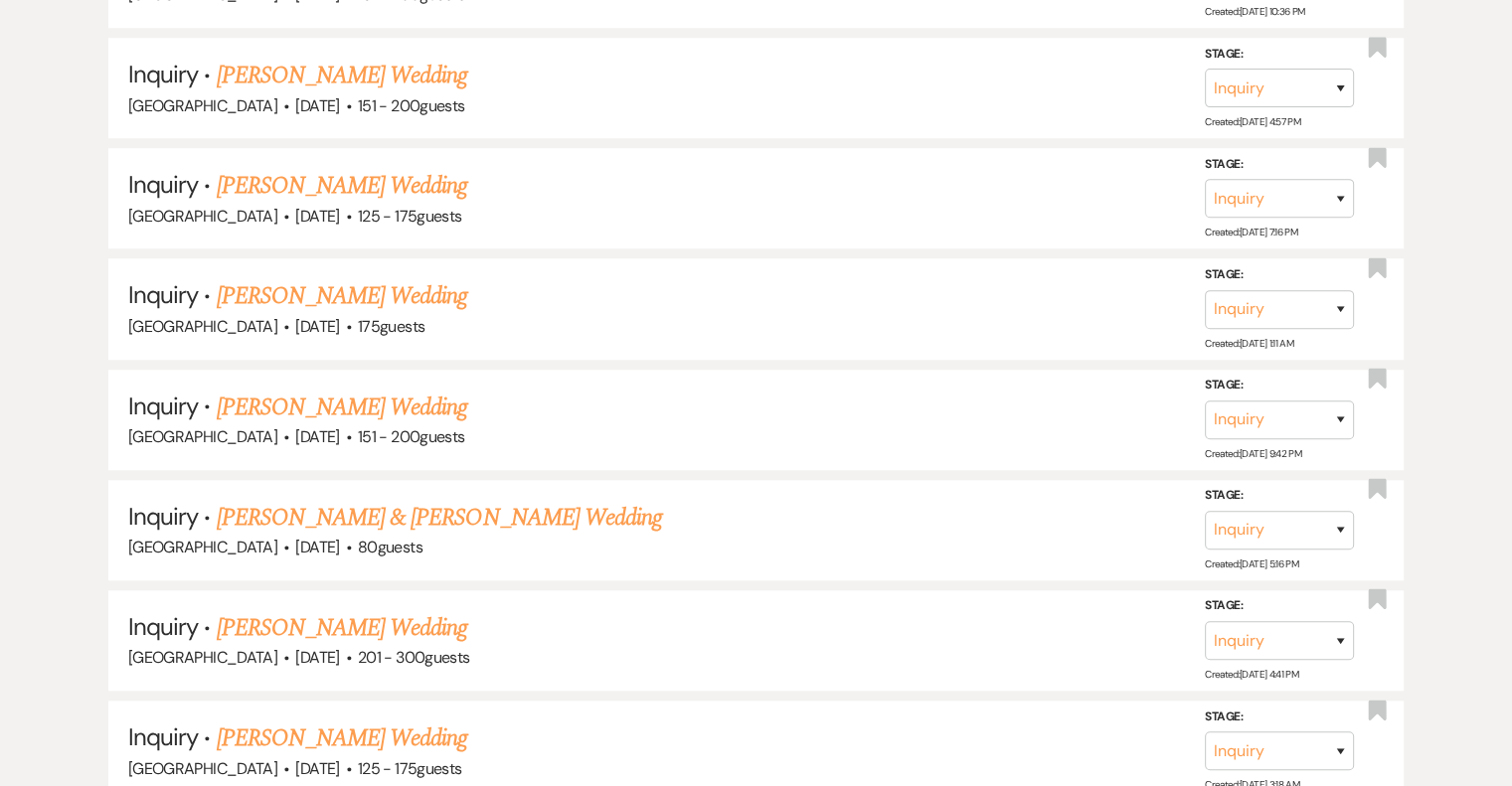 scroll, scrollTop: 1534, scrollLeft: 0, axis: vertical 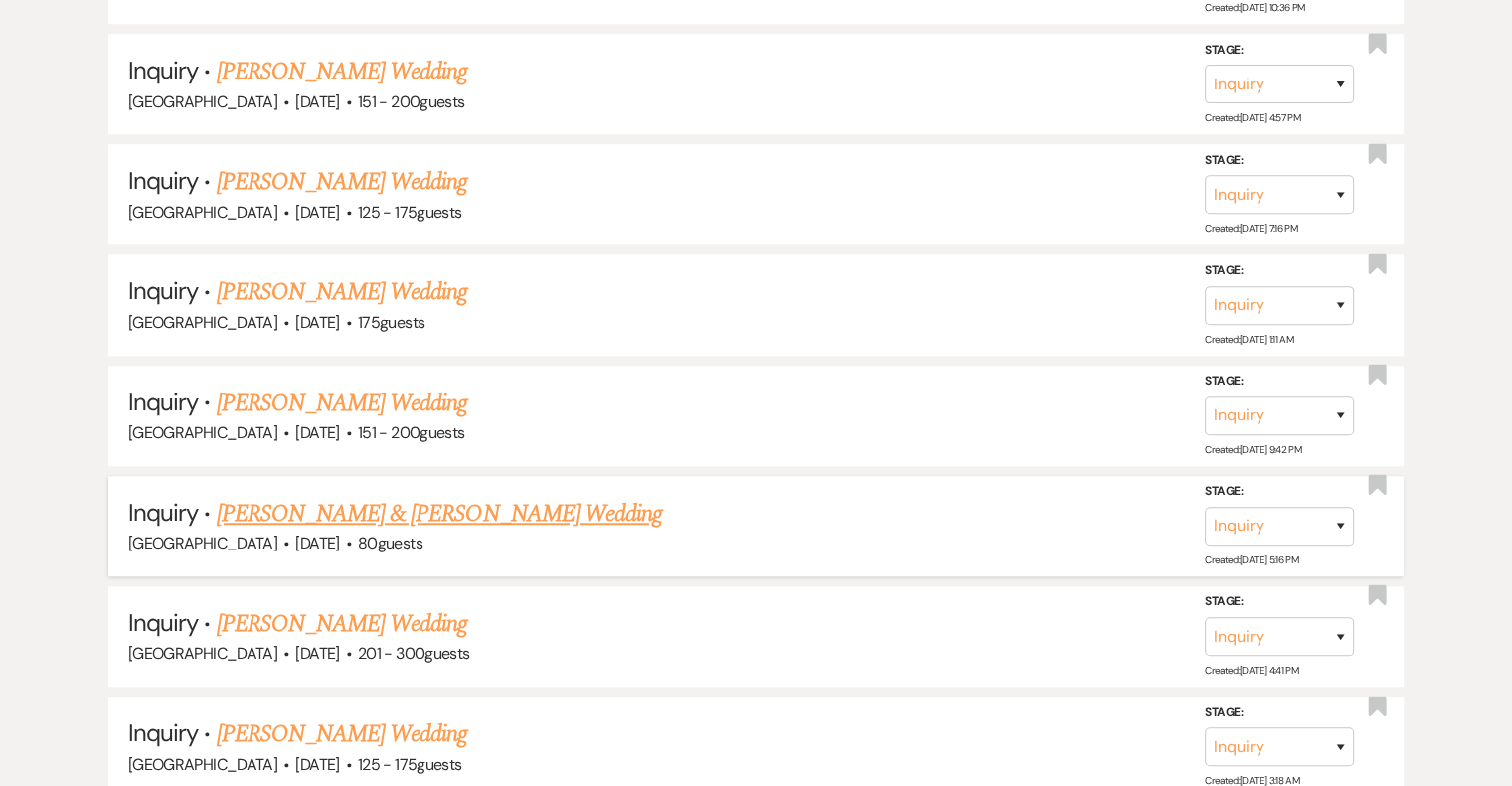 click on "[PERSON_NAME] & [PERSON_NAME] Wedding" at bounding box center [439, 514] 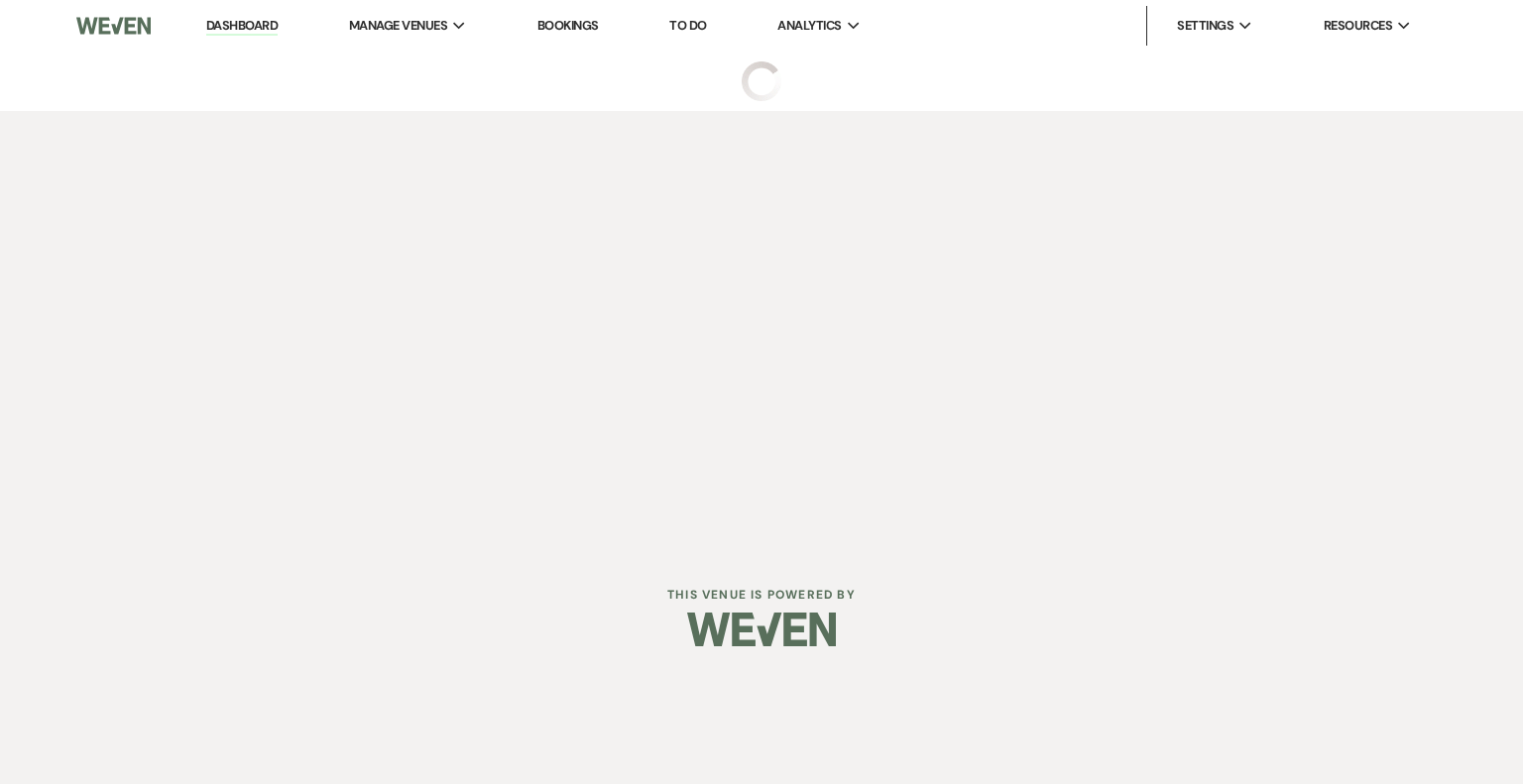select on "5" 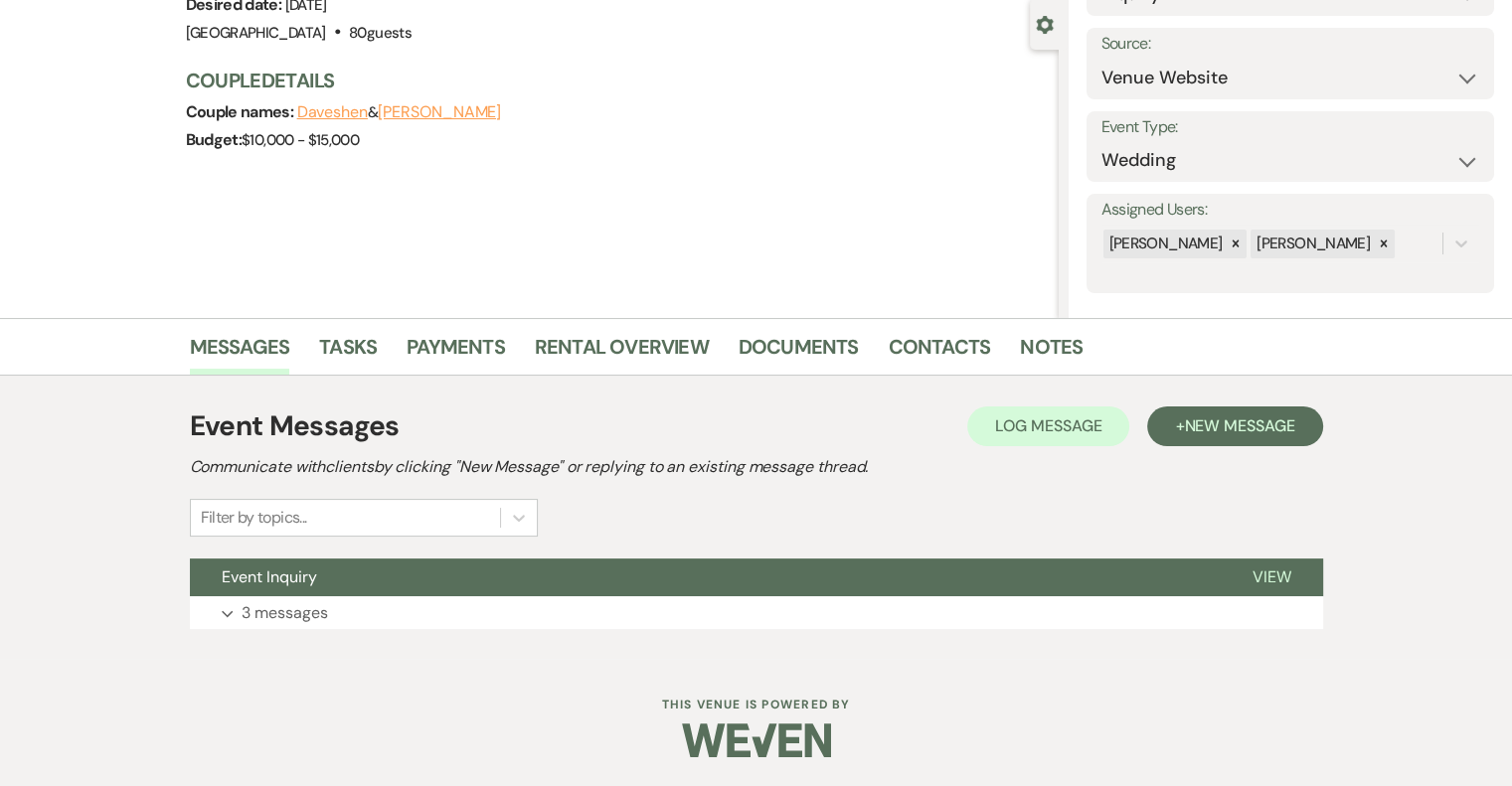 scroll, scrollTop: 175, scrollLeft: 0, axis: vertical 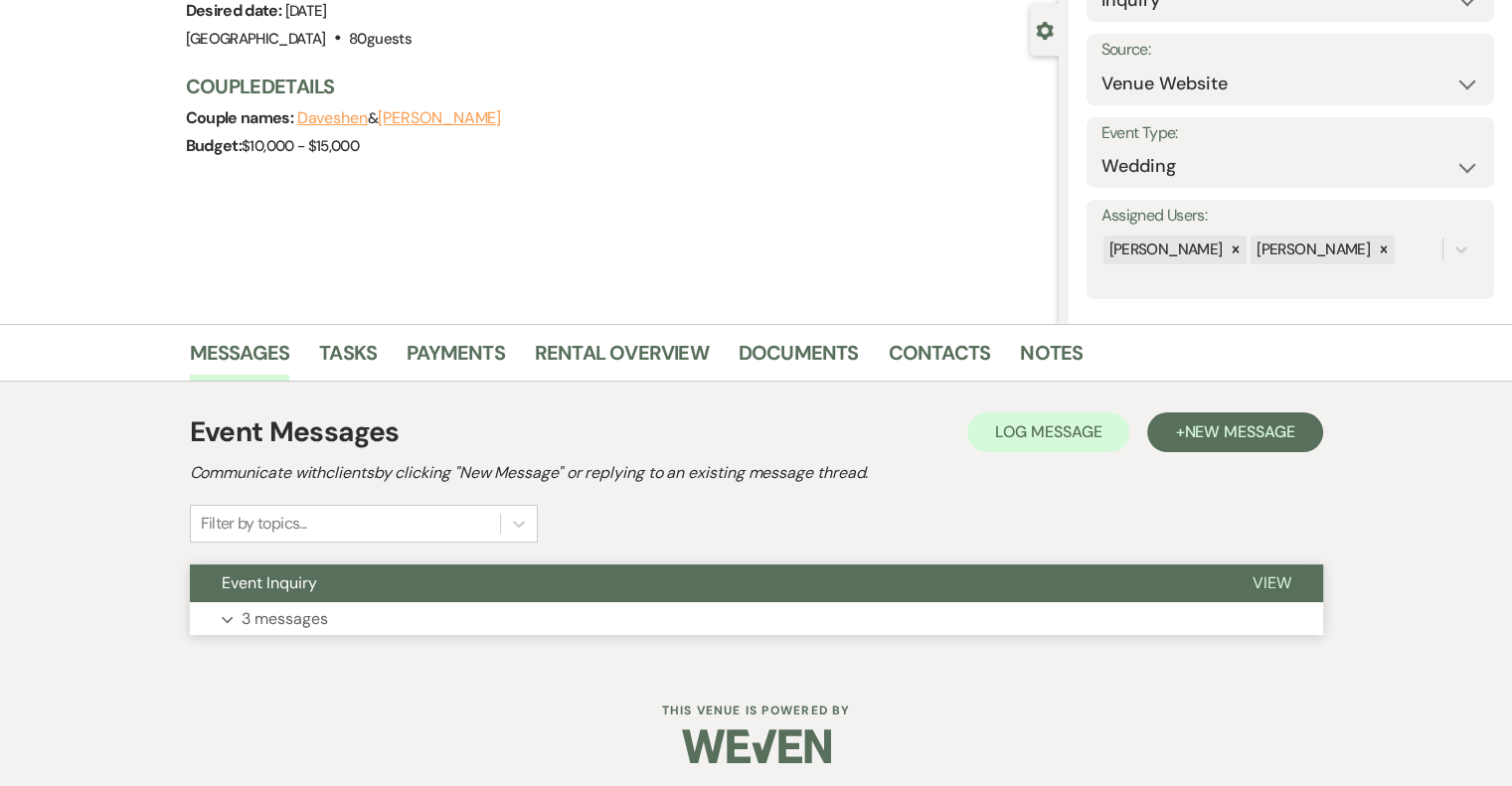 click on "3 messages" at bounding box center [284, 619] 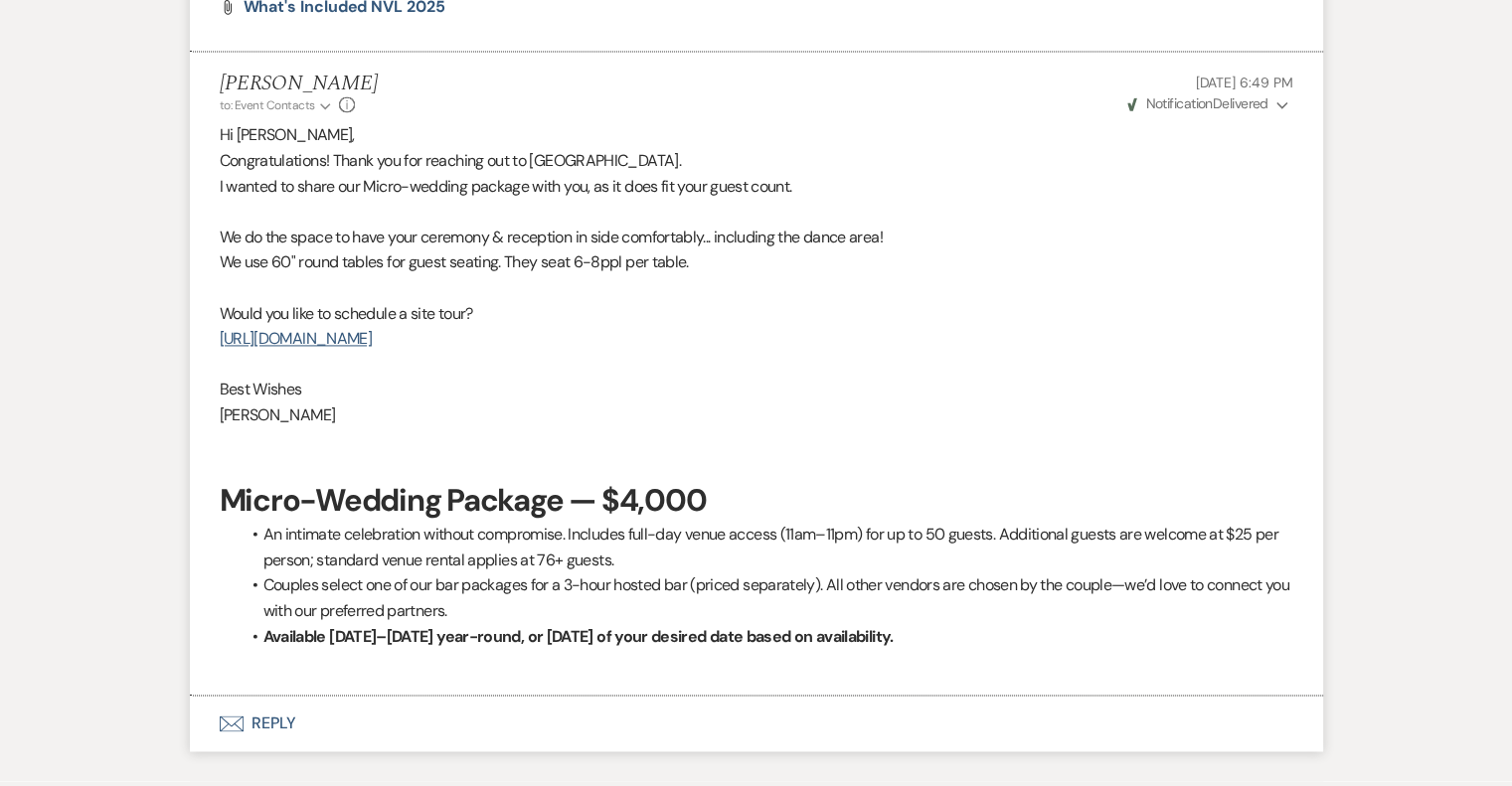 scroll, scrollTop: 3043, scrollLeft: 0, axis: vertical 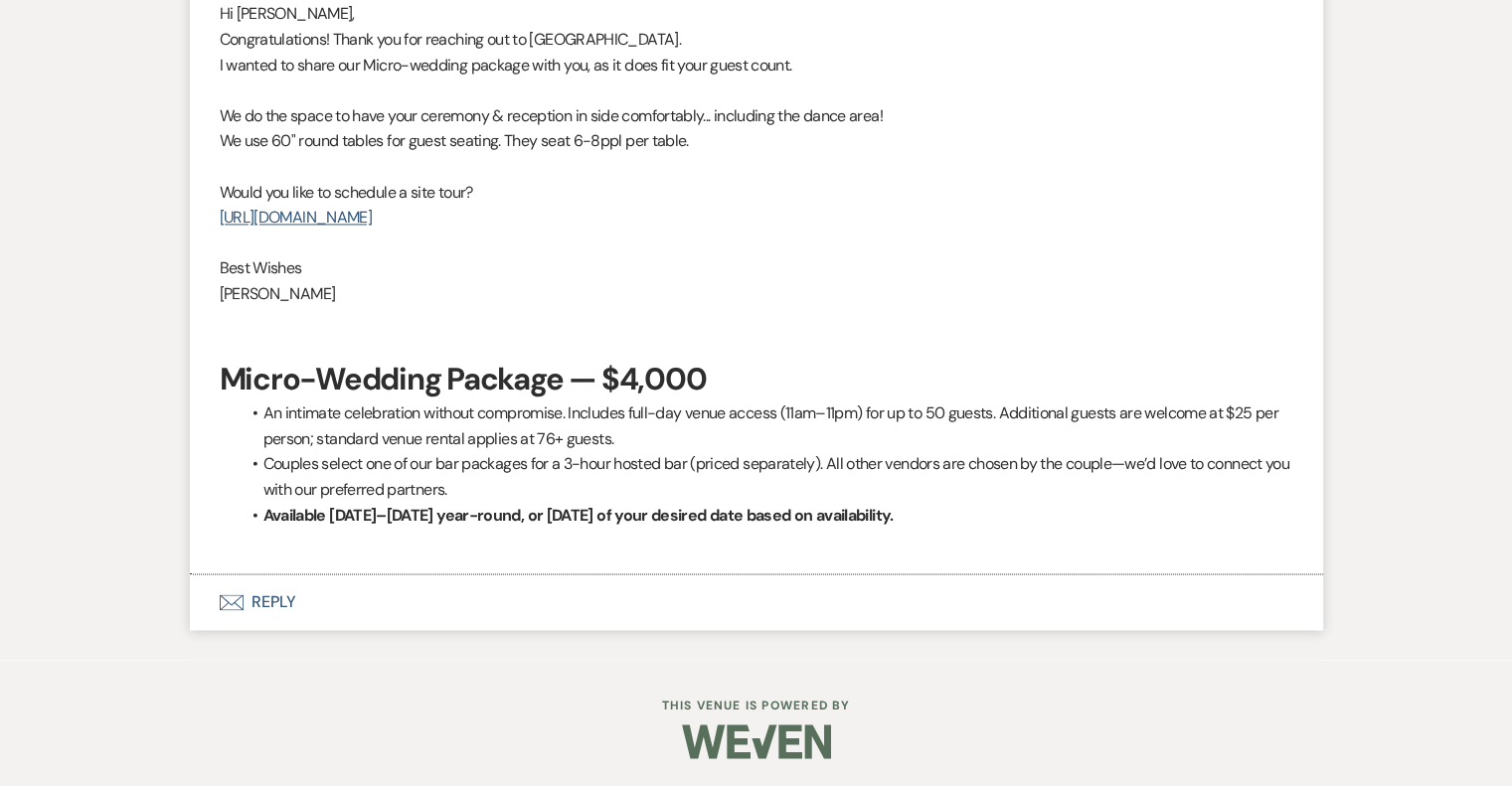 drag, startPoint x: 1015, startPoint y: 513, endPoint x: 222, endPoint y: 369, distance: 805.9684 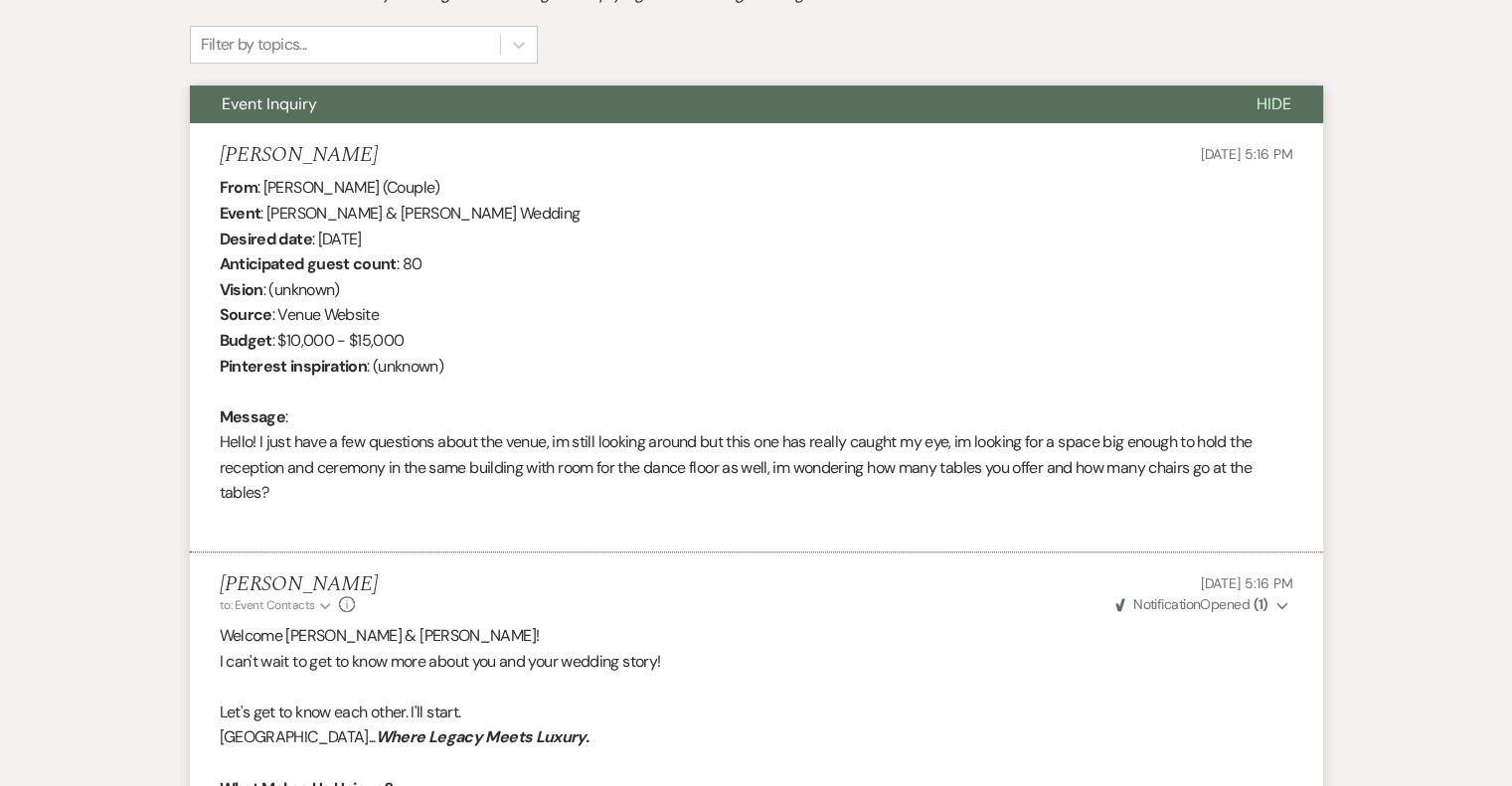 scroll, scrollTop: 0, scrollLeft: 0, axis: both 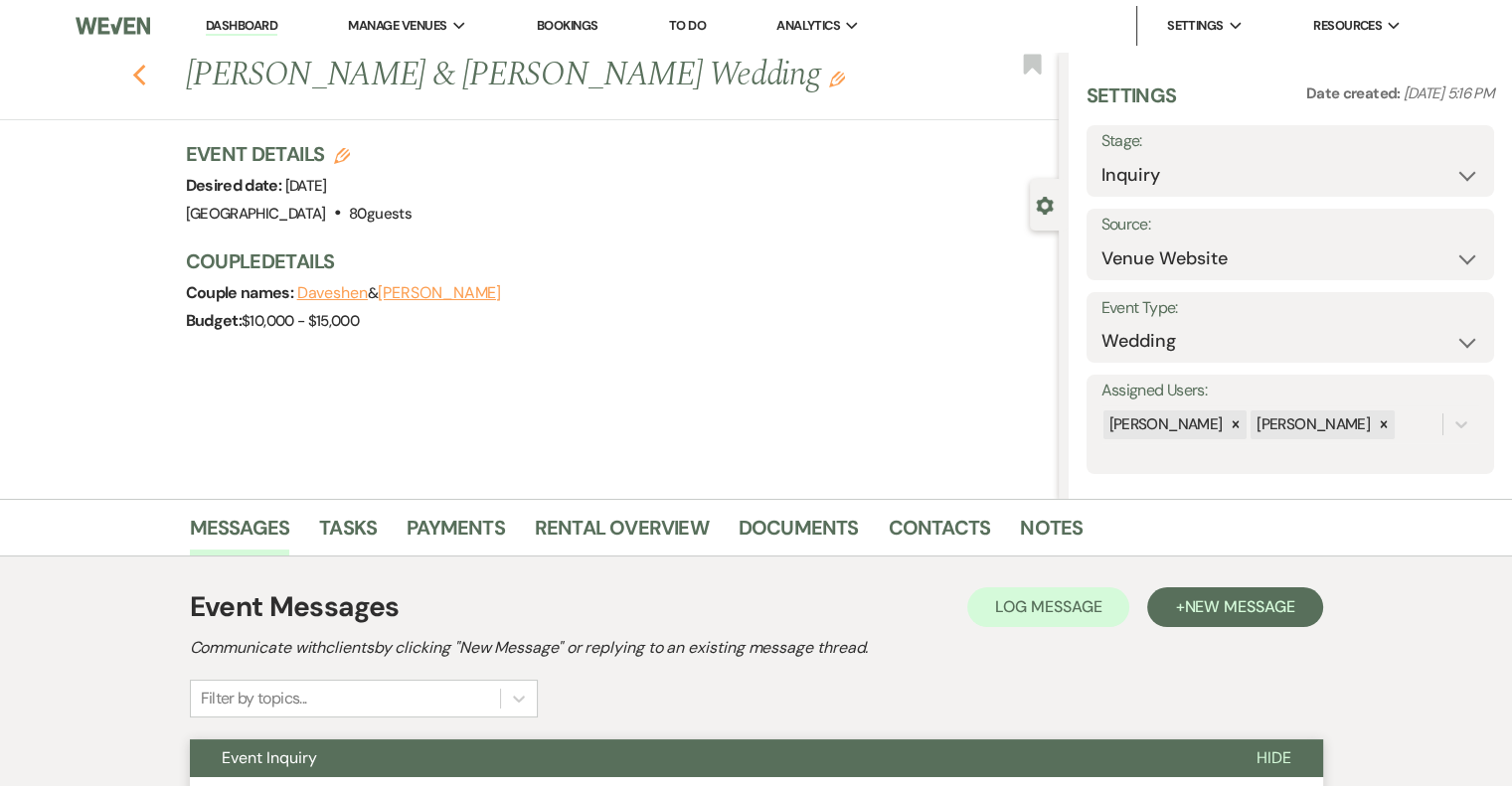 click 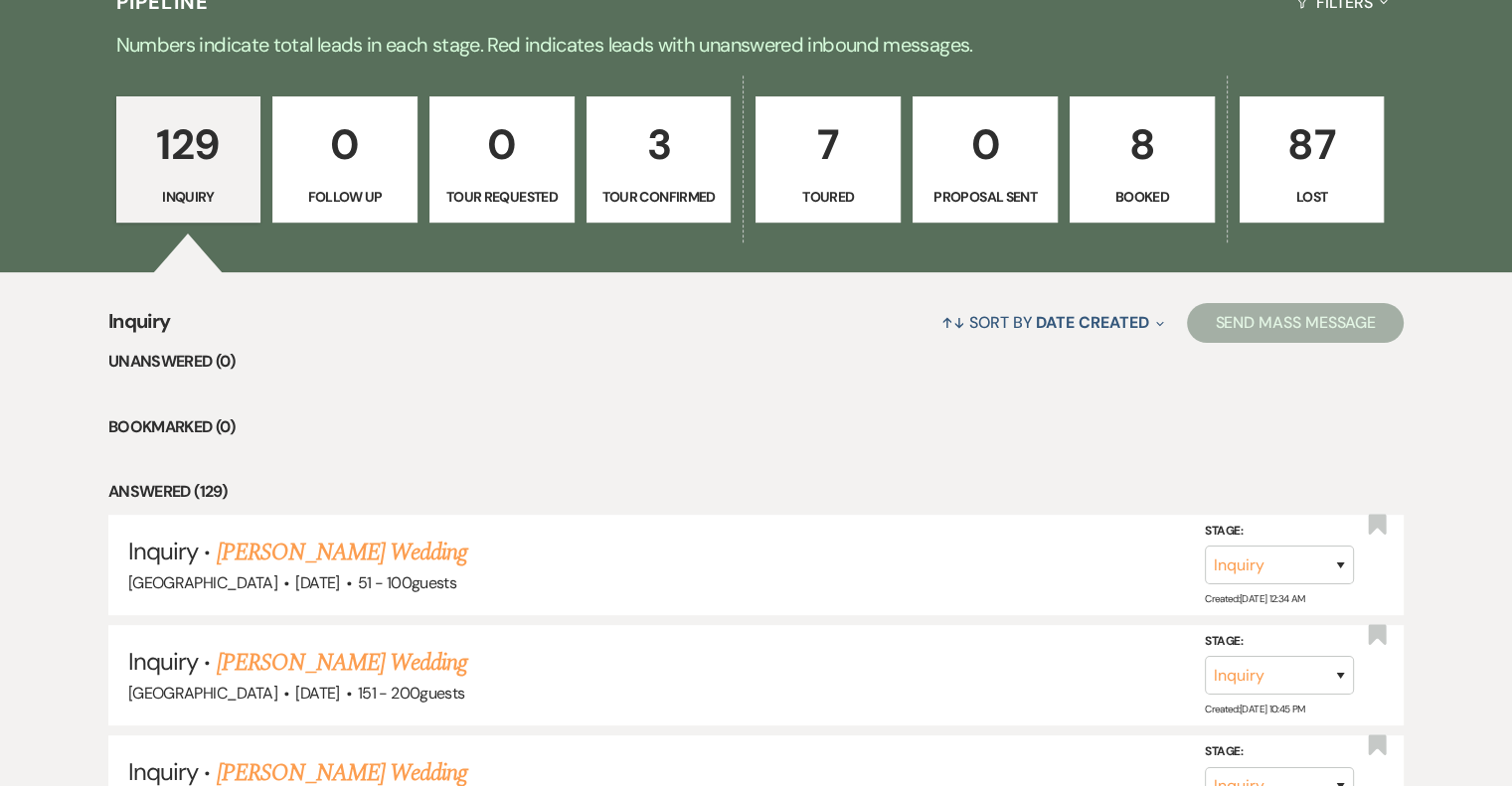 scroll, scrollTop: 499, scrollLeft: 0, axis: vertical 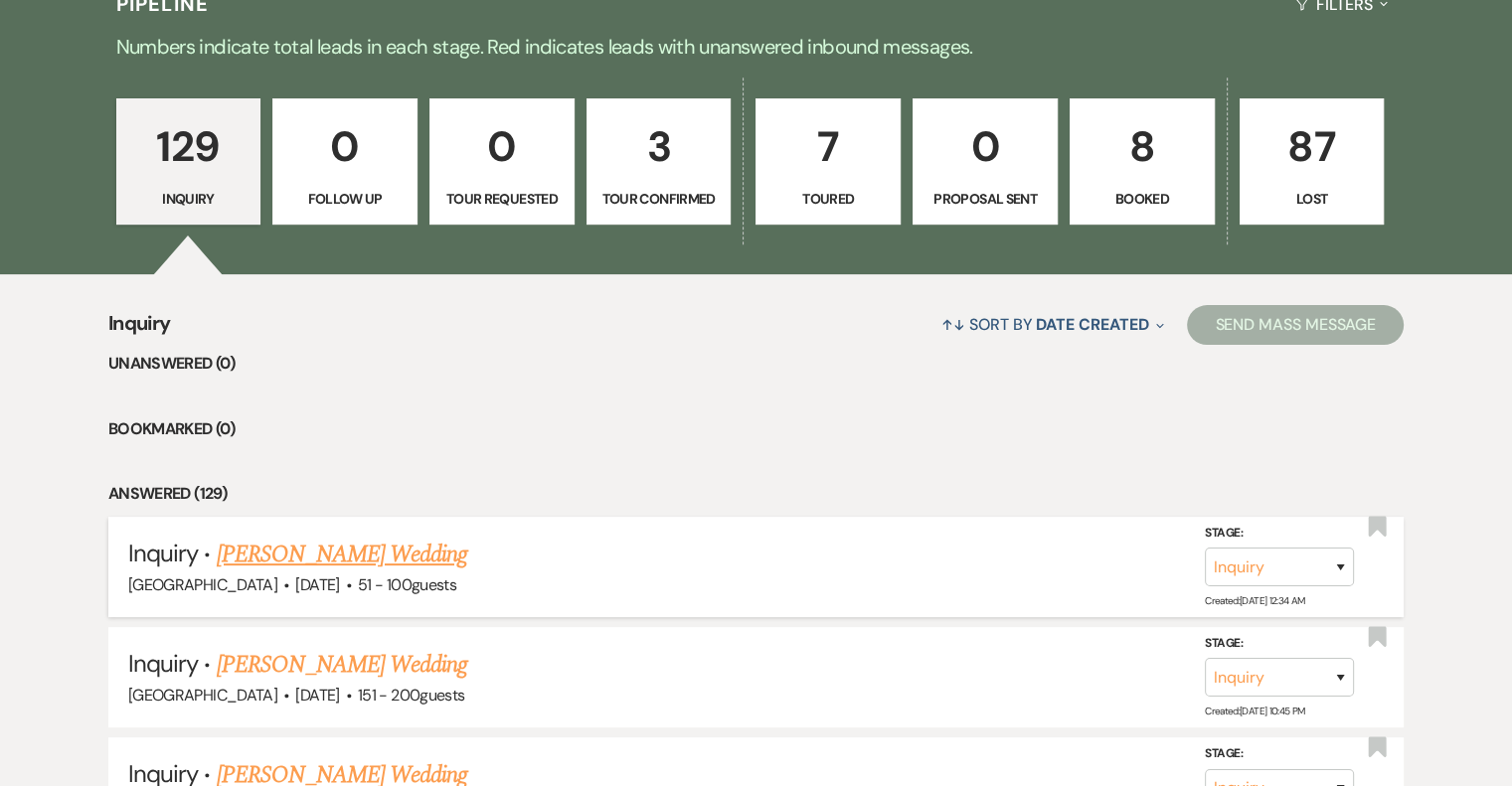 click on "[PERSON_NAME] Wedding" at bounding box center [342, 554] 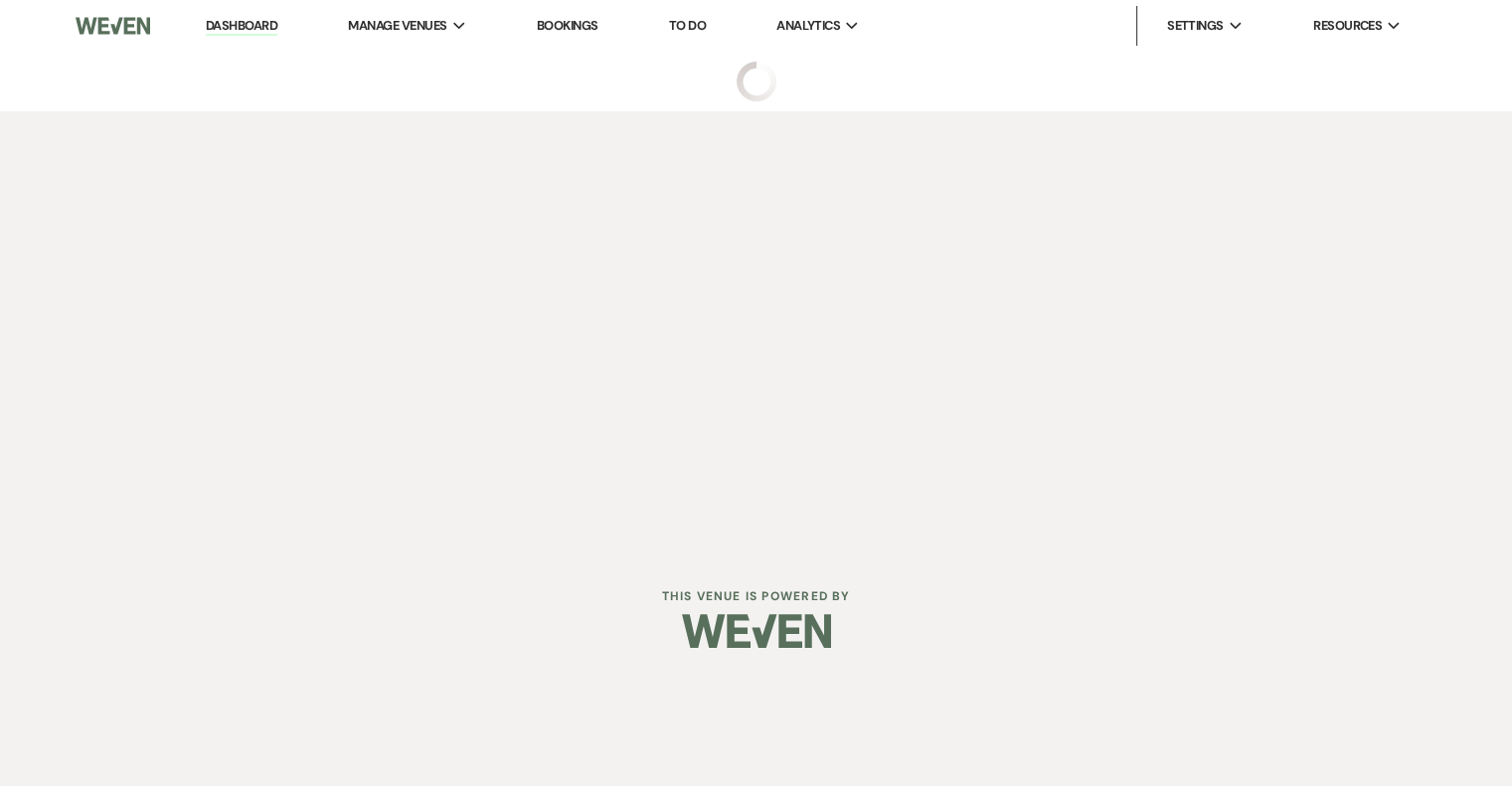 scroll, scrollTop: 0, scrollLeft: 0, axis: both 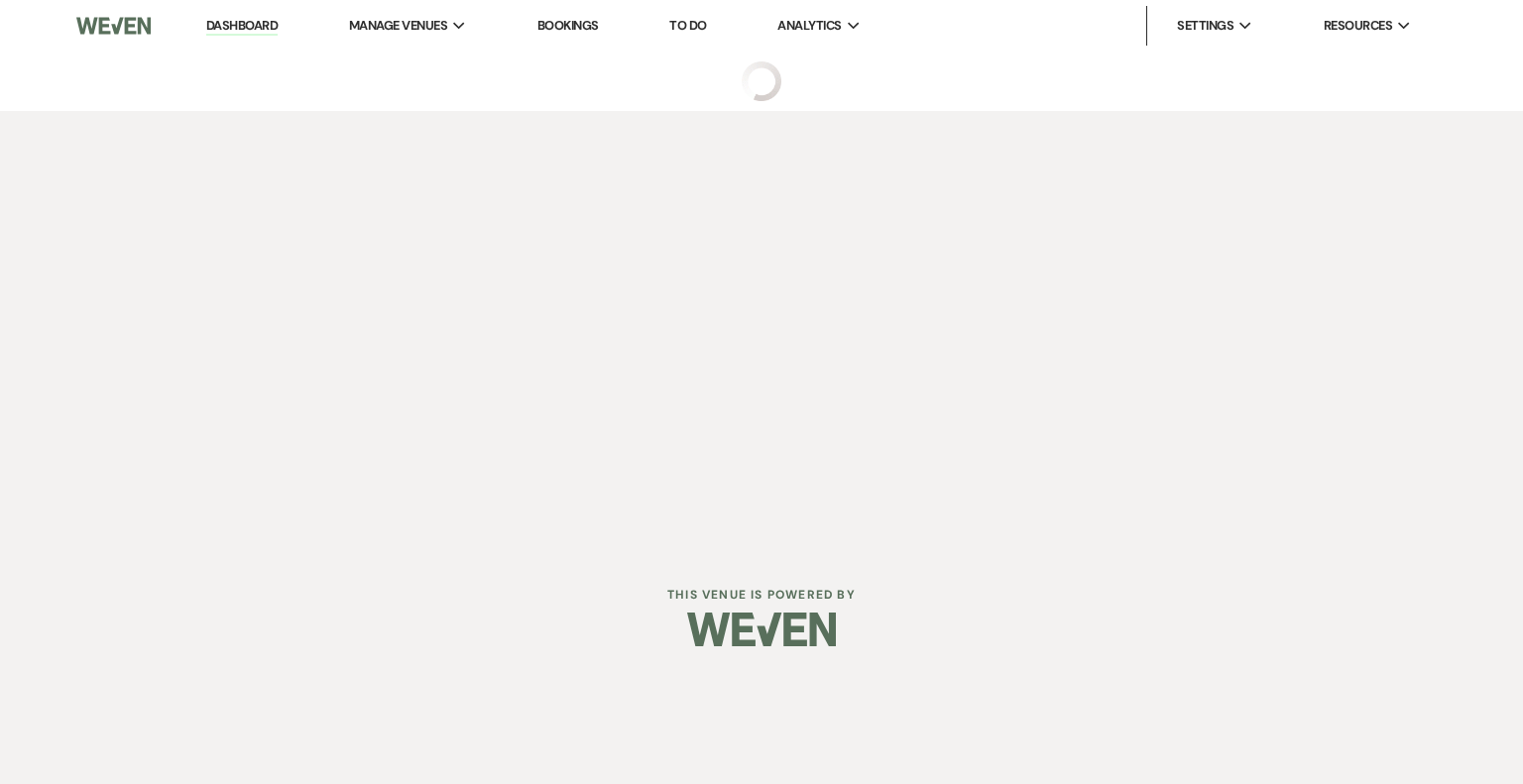select on "2" 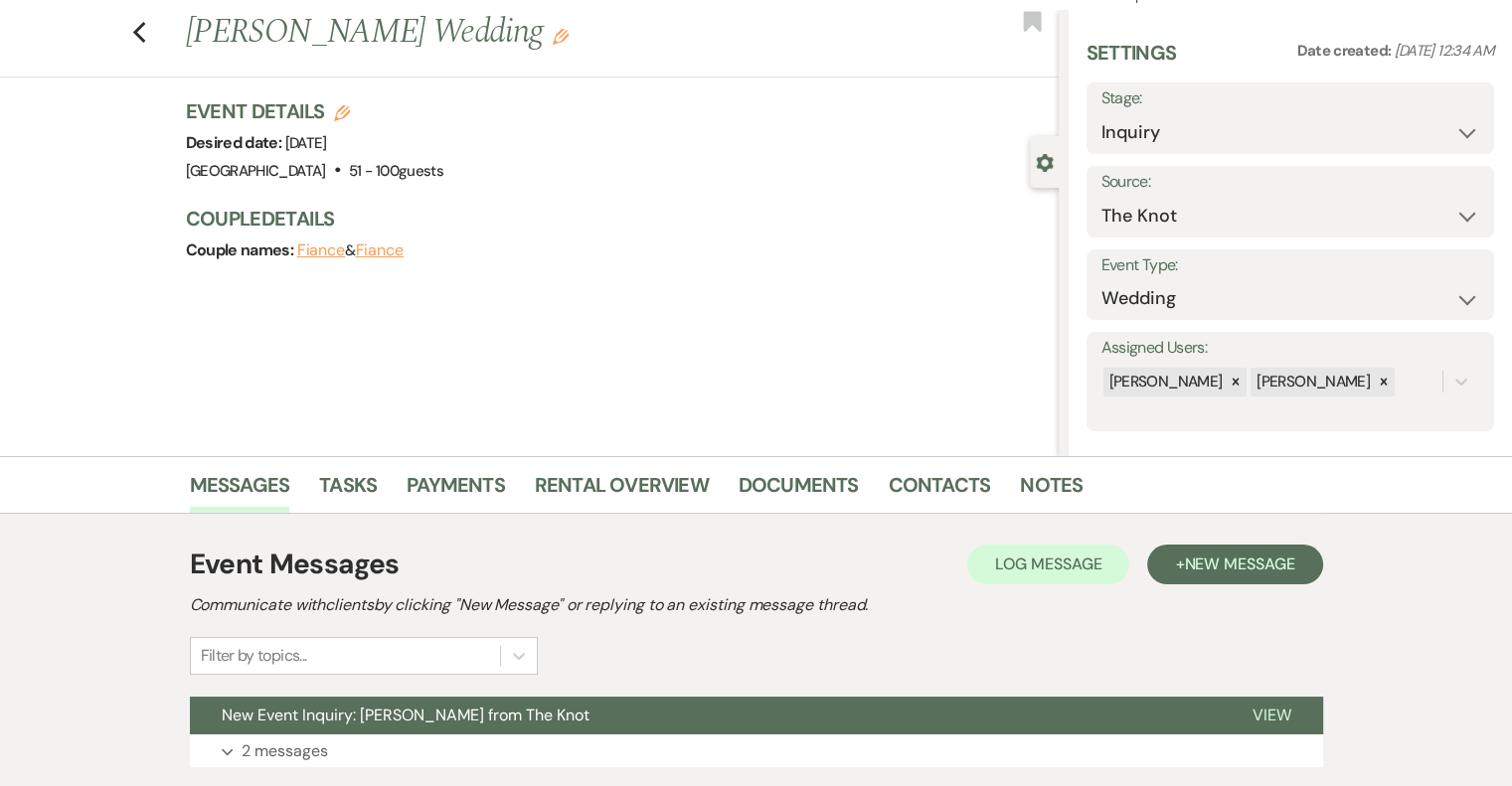 scroll, scrollTop: 181, scrollLeft: 0, axis: vertical 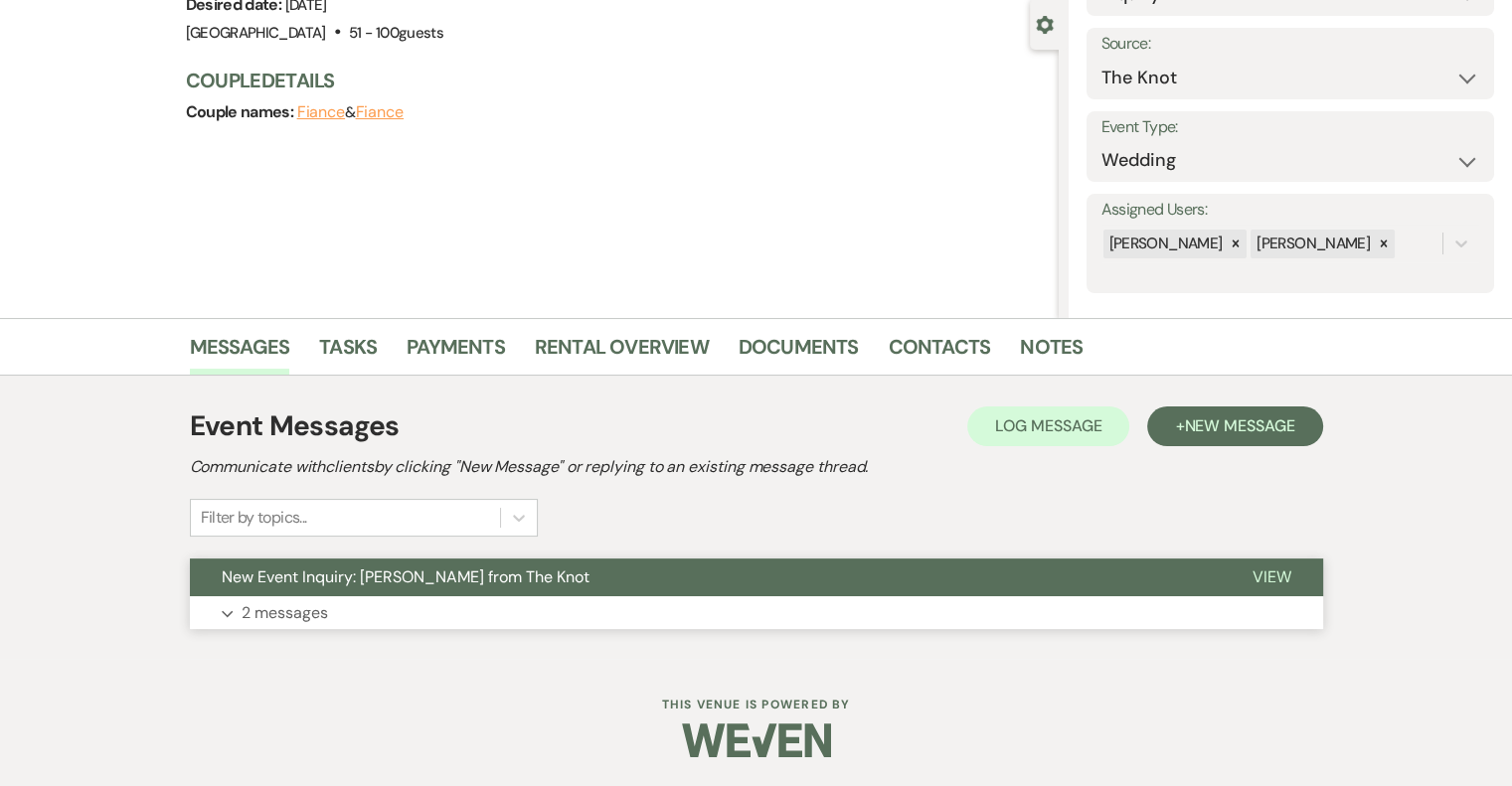 click on "2 messages" at bounding box center [284, 613] 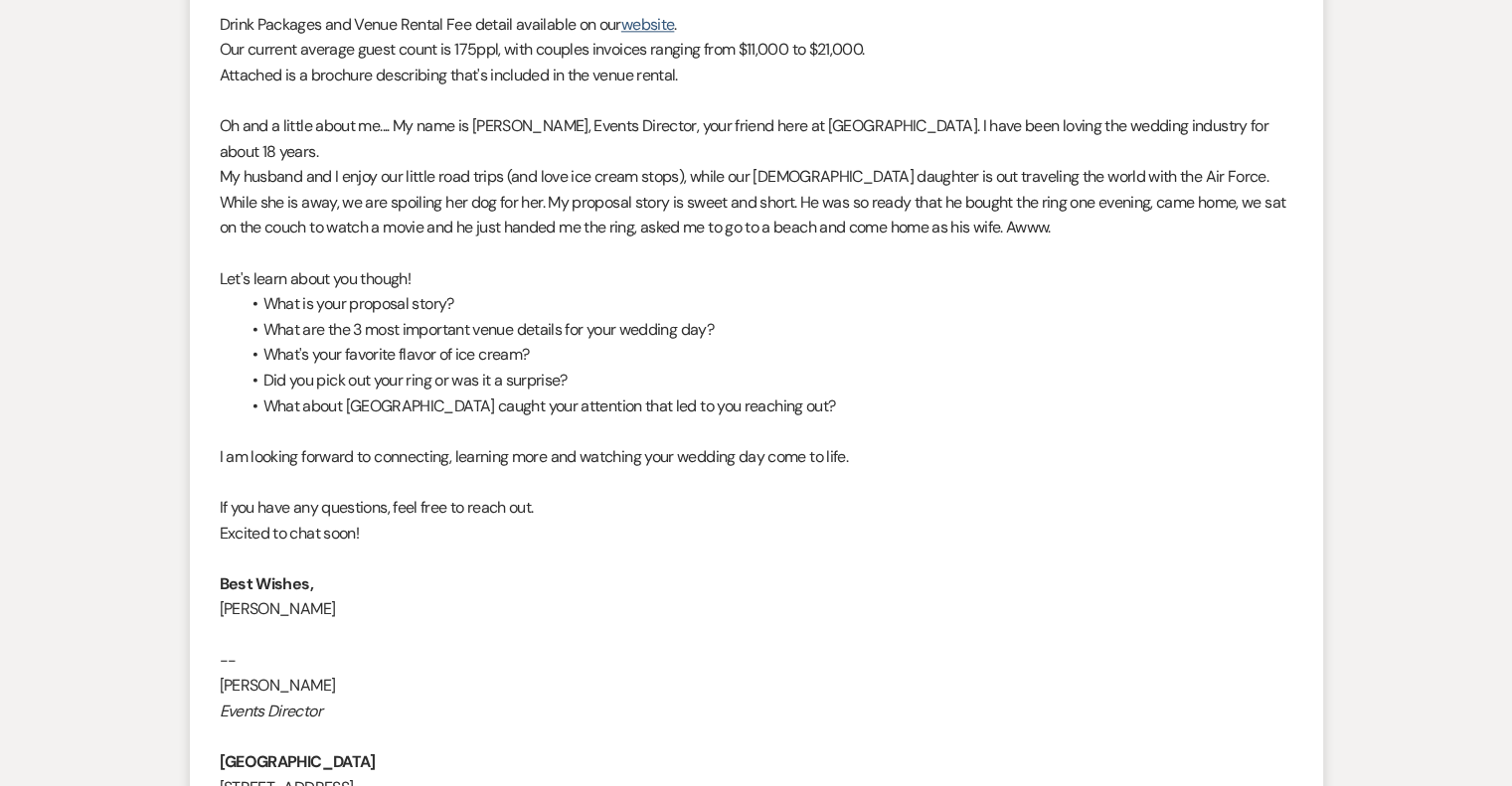 scroll, scrollTop: 2908, scrollLeft: 0, axis: vertical 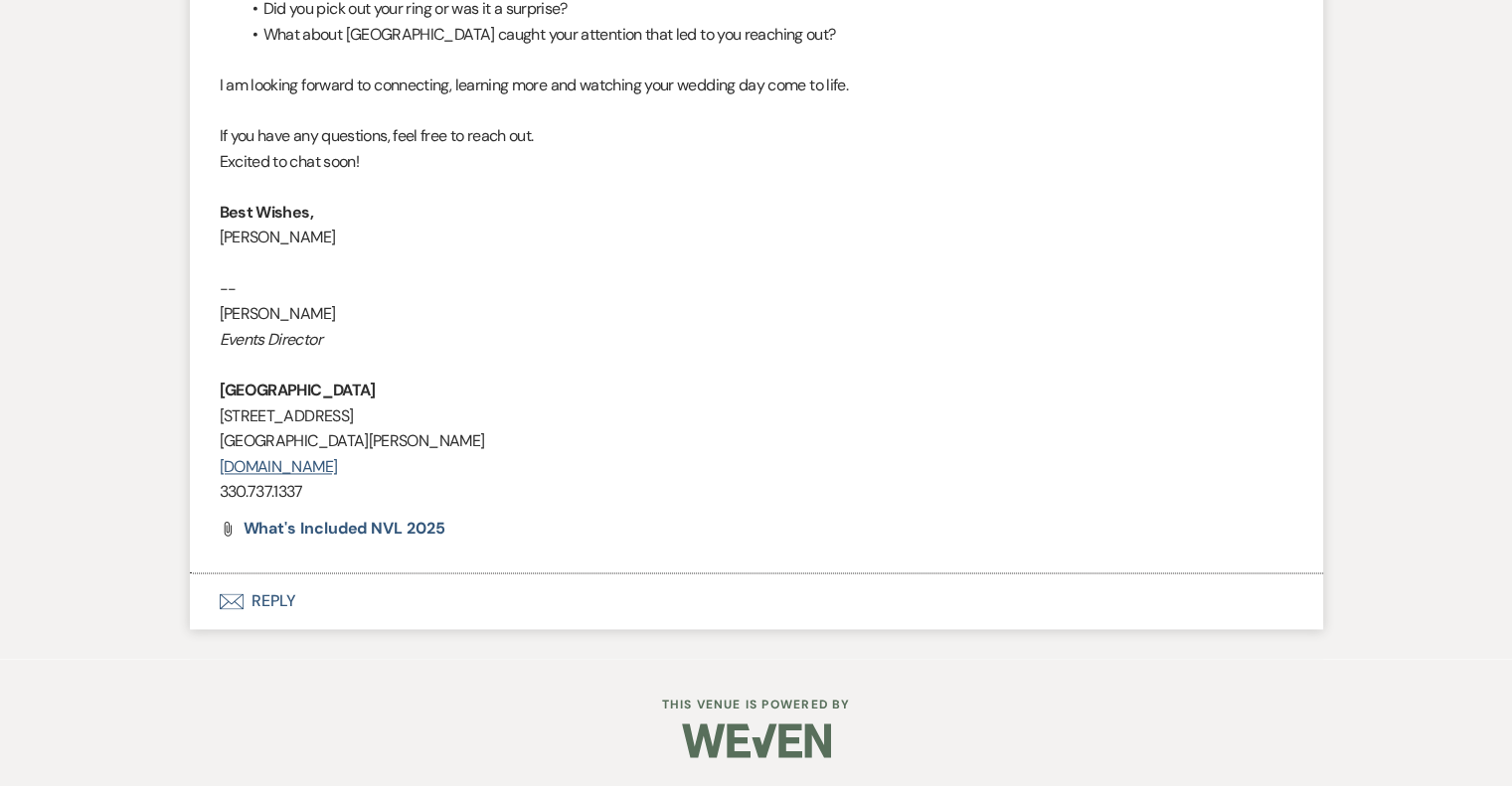 click on "Envelope Reply" at bounding box center (756, 601) 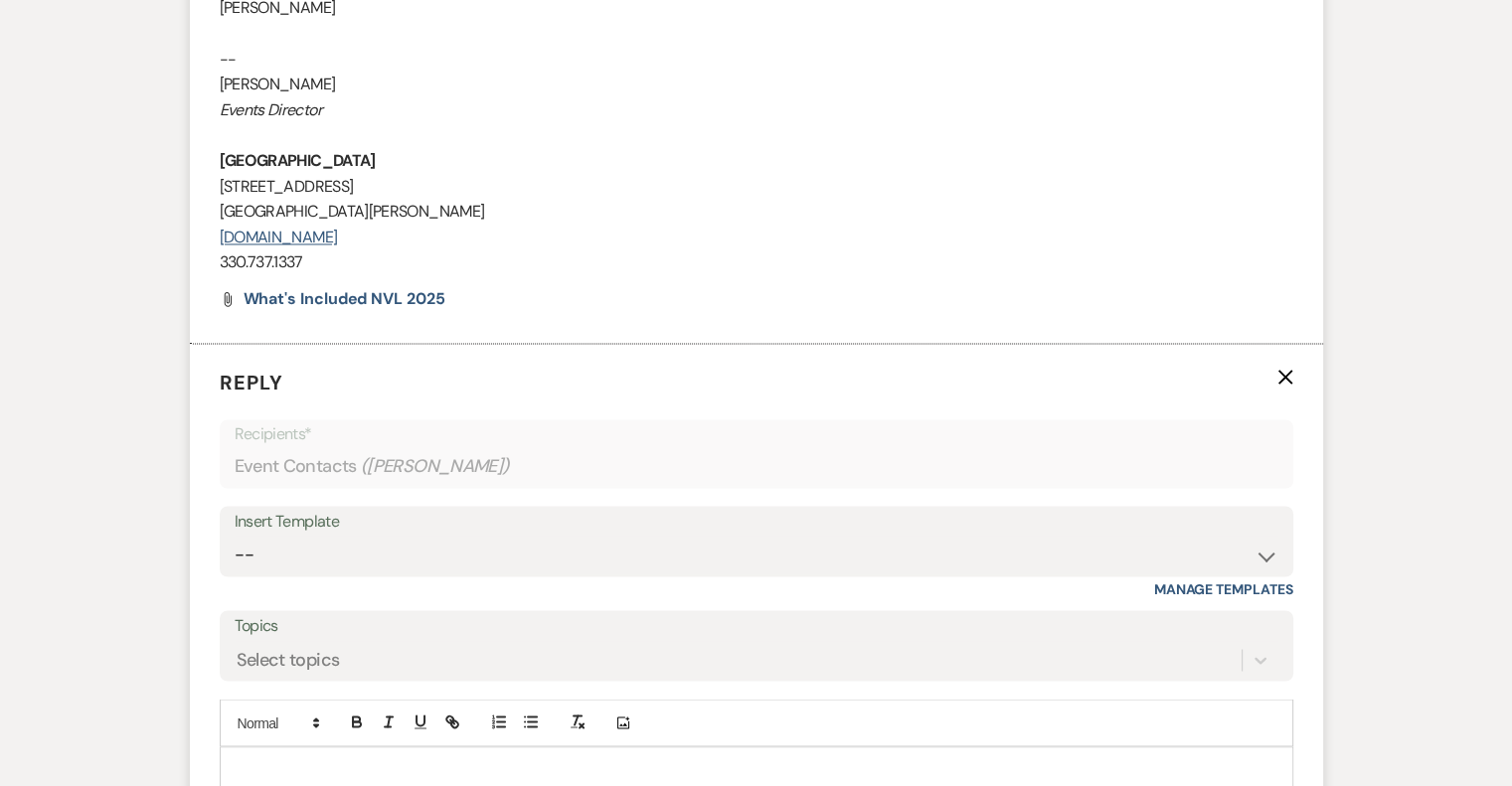 scroll, scrollTop: 3381, scrollLeft: 0, axis: vertical 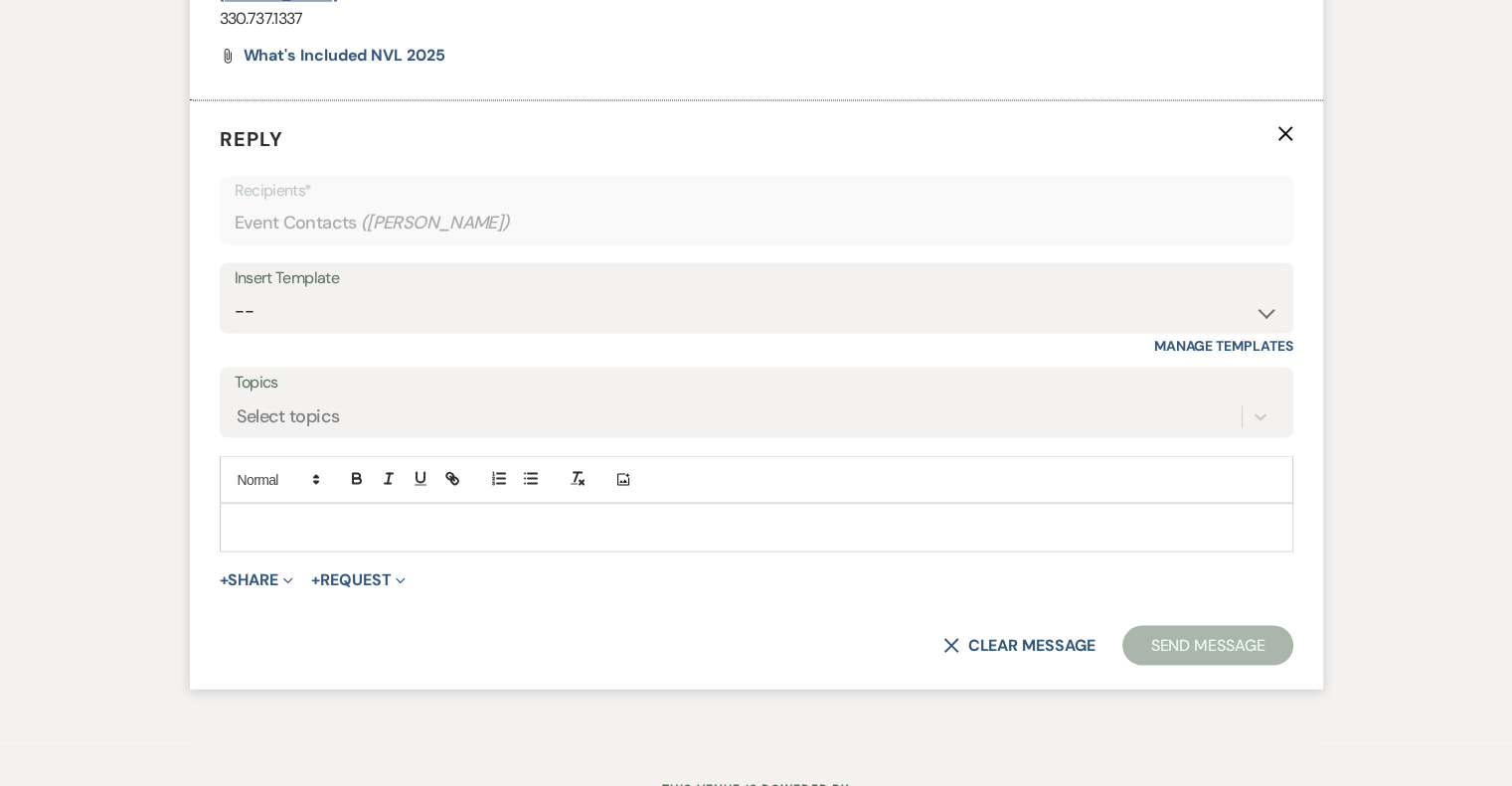 click at bounding box center [756, 527] 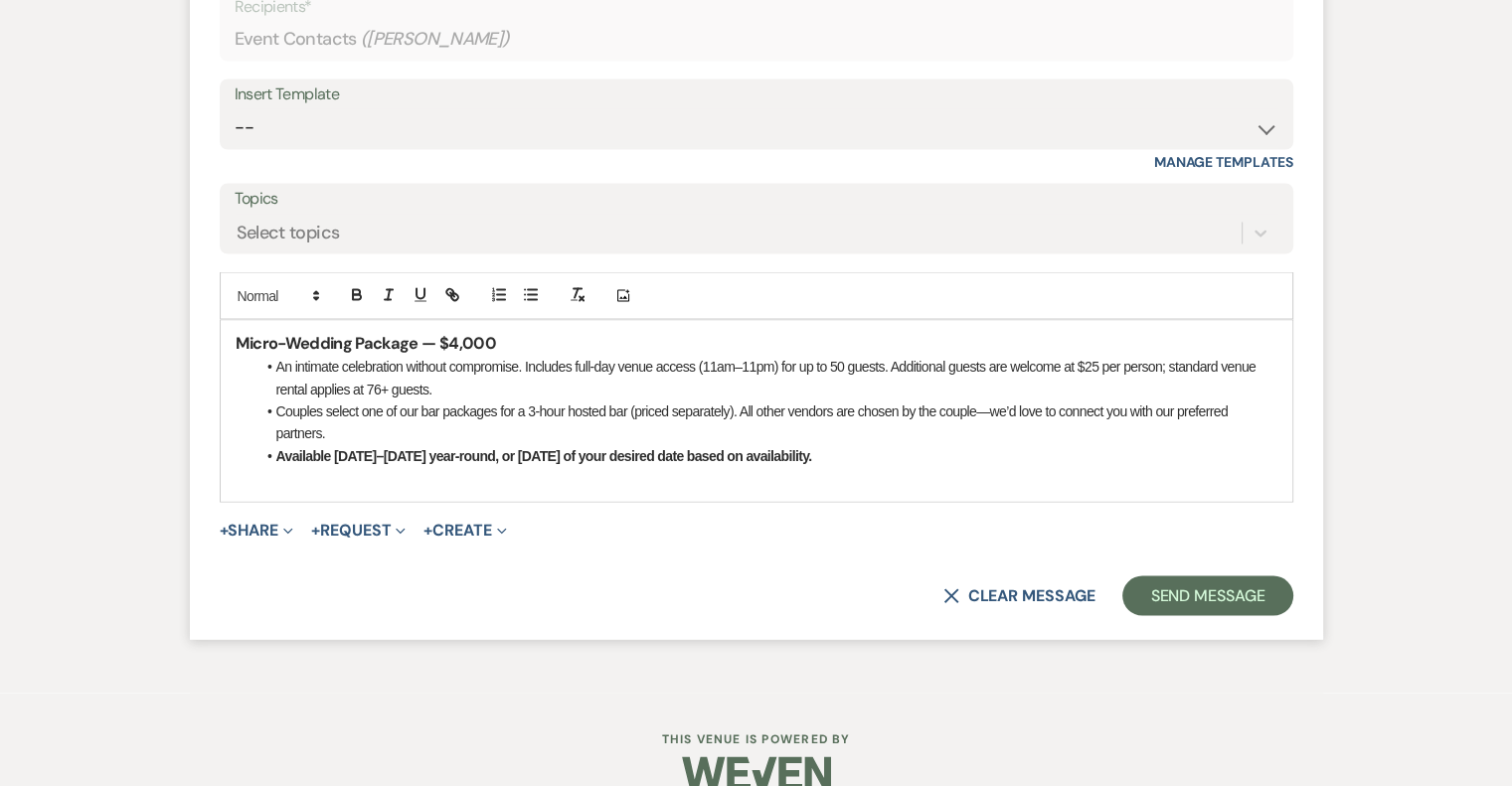 scroll, scrollTop: 3597, scrollLeft: 0, axis: vertical 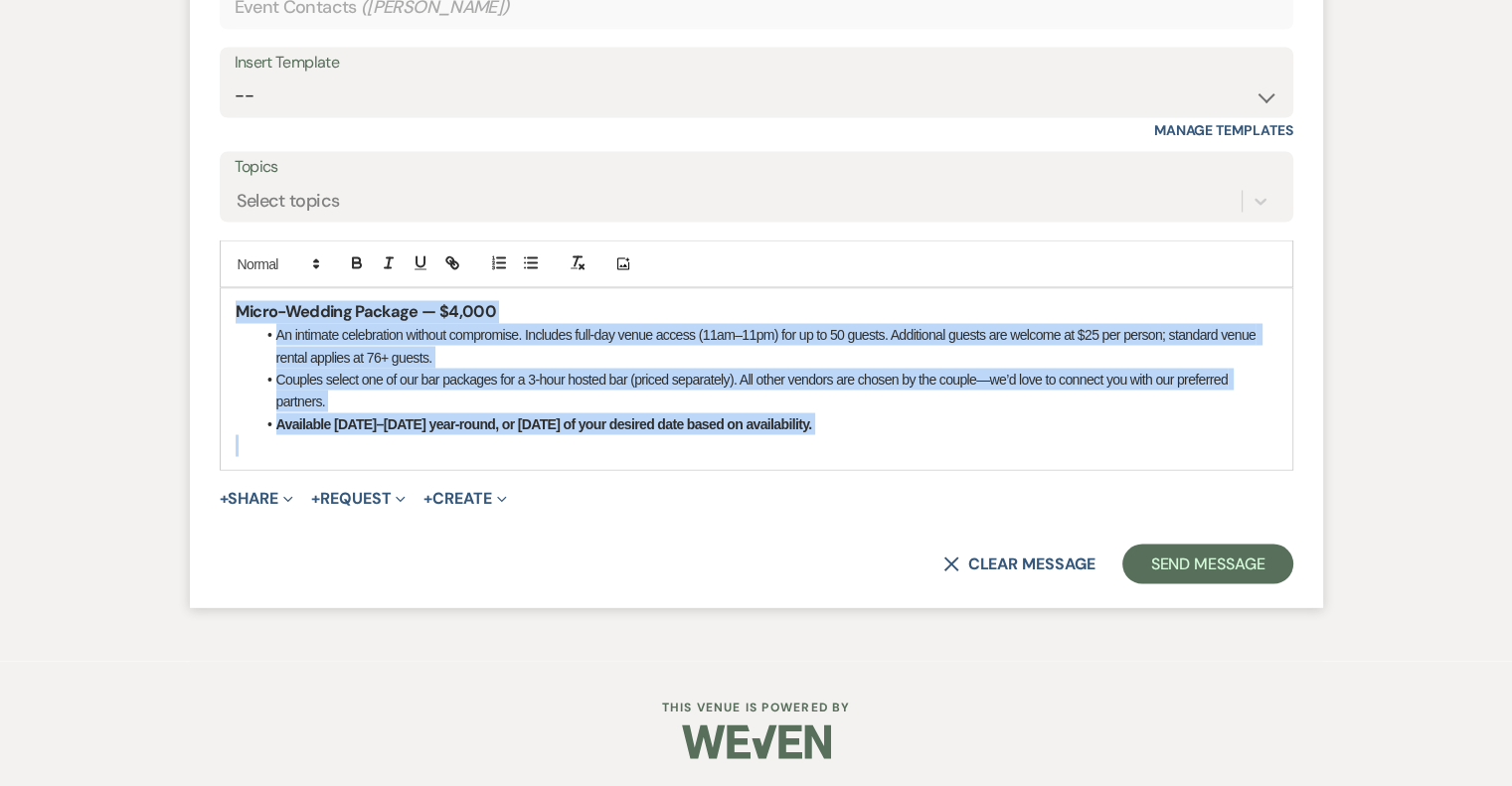 drag, startPoint x: 238, startPoint y: 307, endPoint x: 1238, endPoint y: 478, distance: 1014.51516 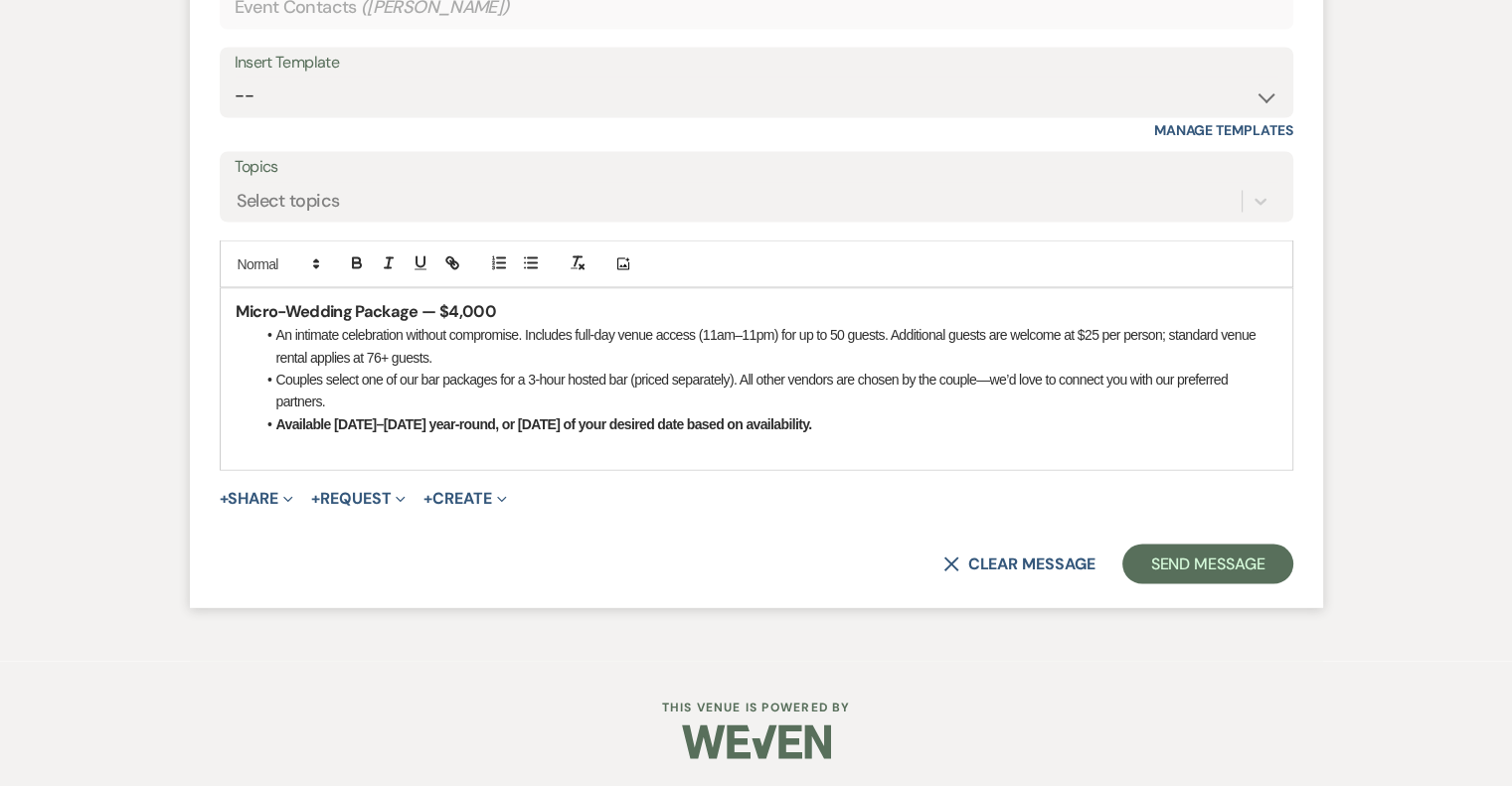 scroll, scrollTop: 3463, scrollLeft: 0, axis: vertical 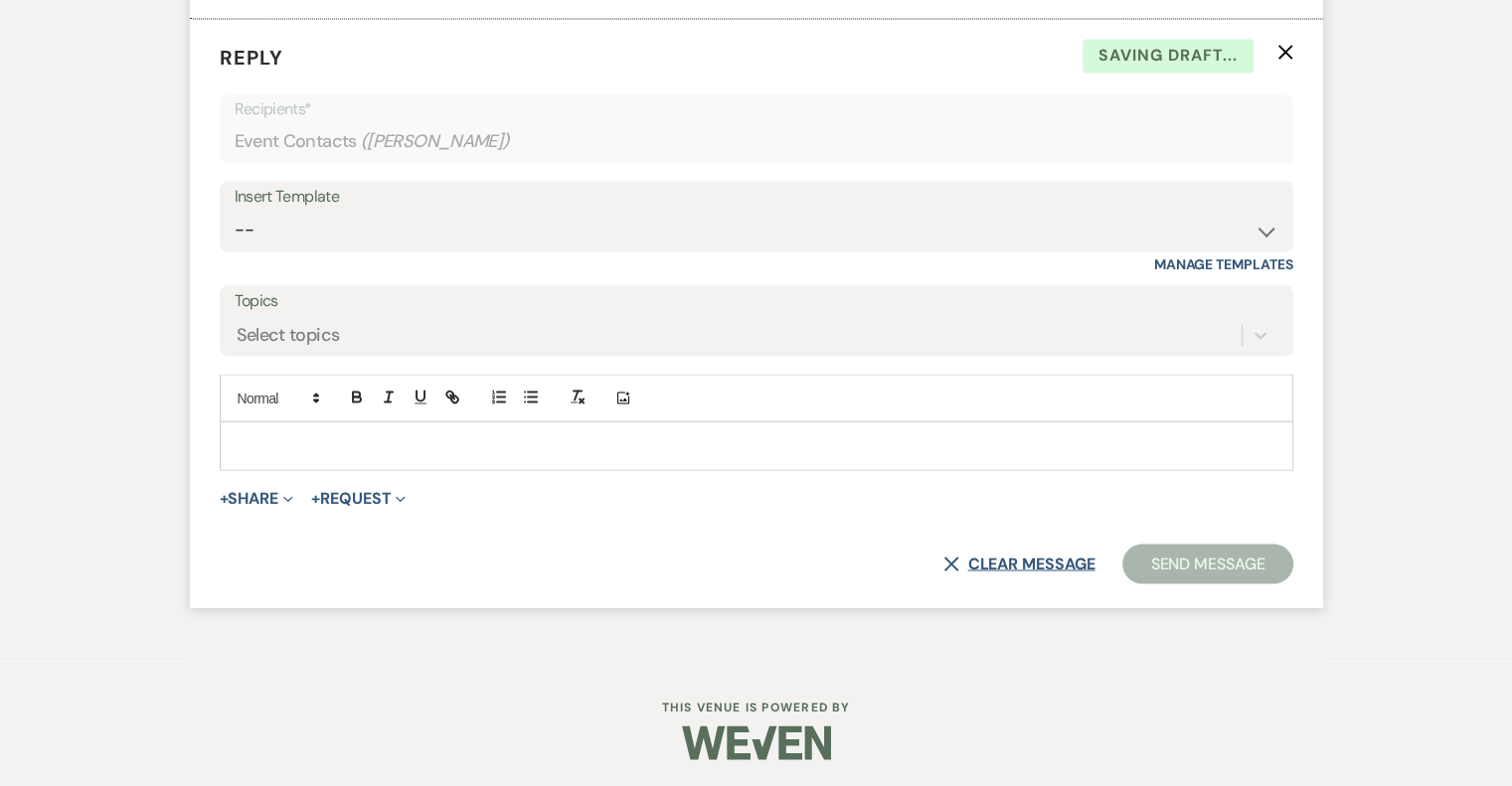 click on "X  Clear message" at bounding box center [1019, 563] 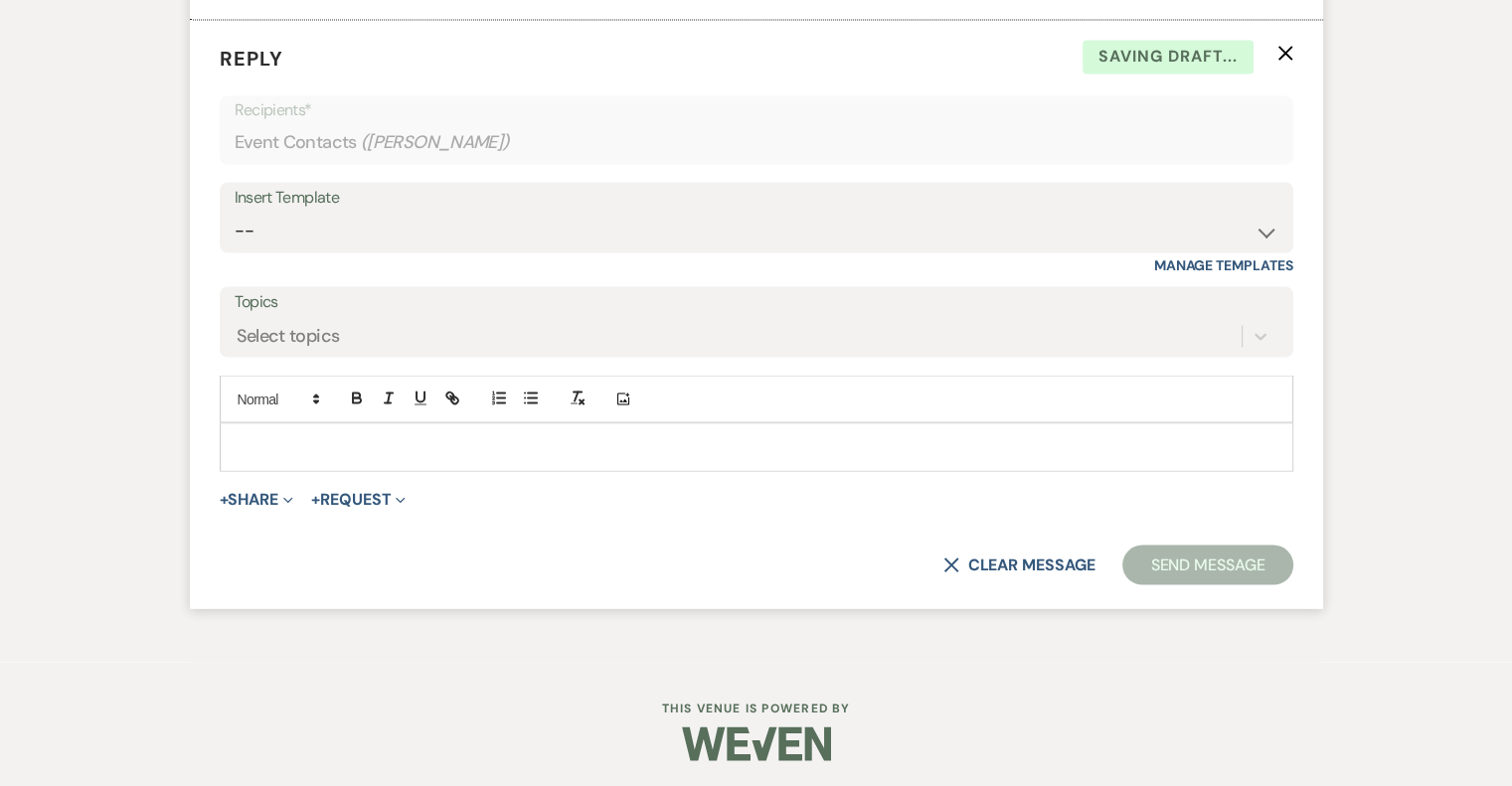 click on "X" 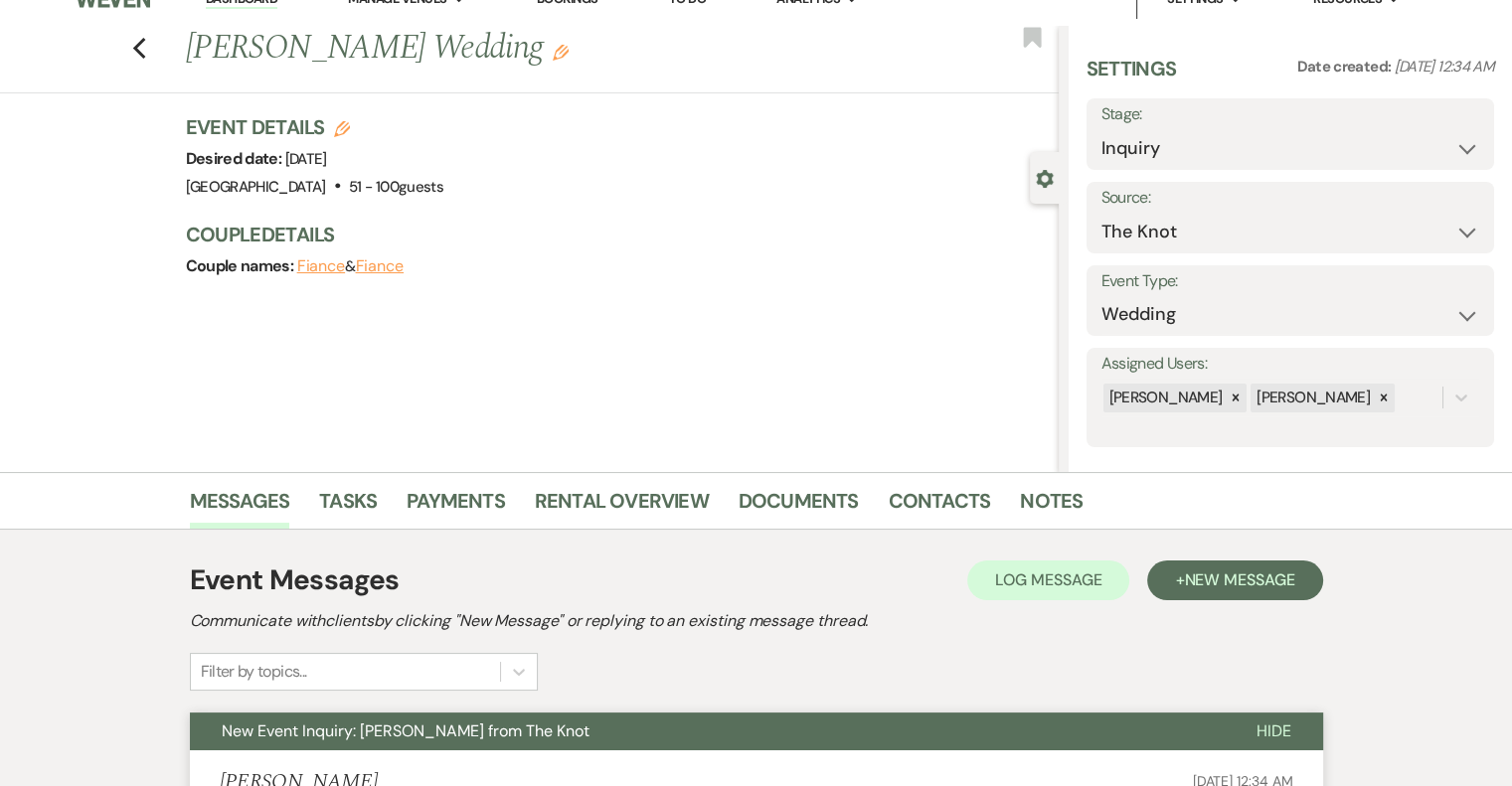 scroll, scrollTop: 0, scrollLeft: 0, axis: both 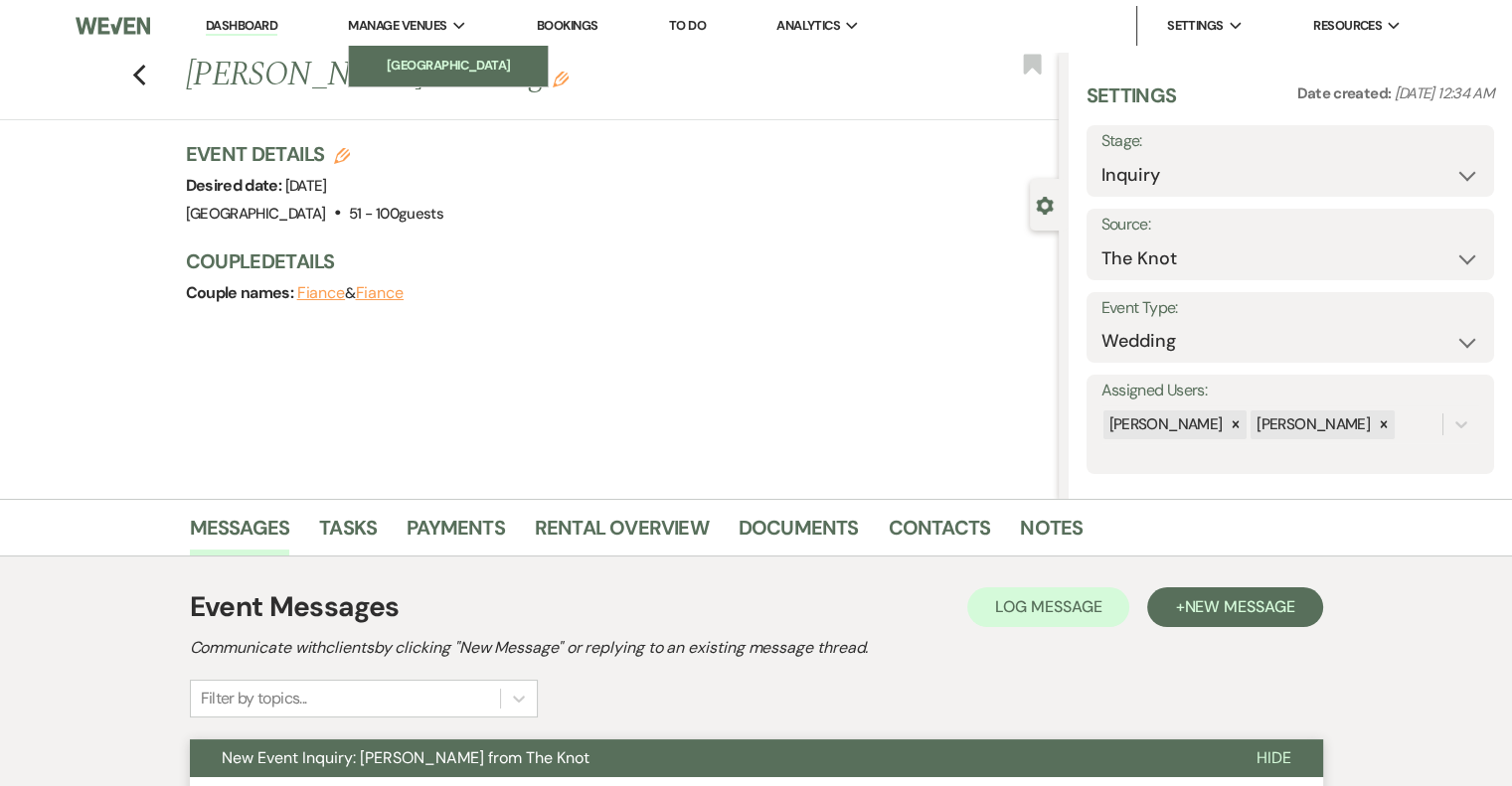 click on "[GEOGRAPHIC_DATA]" at bounding box center [448, 66] 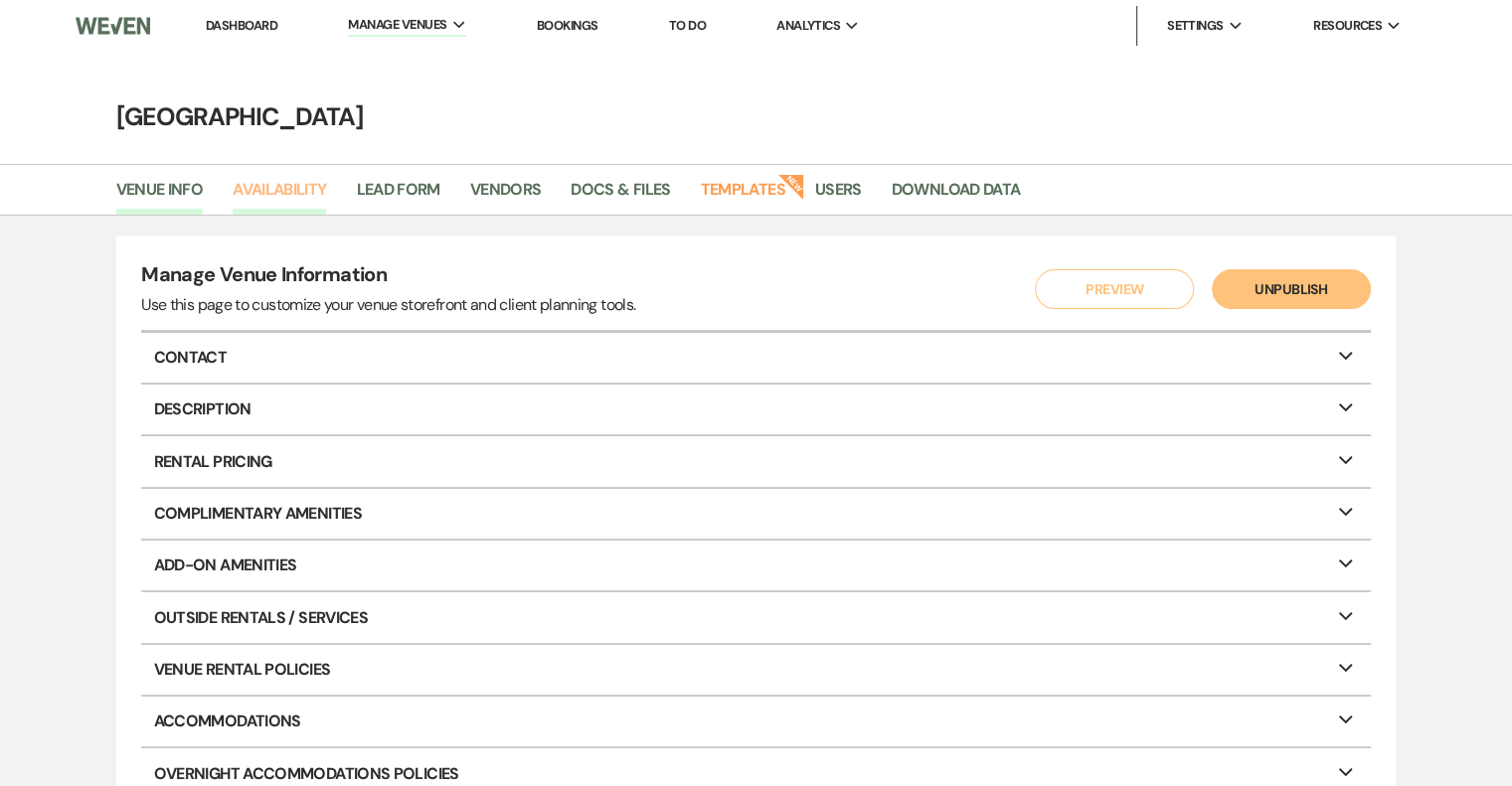 click on "Availability" at bounding box center (279, 196) 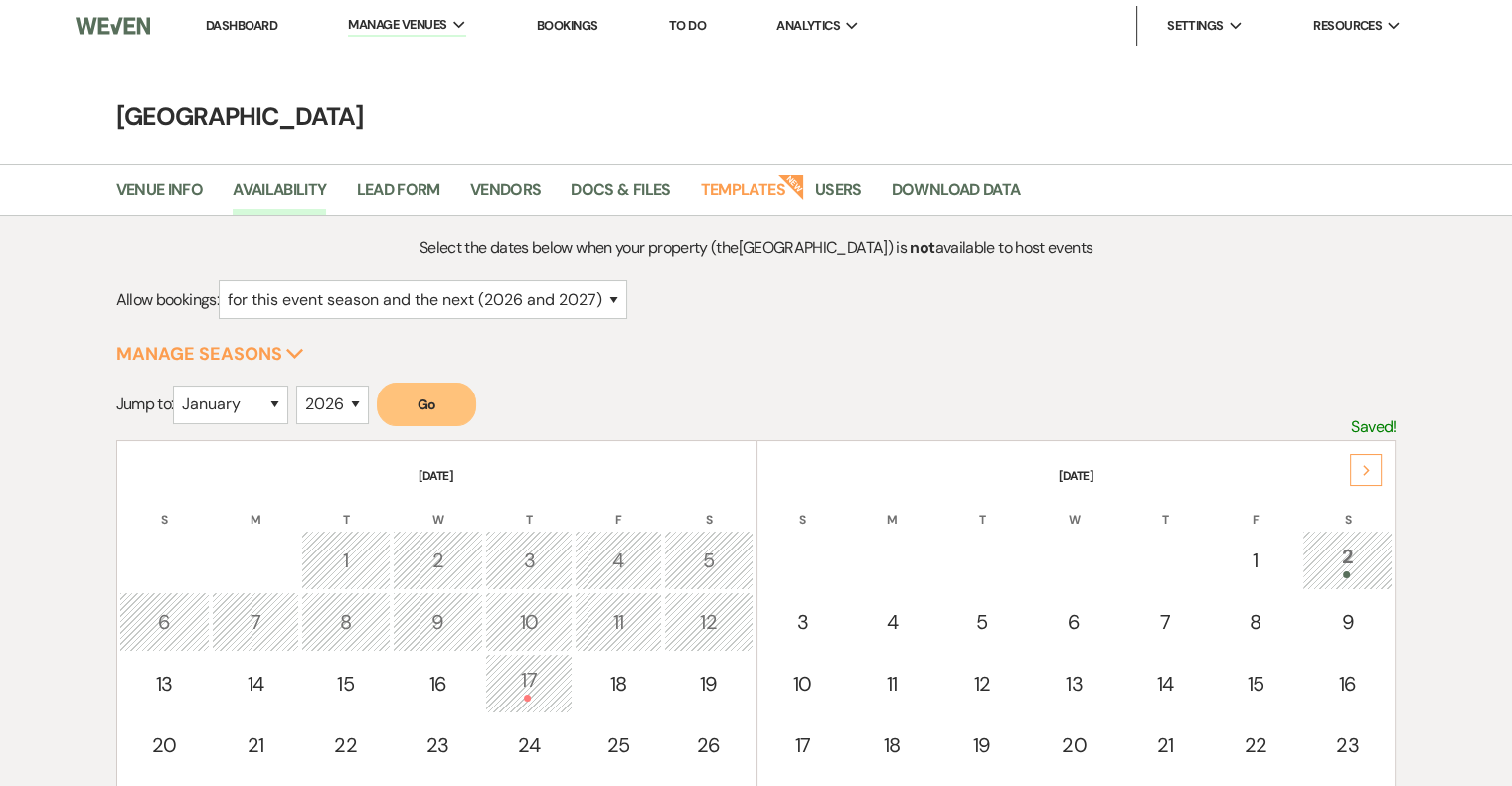 click on "Next" 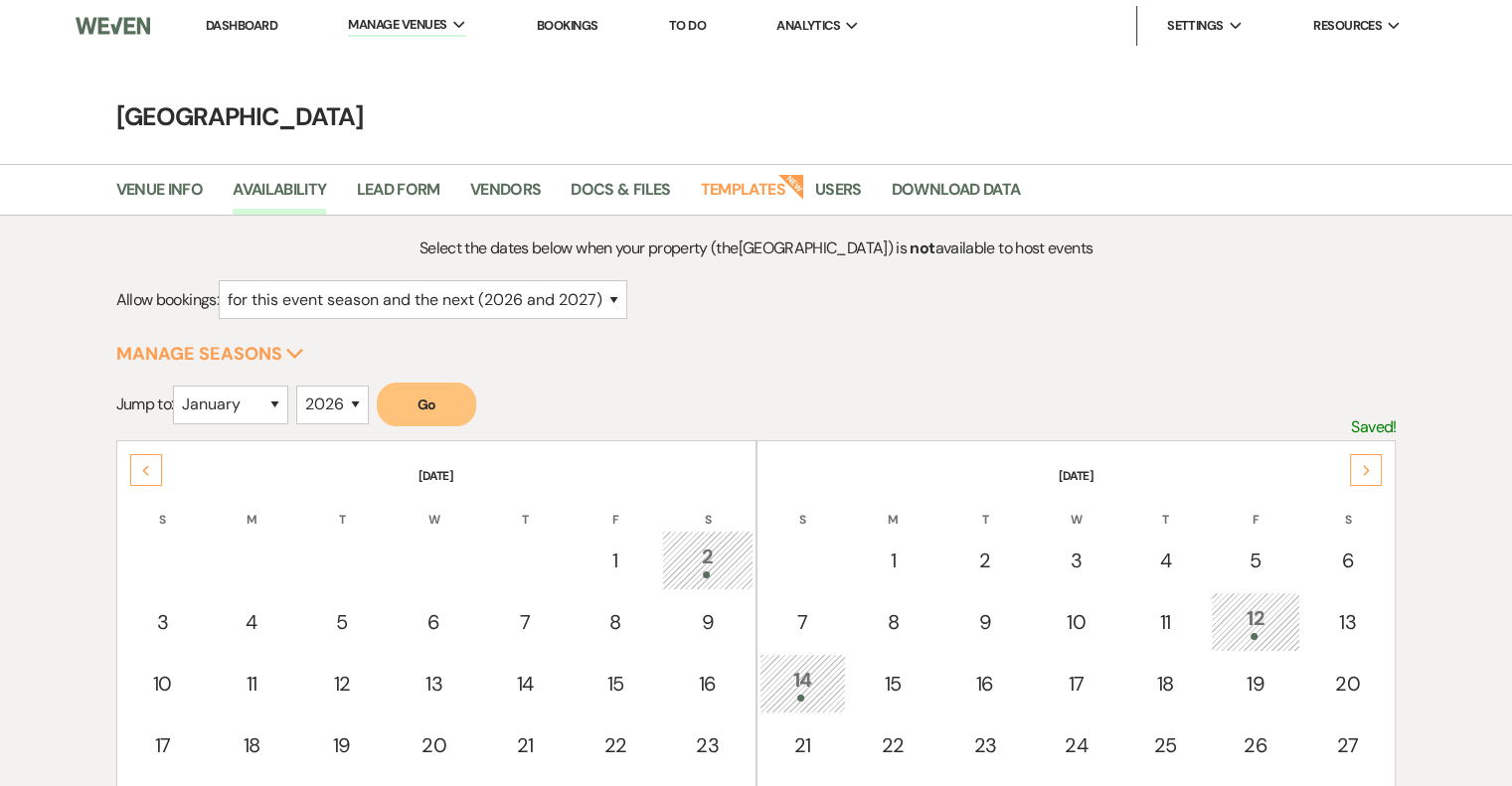 click on "Next" 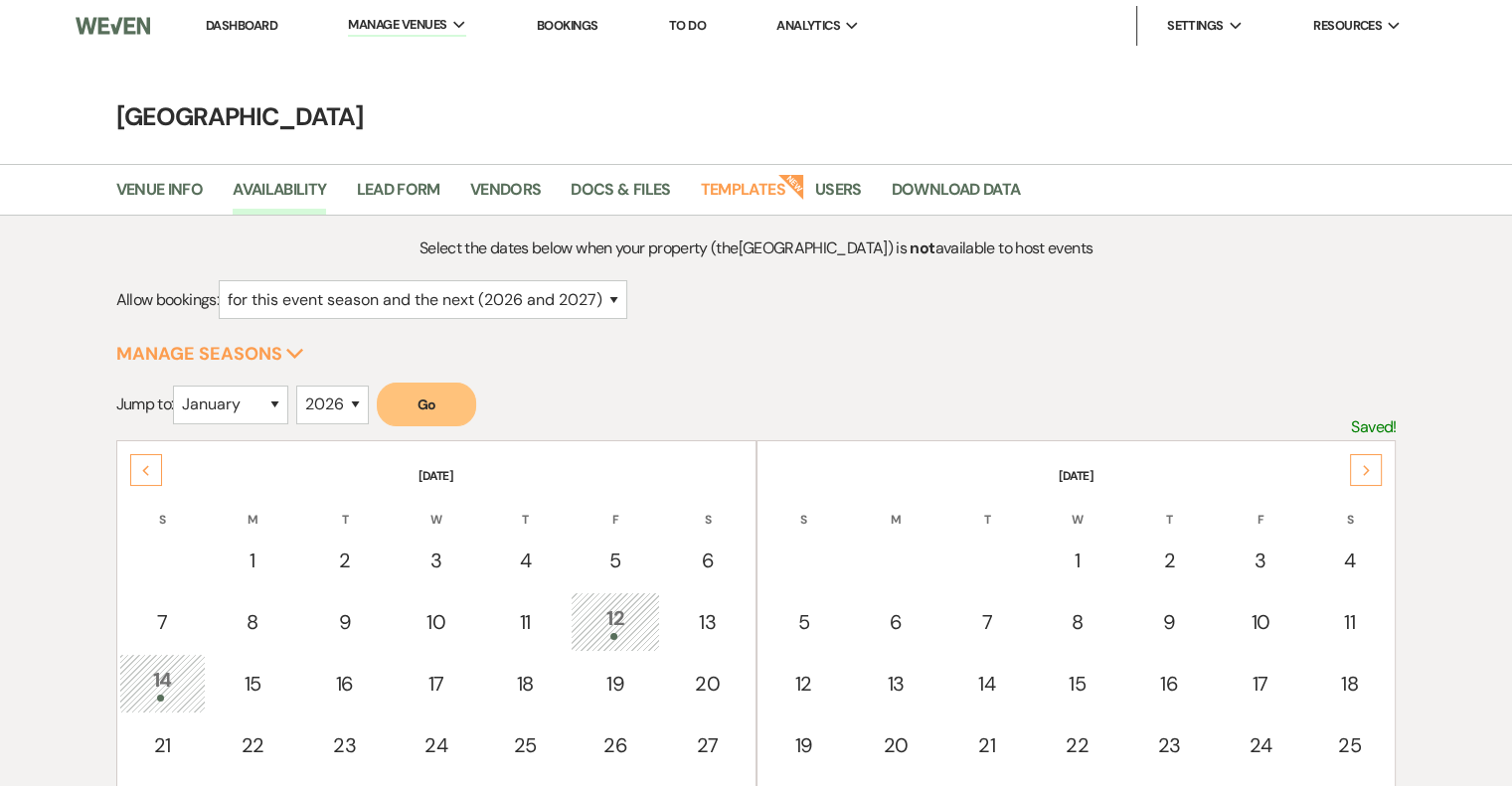click on "Next" 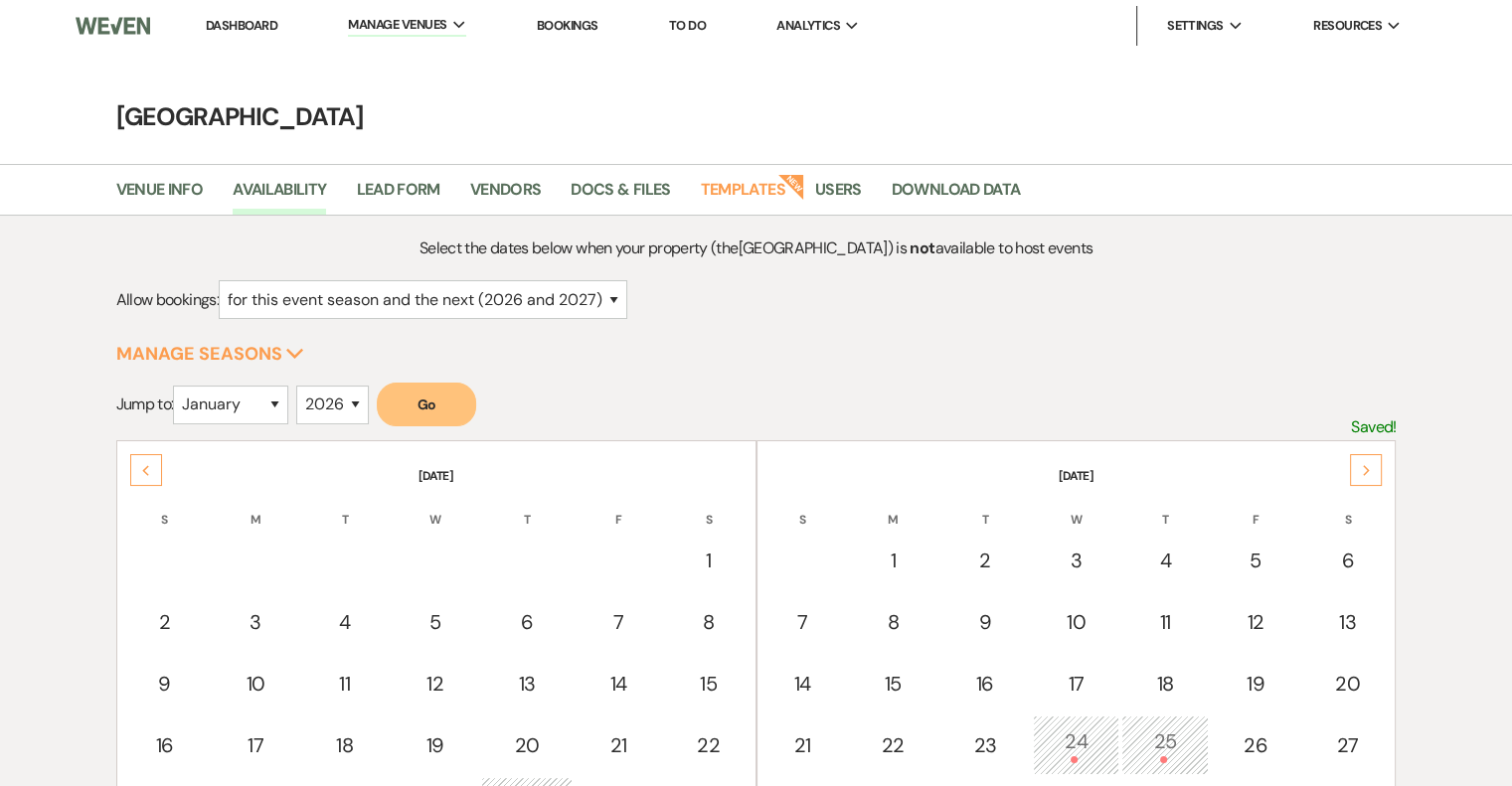 click on "Next" 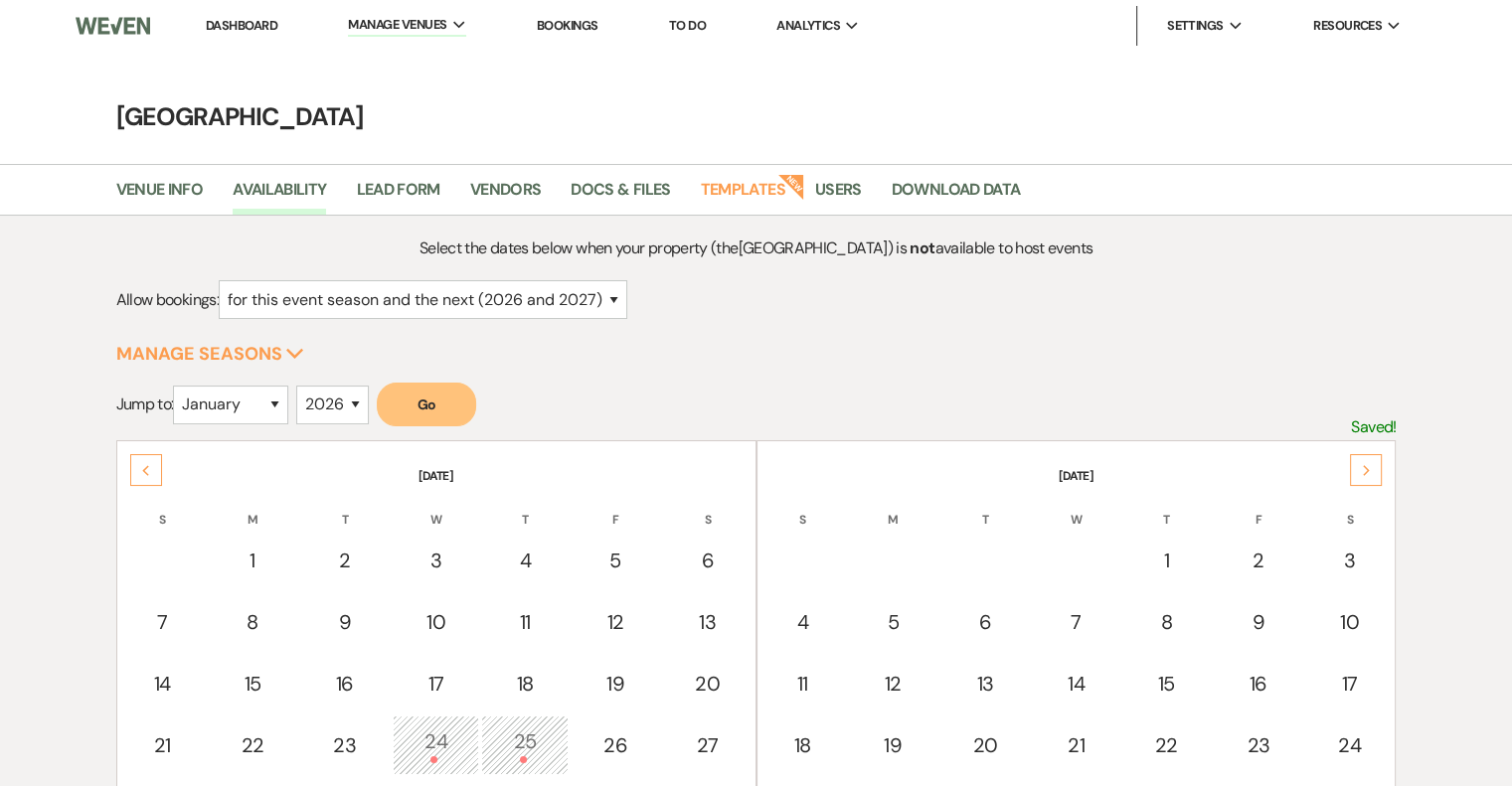 click on "Next" 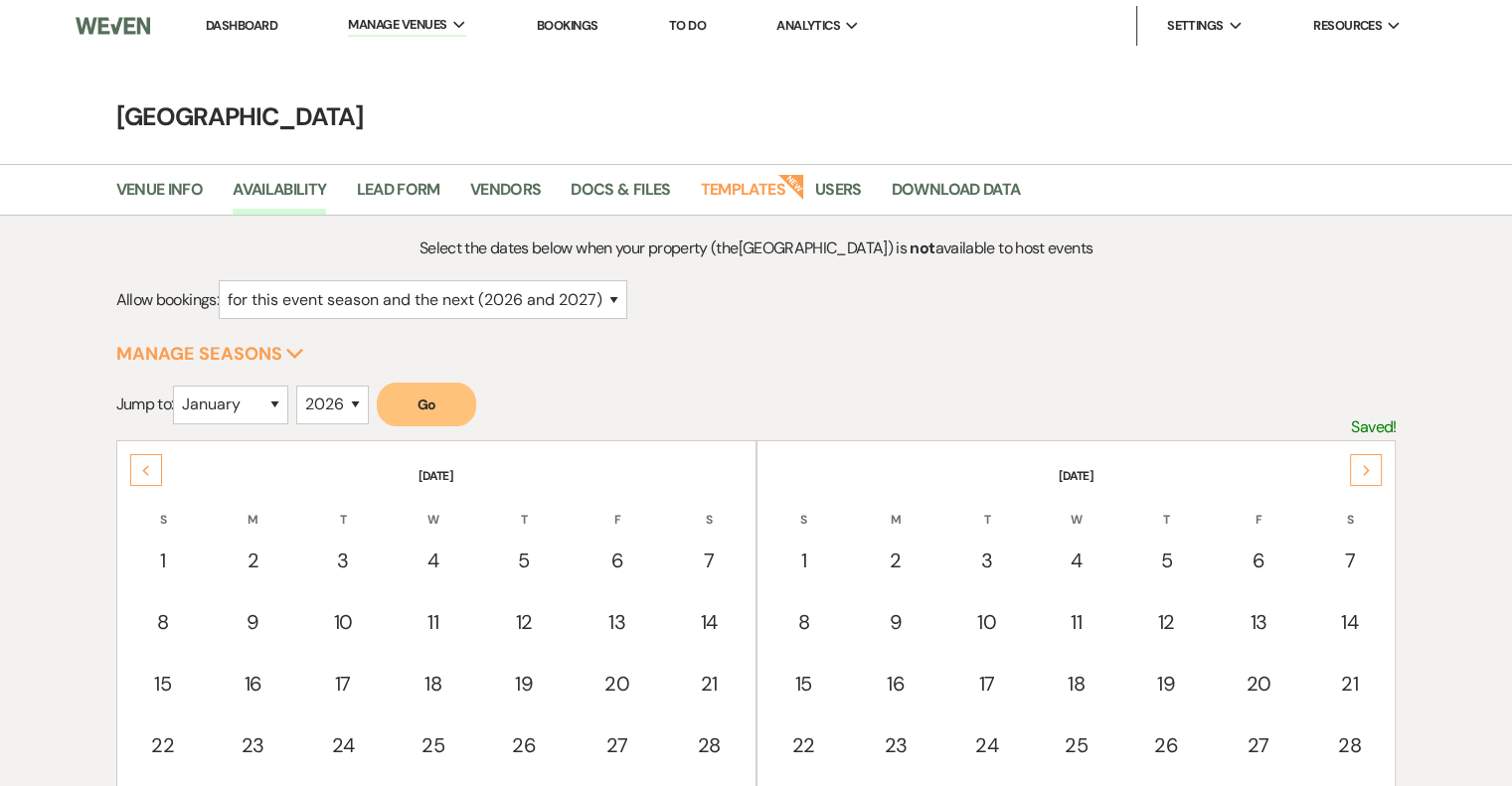 click on "Next" 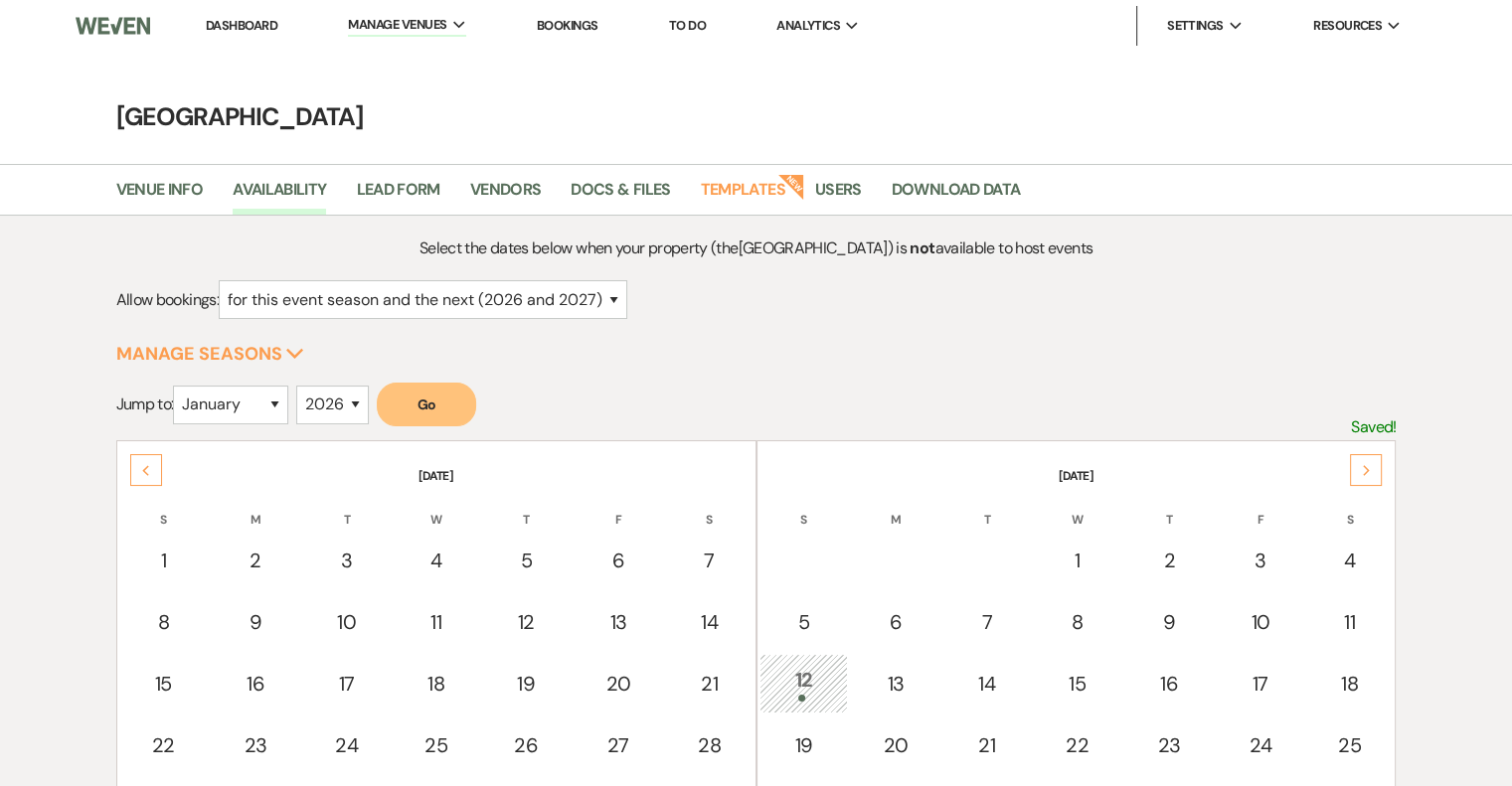 click on "Next" 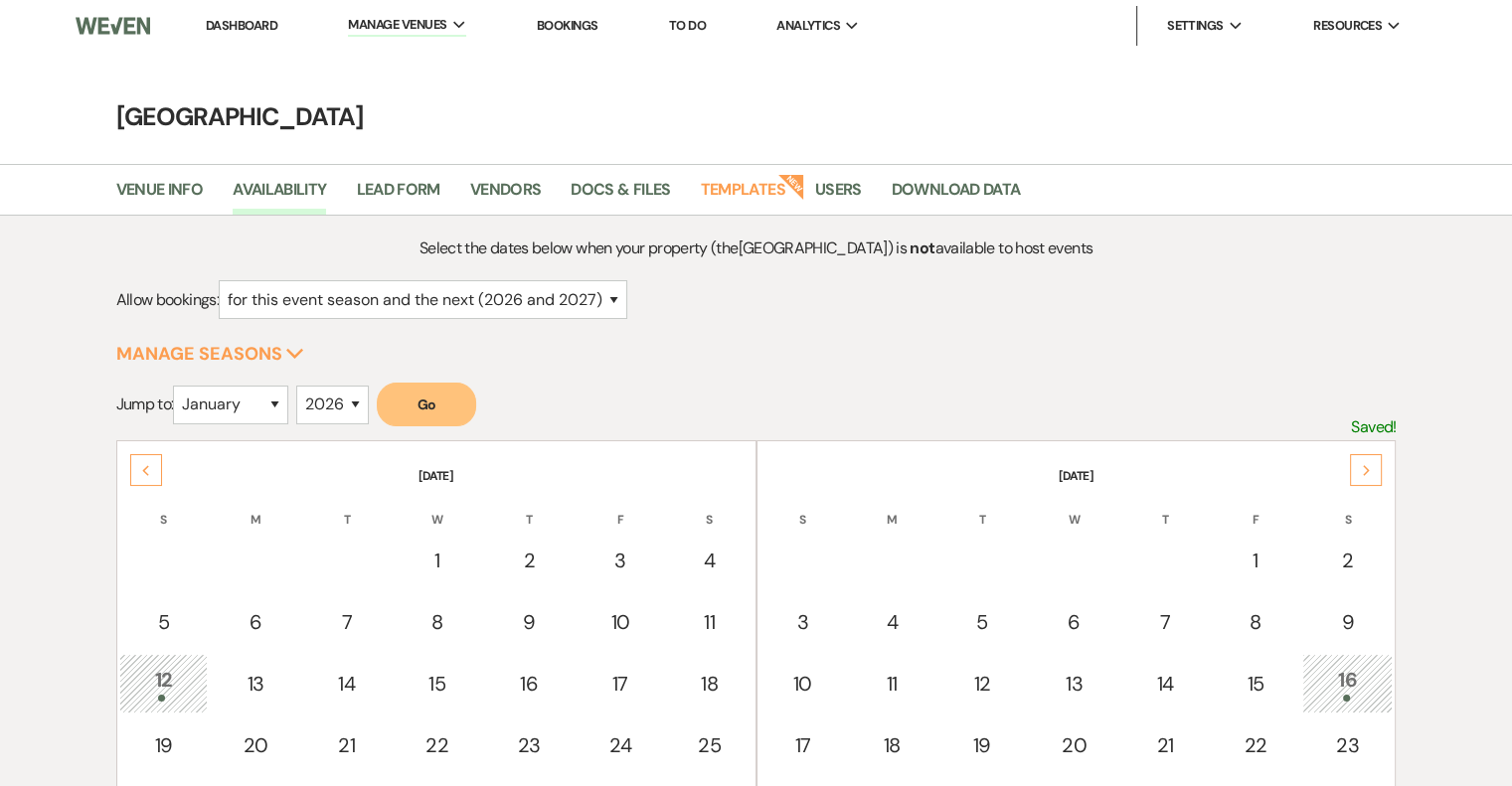 click on "Next" 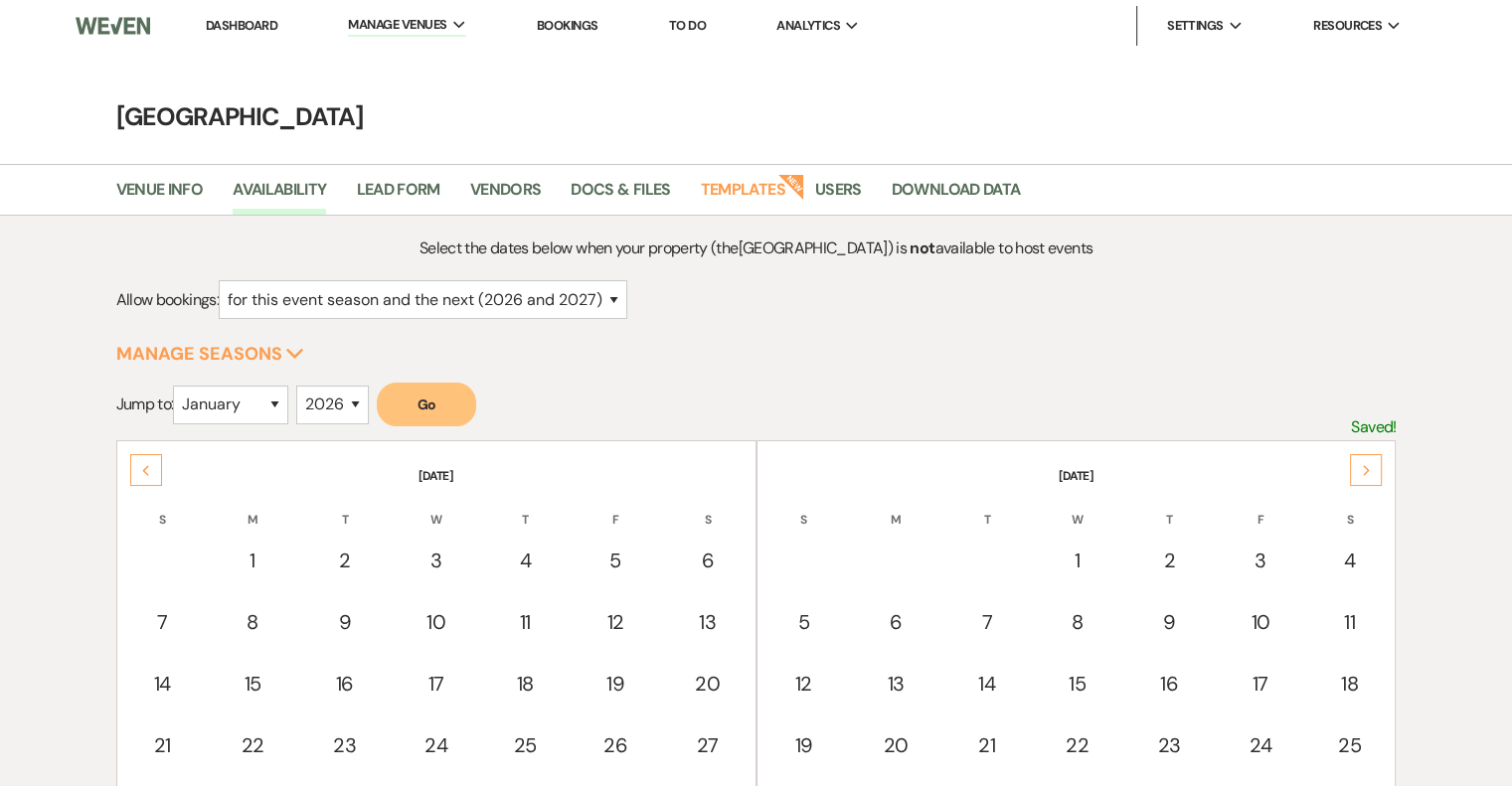click on "Next" 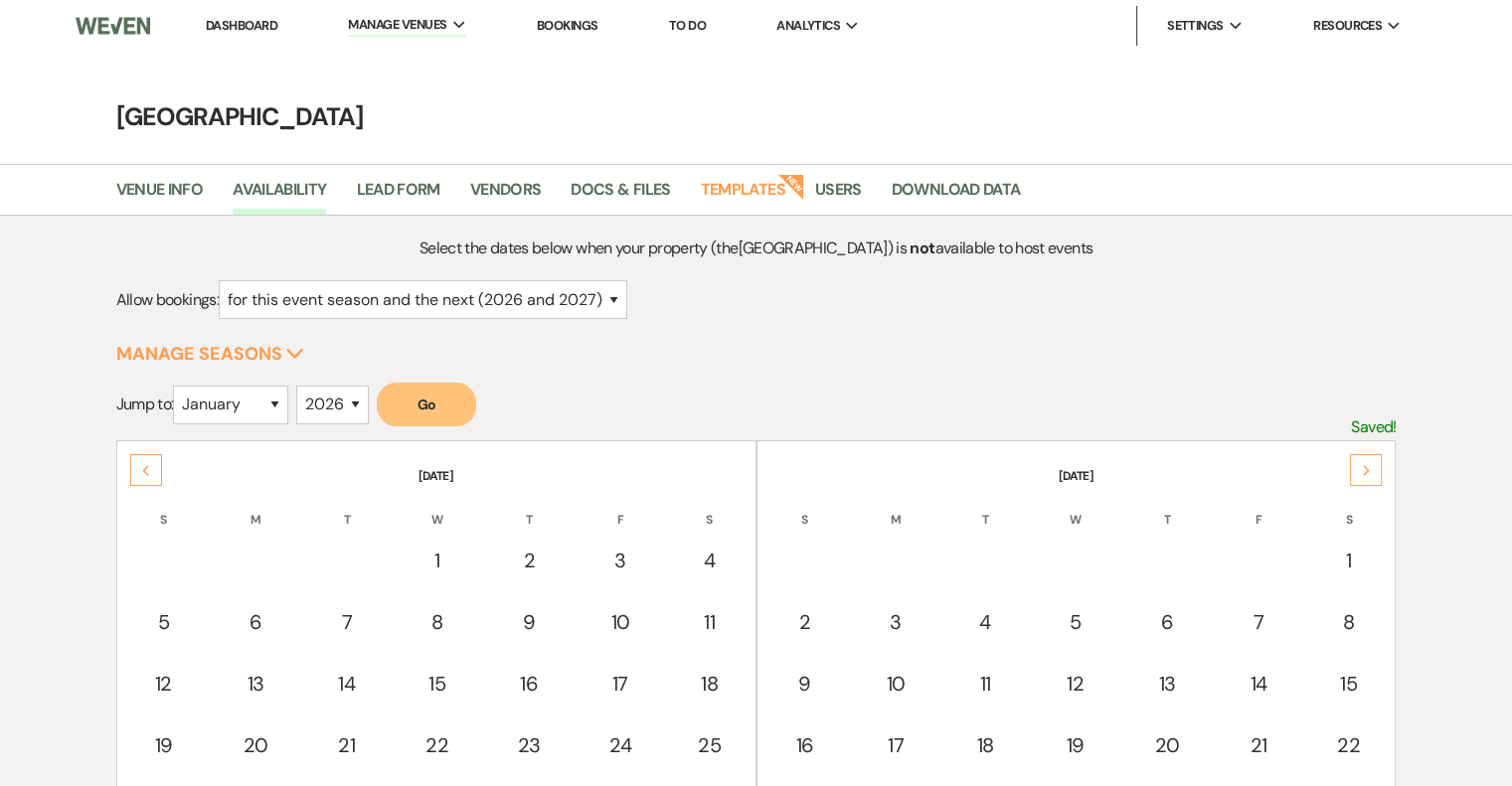 click on "Next" 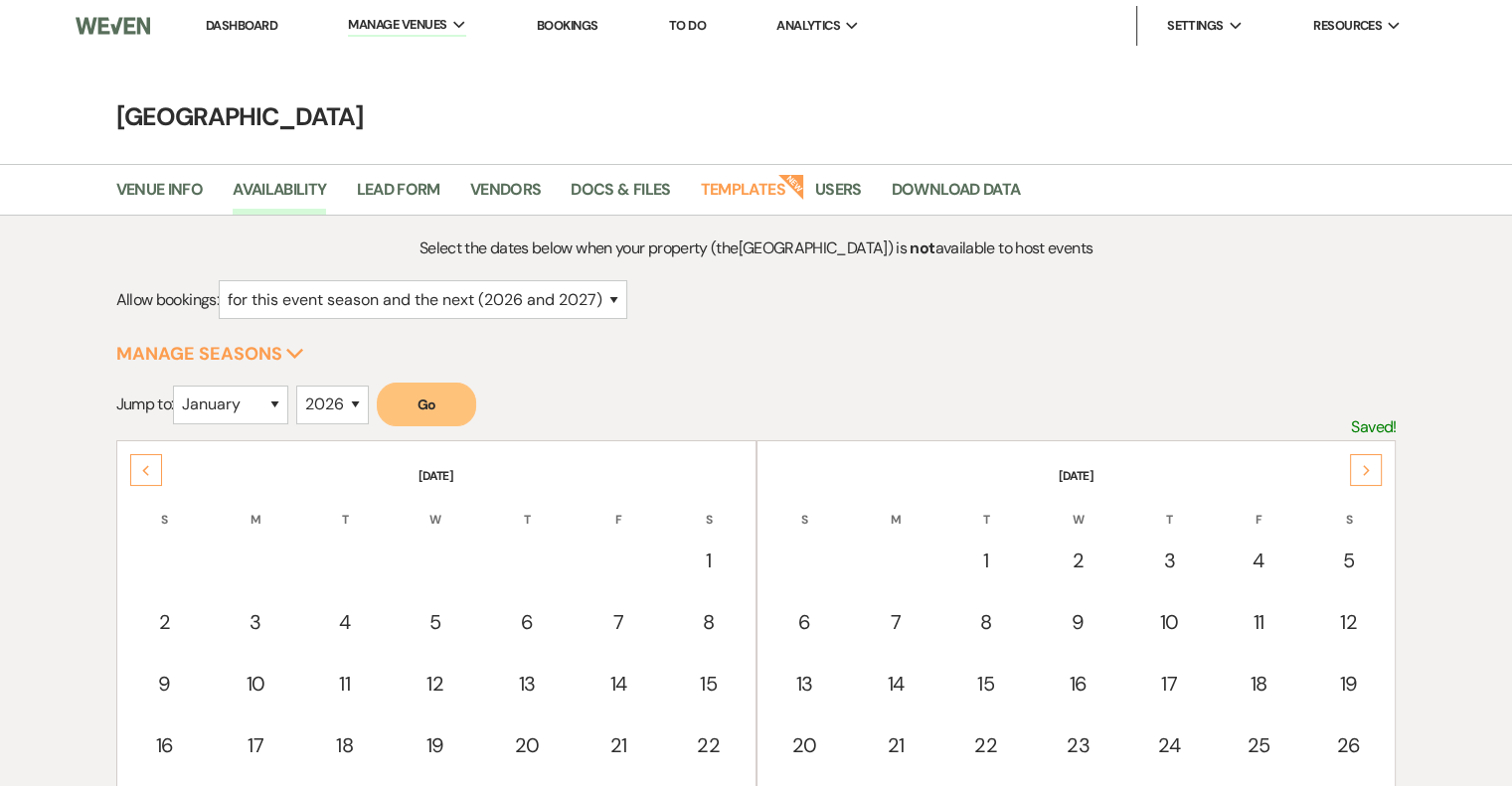 click on "Next" 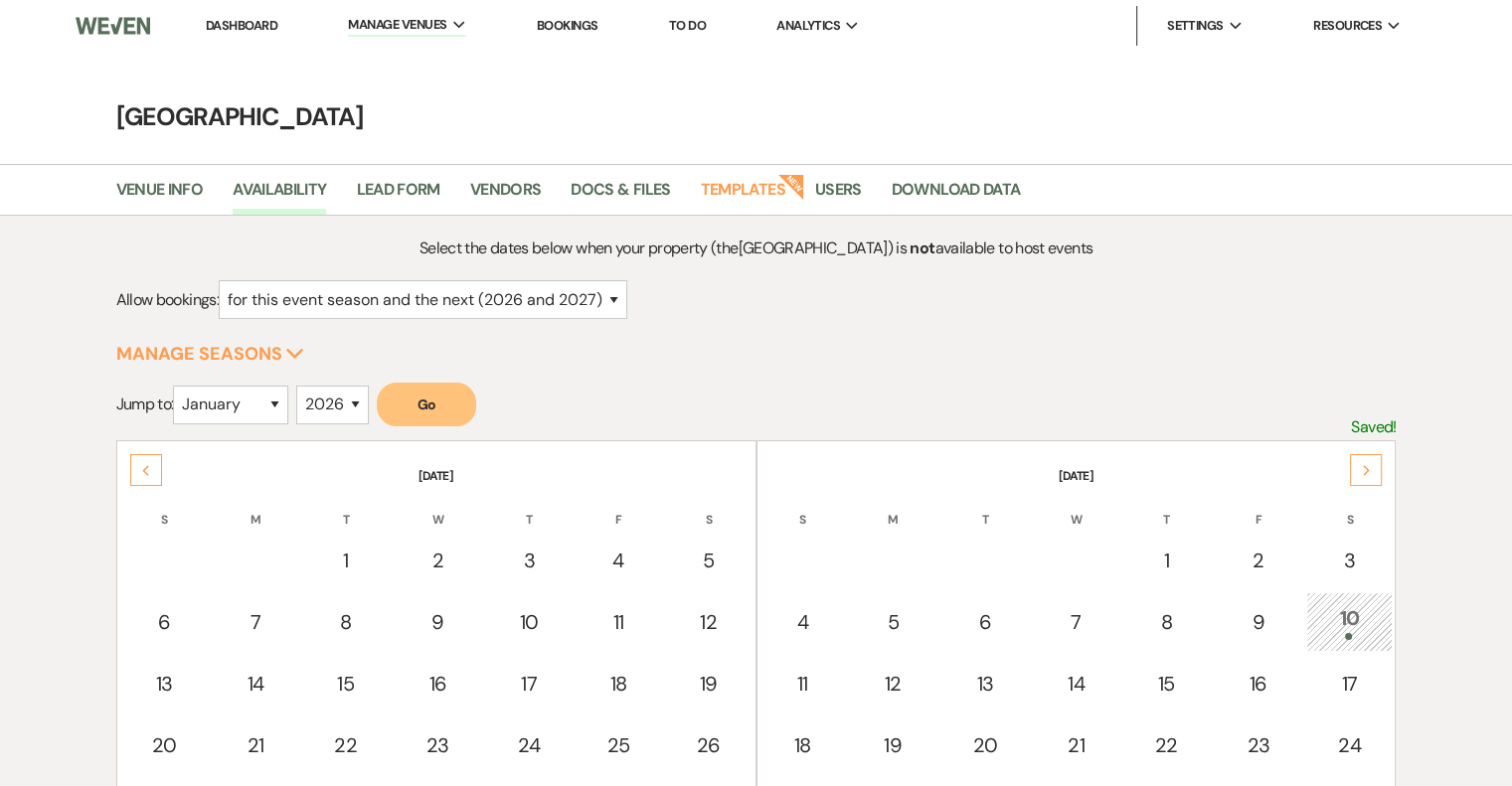 click on "Dashboard" at bounding box center [242, 25] 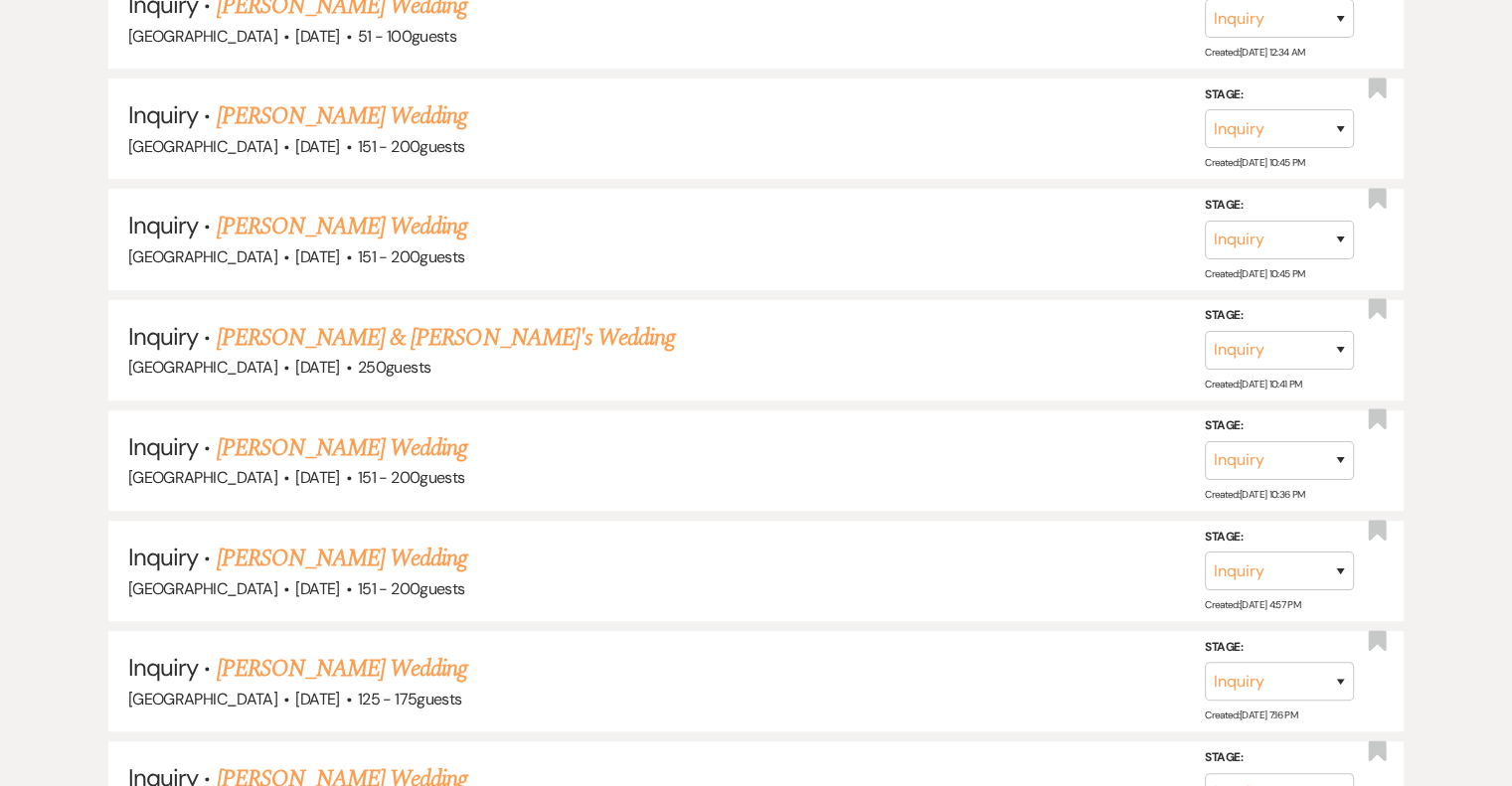scroll, scrollTop: 1052, scrollLeft: 0, axis: vertical 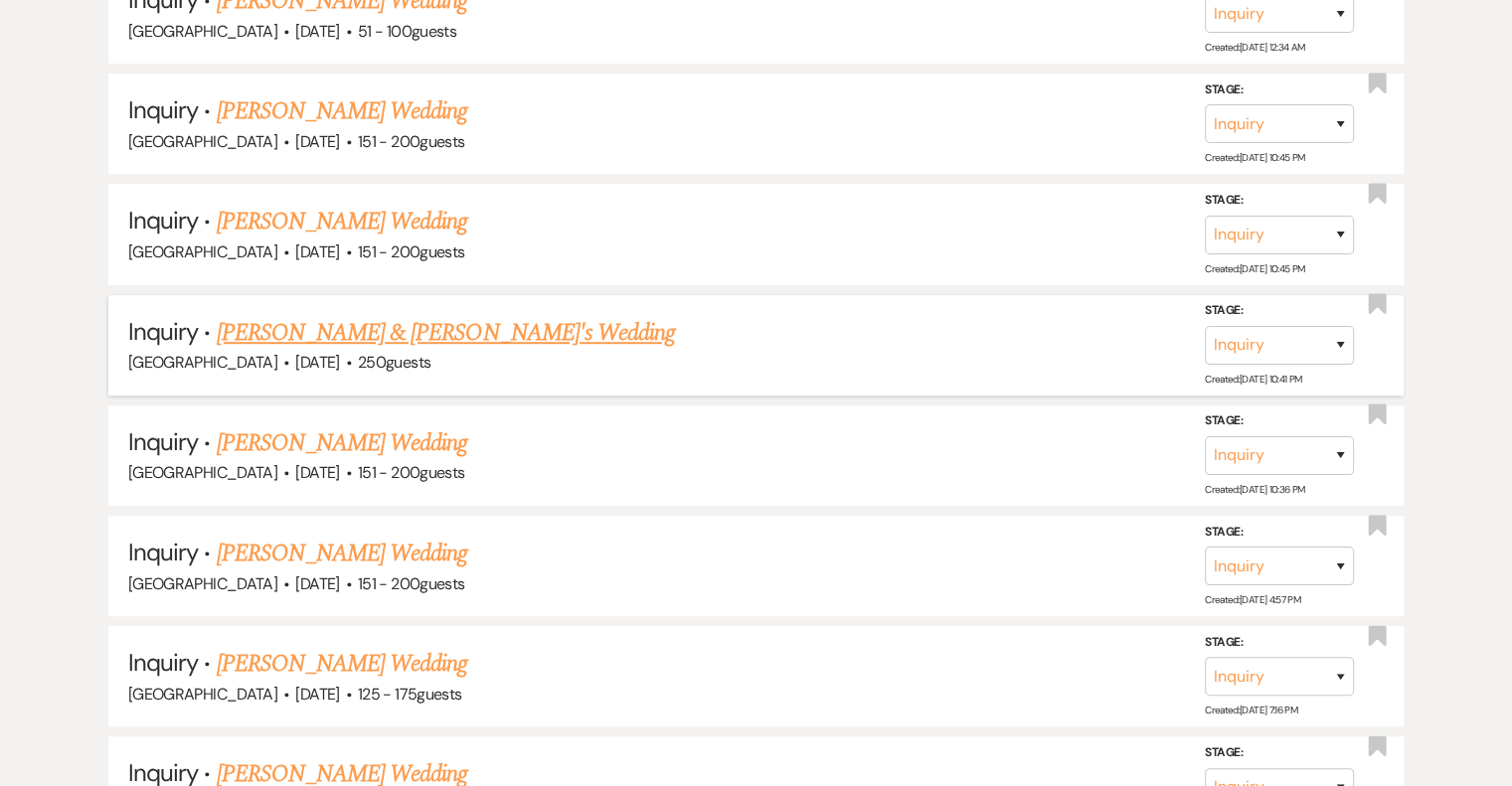 click on "[PERSON_NAME] & [PERSON_NAME]'s Wedding" at bounding box center [446, 333] 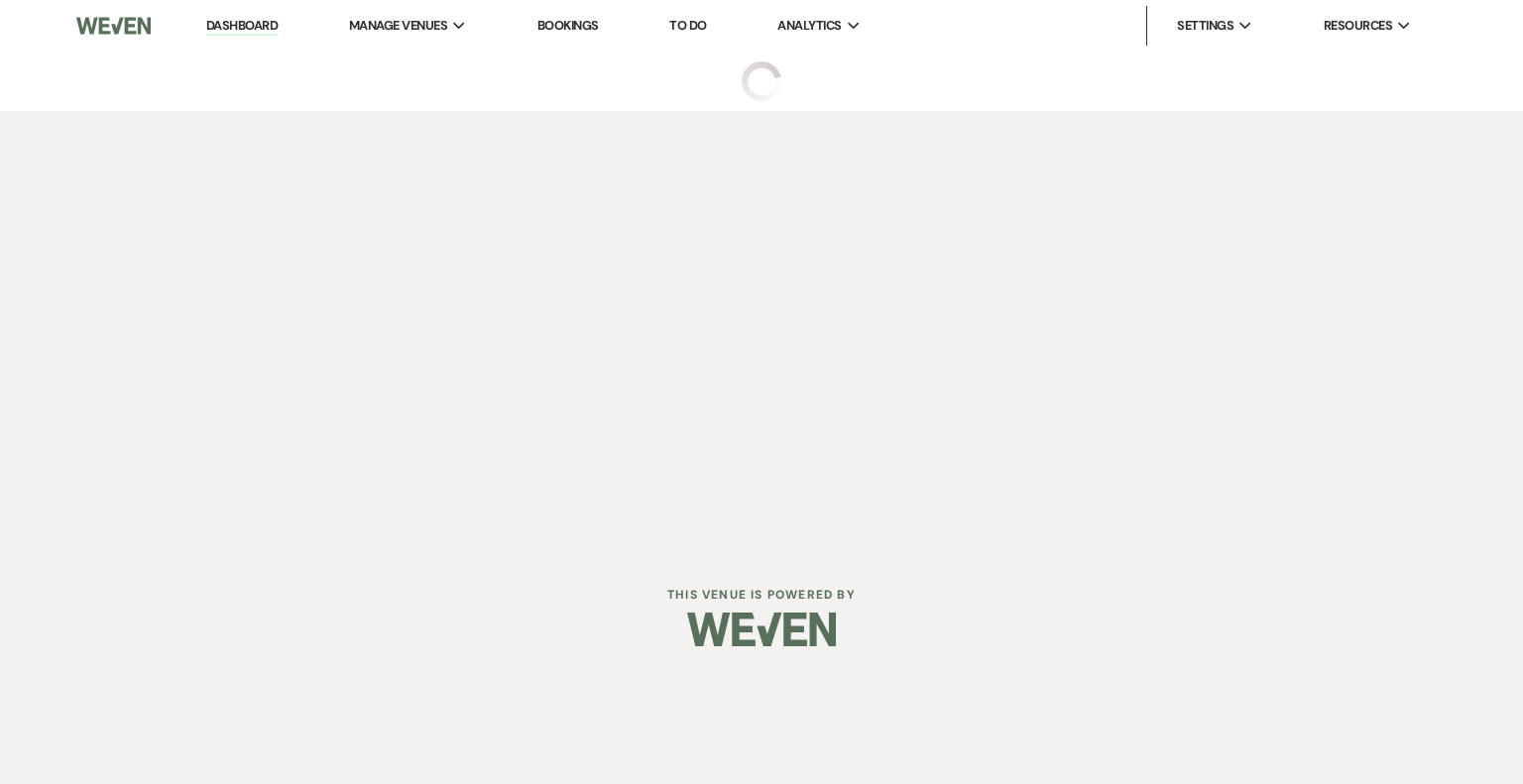 select on "5" 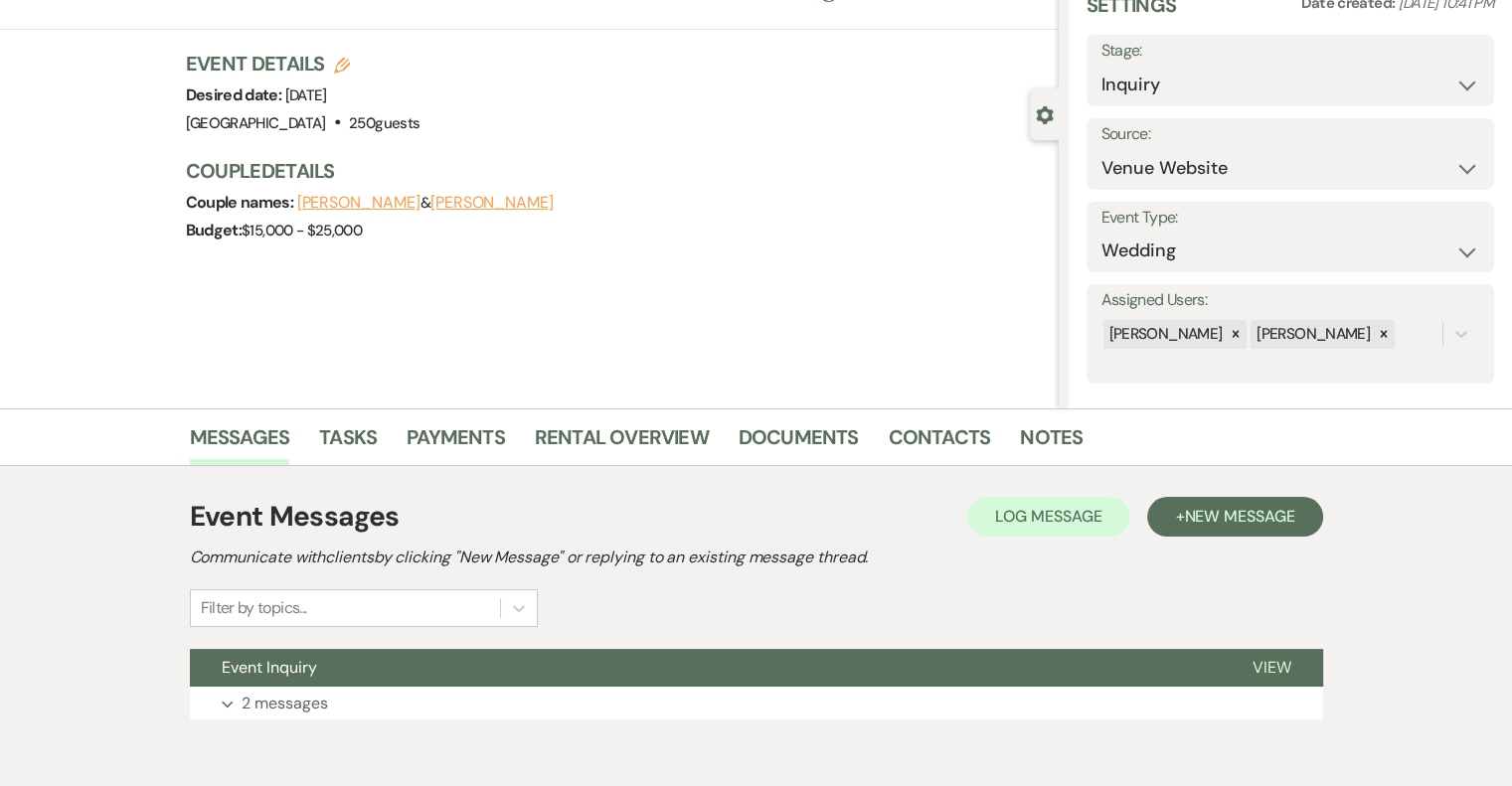 scroll, scrollTop: 181, scrollLeft: 0, axis: vertical 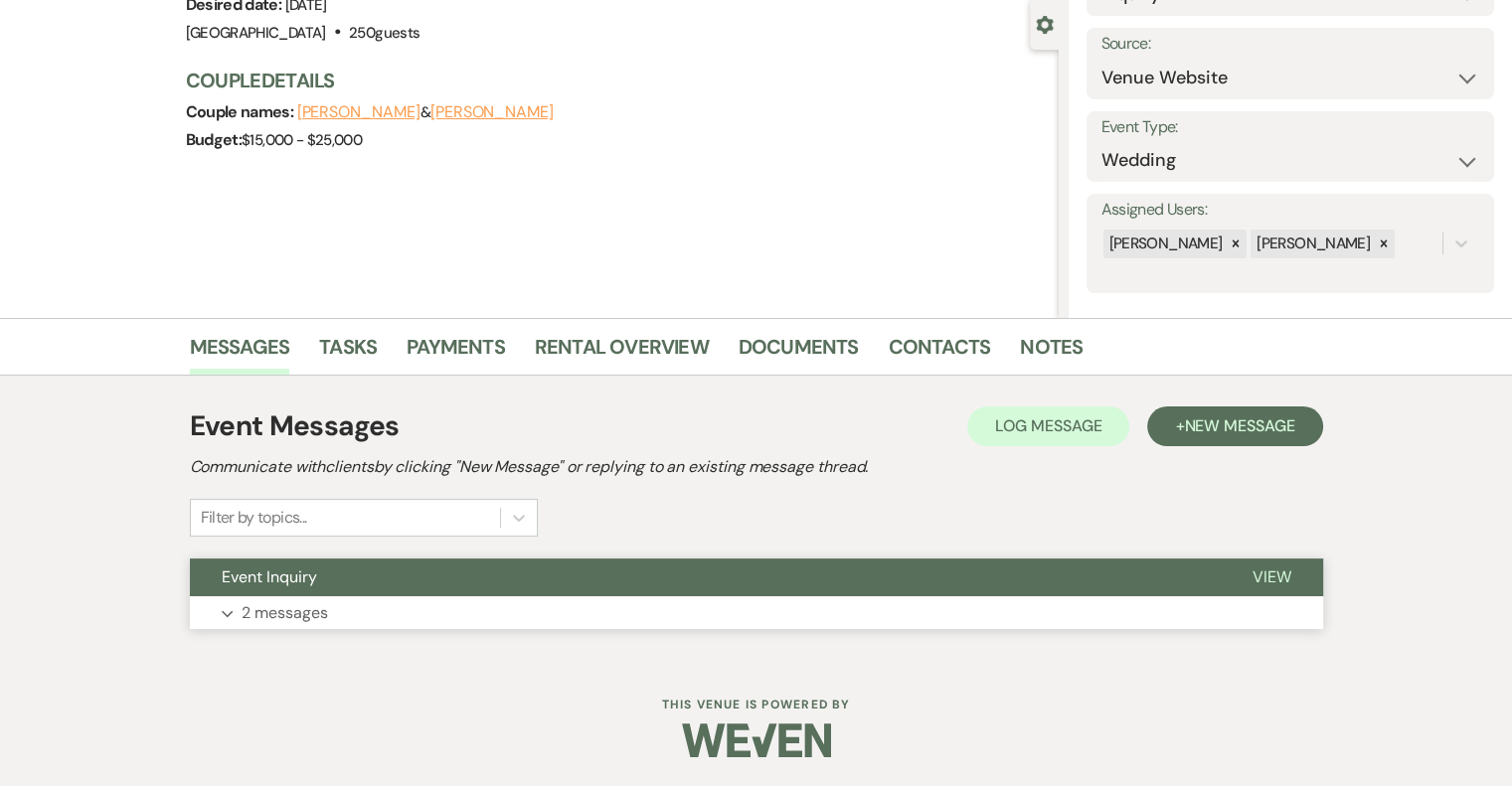 click on "2 messages" at bounding box center [284, 613] 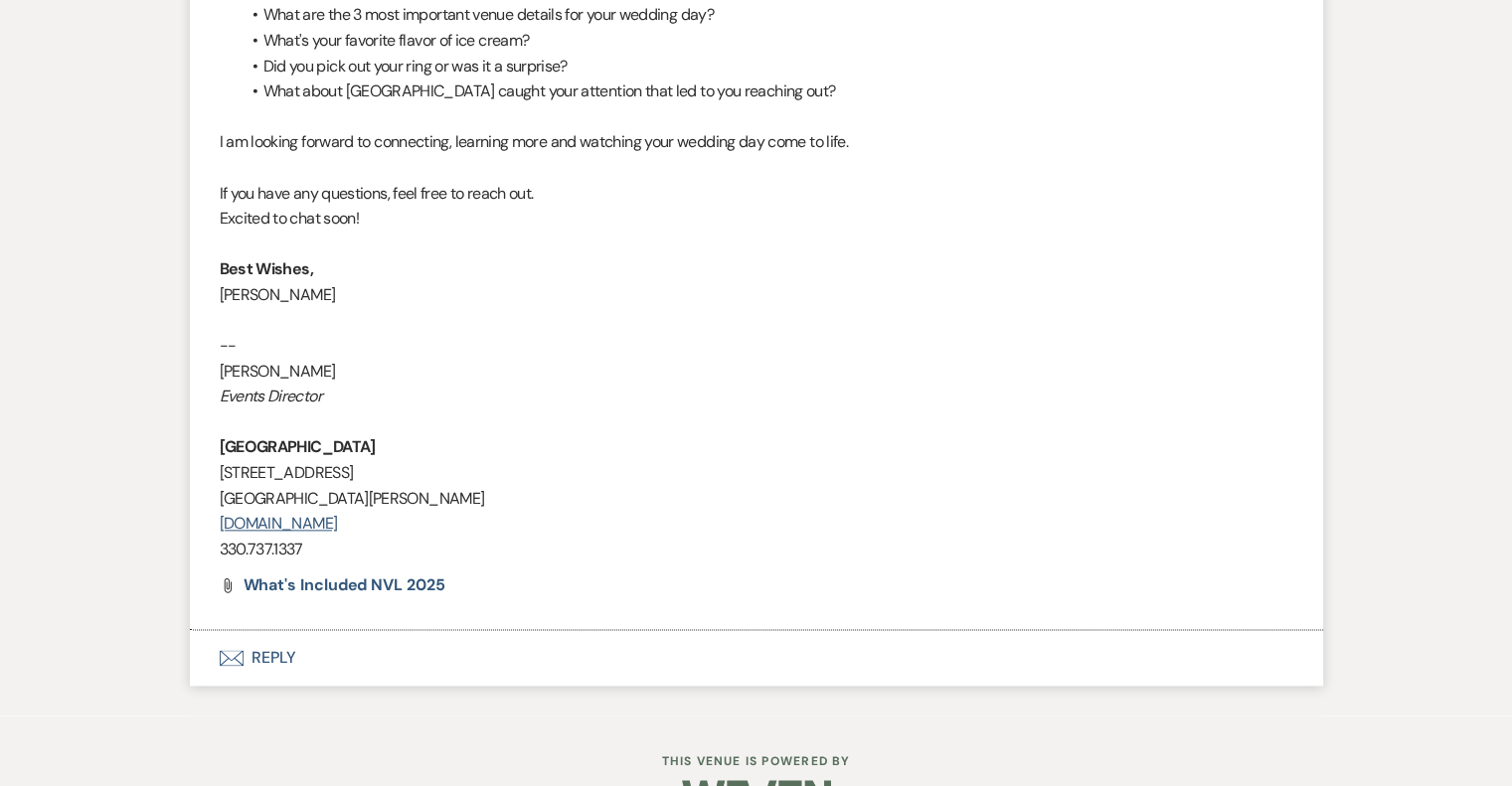 scroll, scrollTop: 2374, scrollLeft: 0, axis: vertical 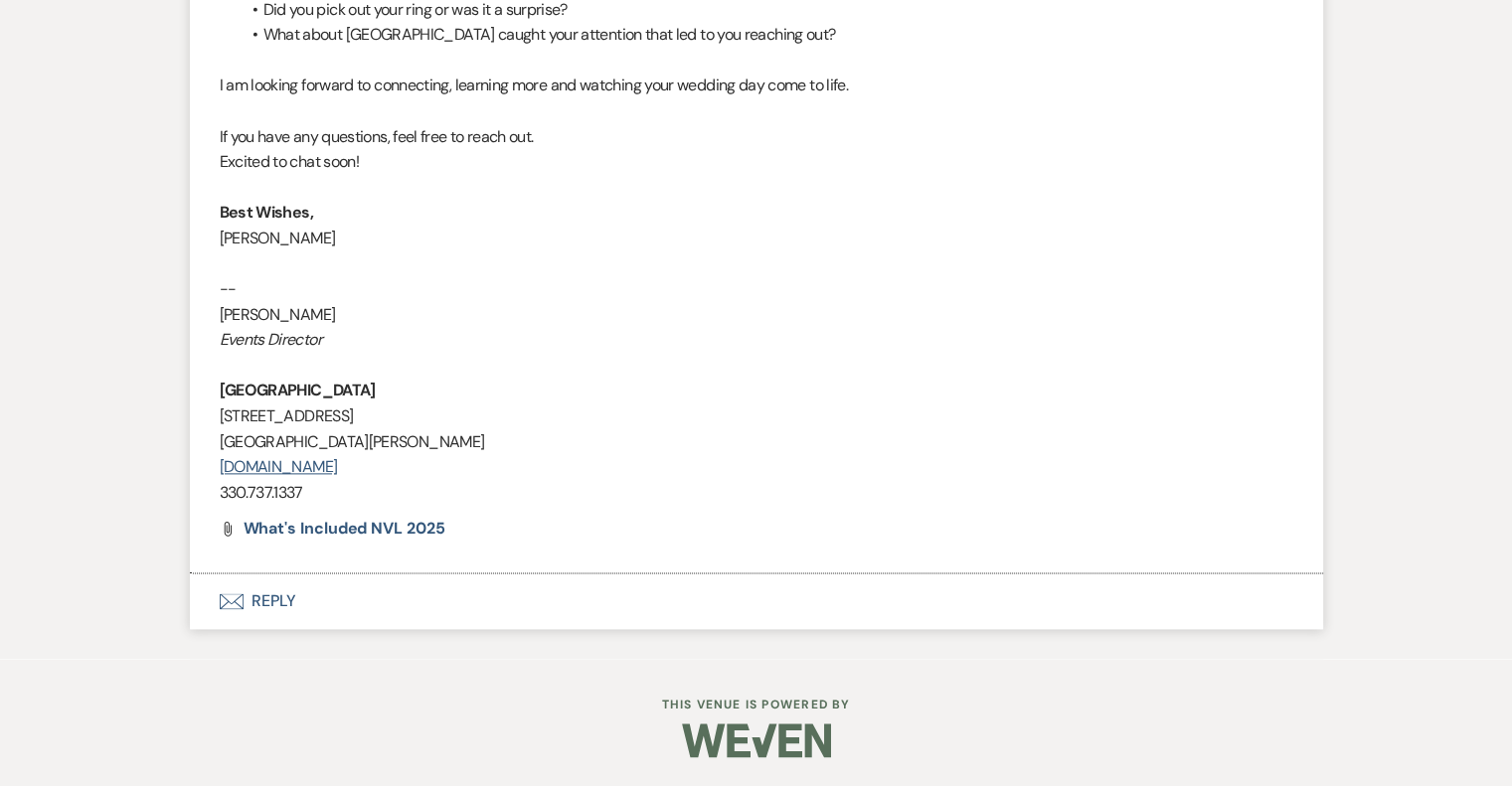 click on "Envelope Reply" at bounding box center (756, 601) 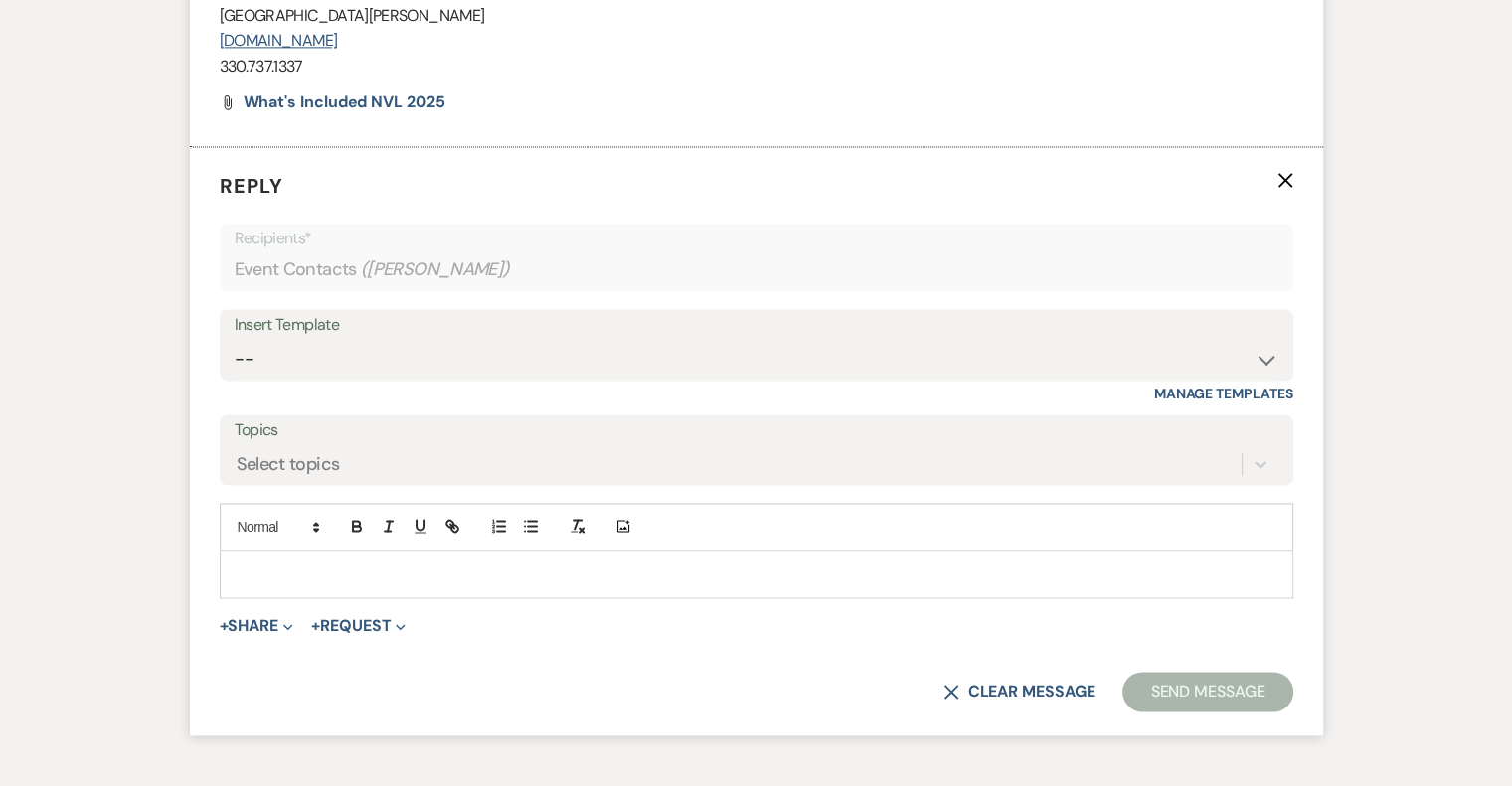 scroll, scrollTop: 2847, scrollLeft: 0, axis: vertical 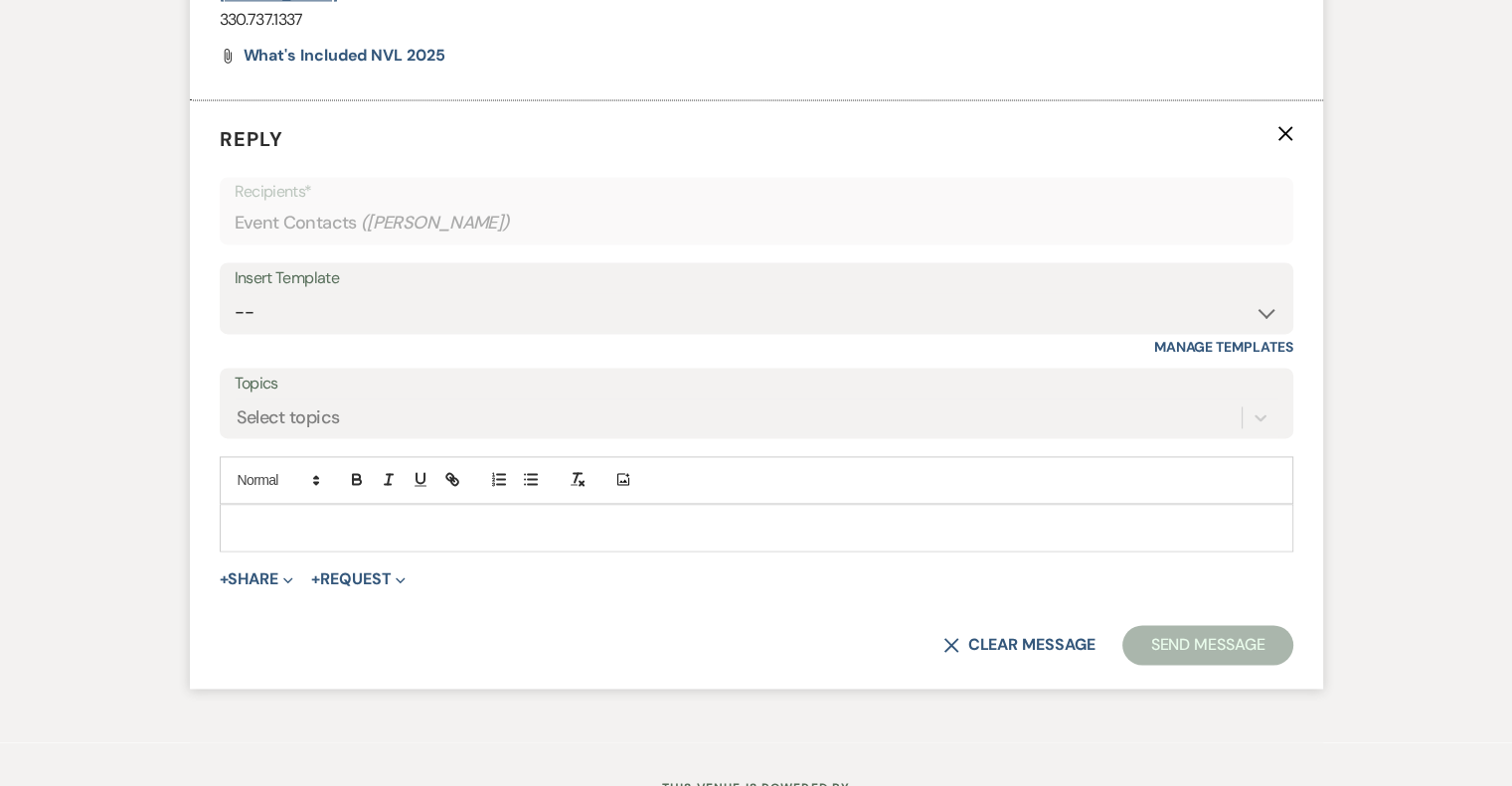 click at bounding box center [756, 528] 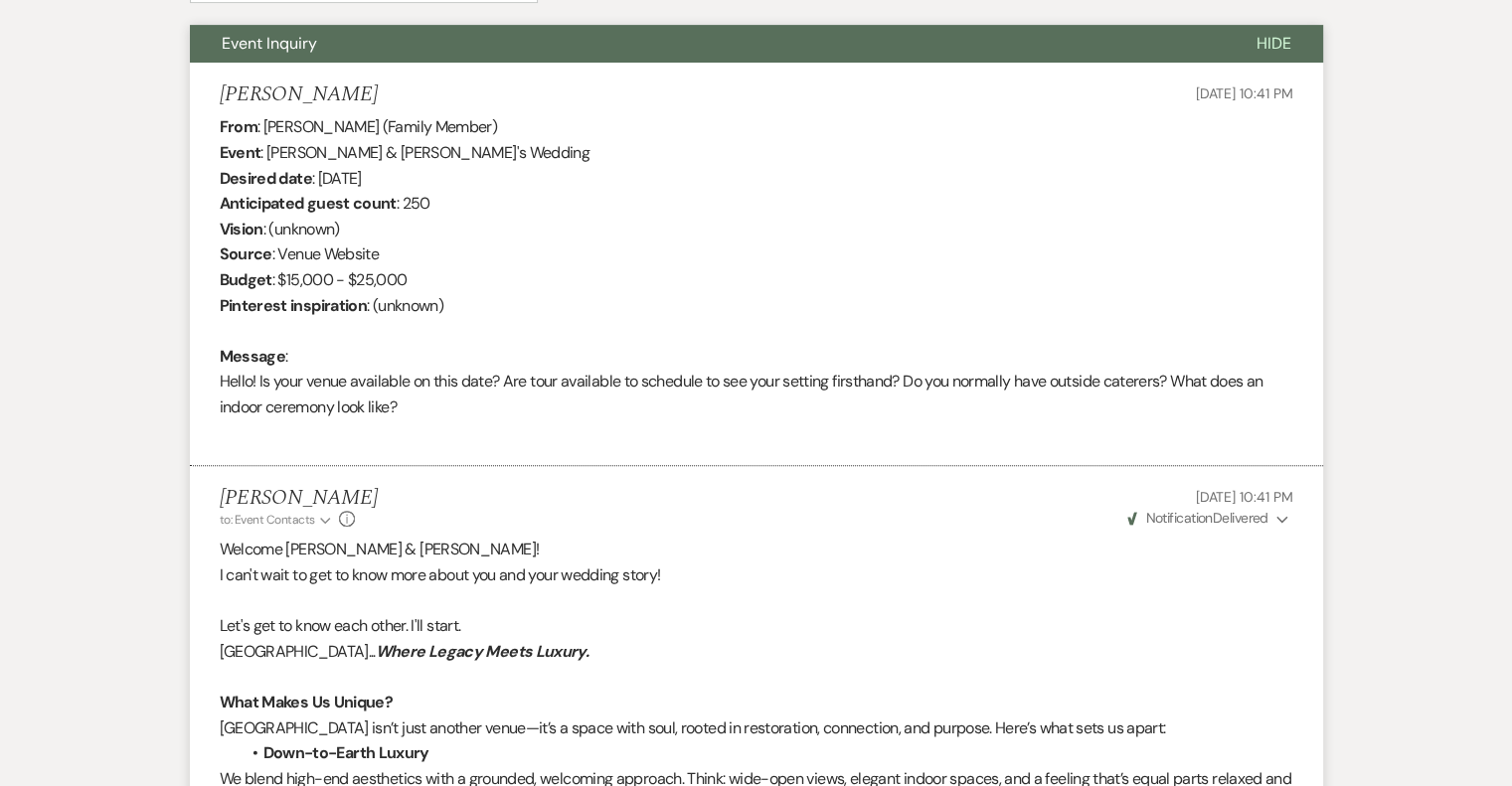 scroll, scrollTop: 709, scrollLeft: 0, axis: vertical 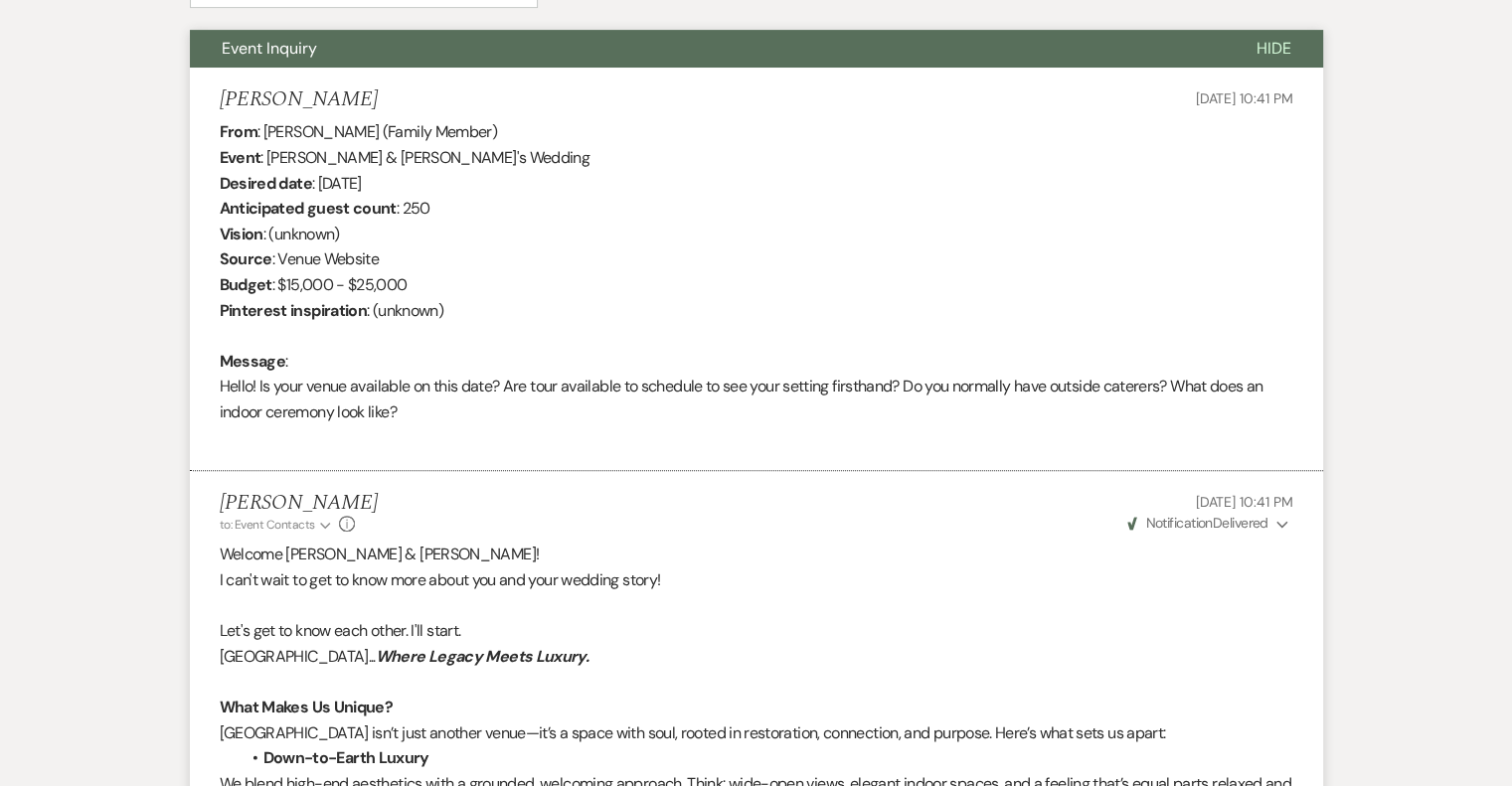 drag, startPoint x: 432, startPoint y: 406, endPoint x: 220, endPoint y: 393, distance: 212.39821 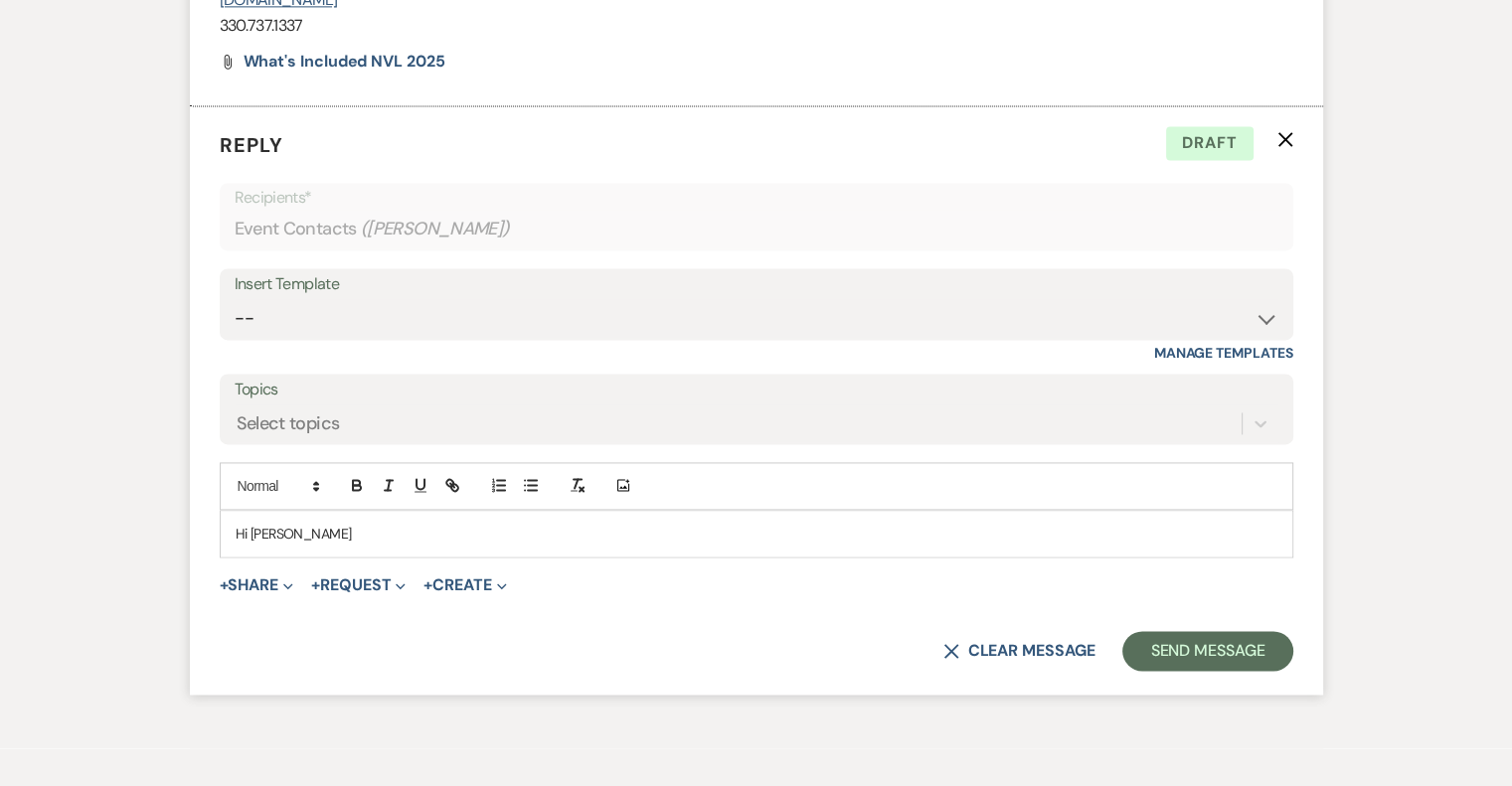 scroll, scrollTop: 2928, scrollLeft: 0, axis: vertical 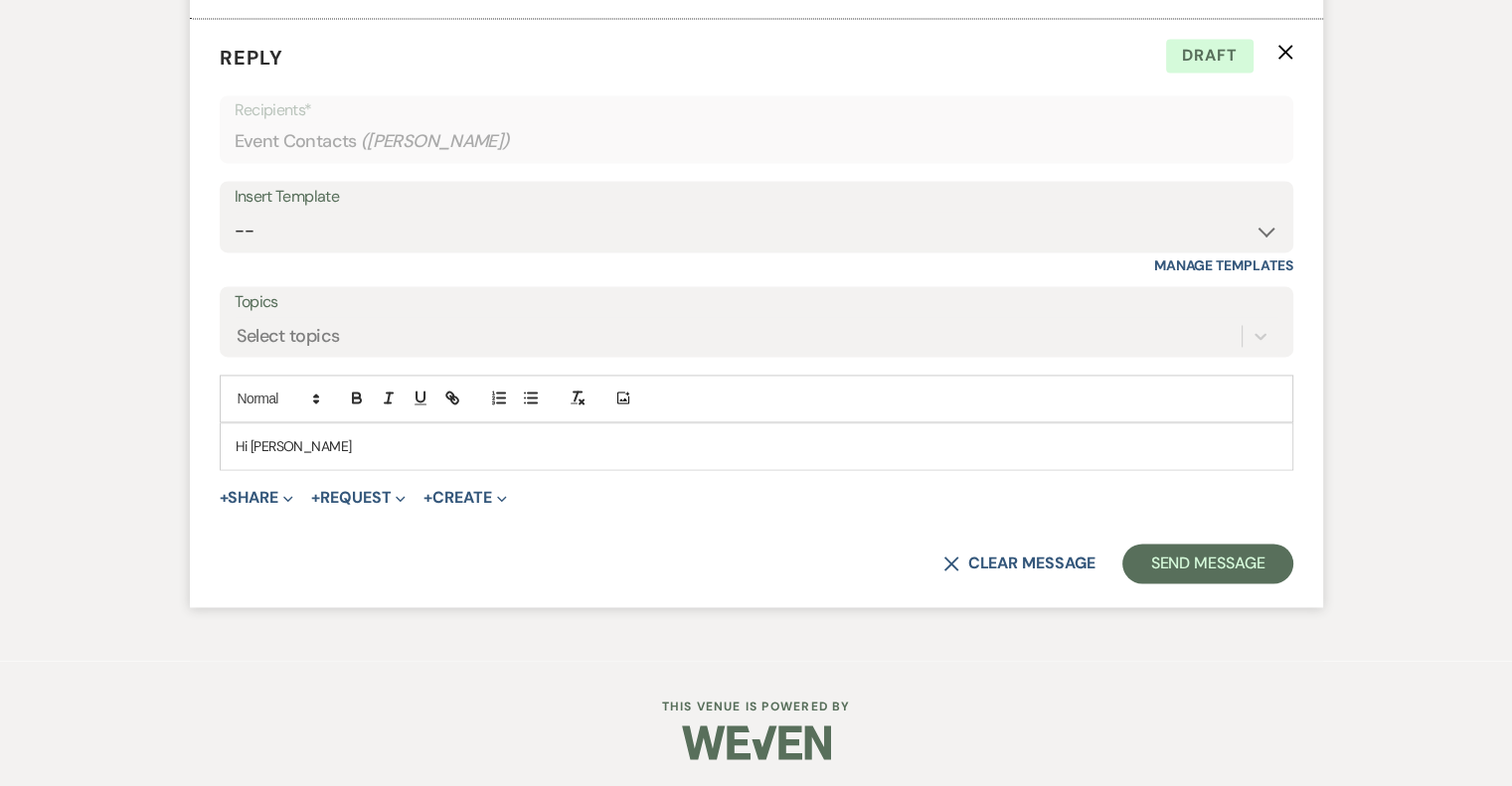 click on "Hi [PERSON_NAME]" at bounding box center [756, 446] 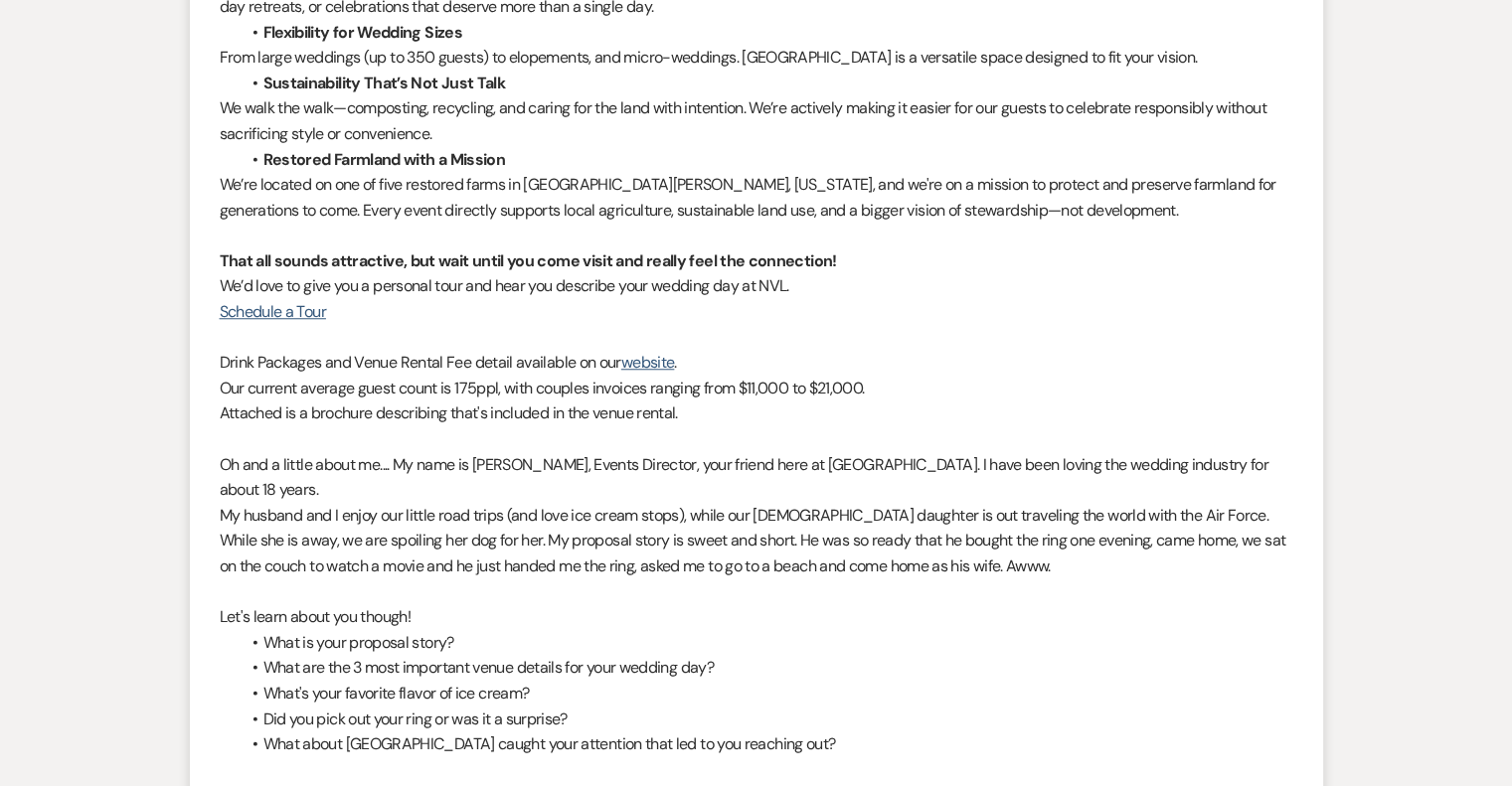 scroll, scrollTop: 1662, scrollLeft: 0, axis: vertical 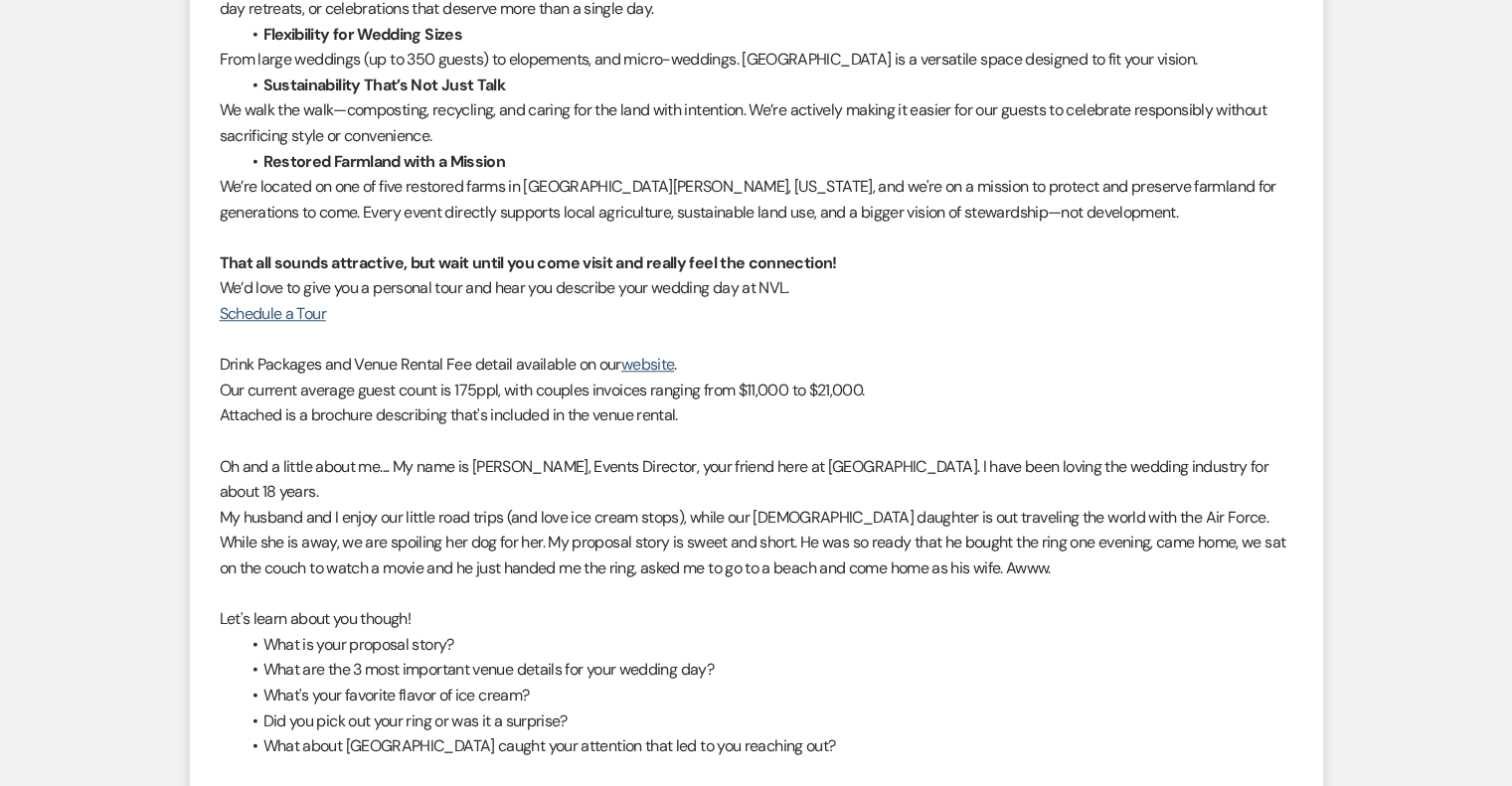 click on "We’d love to give you a personal tour and hear you describe your wedding day at NVL." at bounding box center (504, 287) 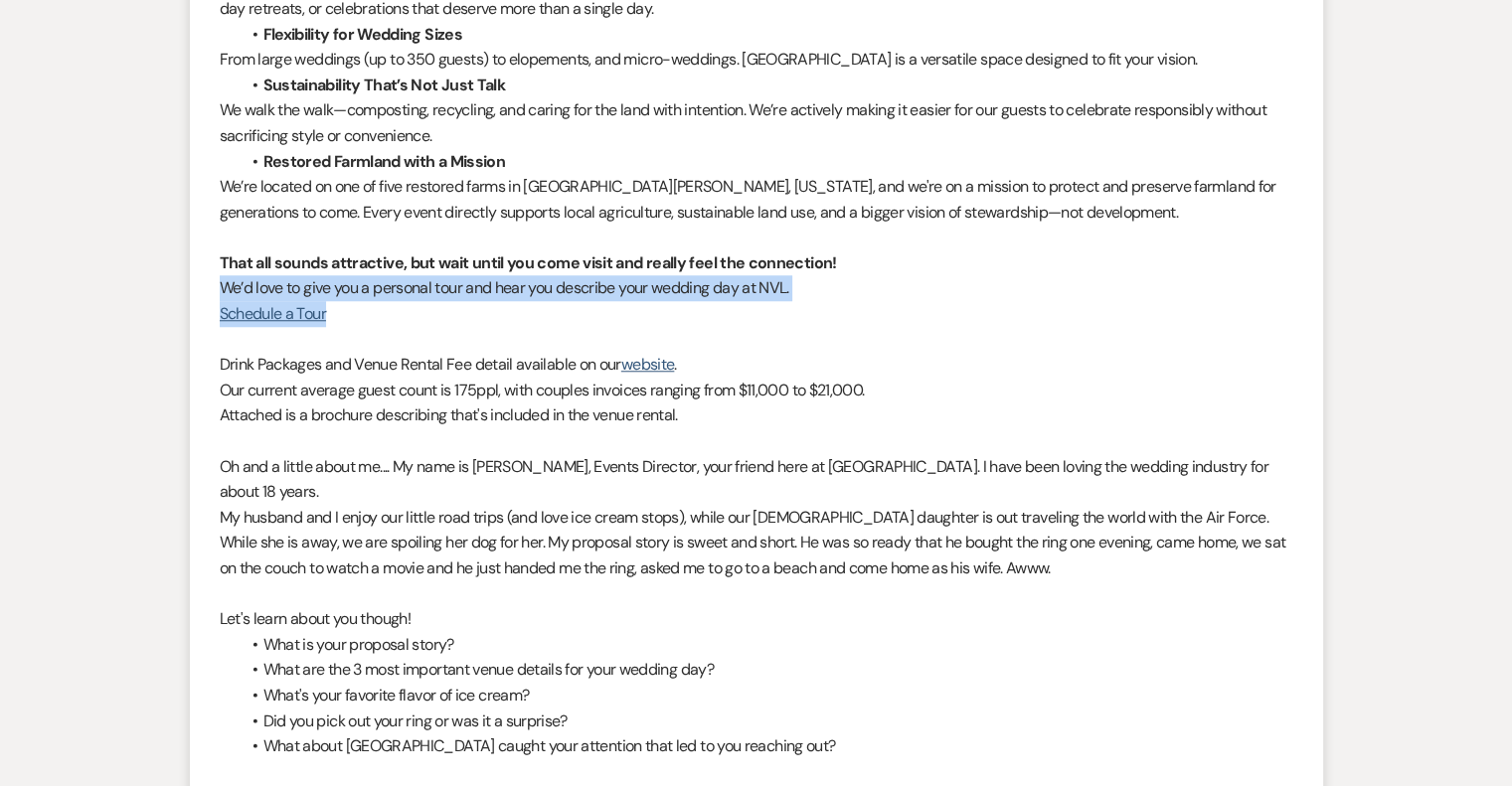 drag, startPoint x: 348, startPoint y: 314, endPoint x: 223, endPoint y: 291, distance: 127.098 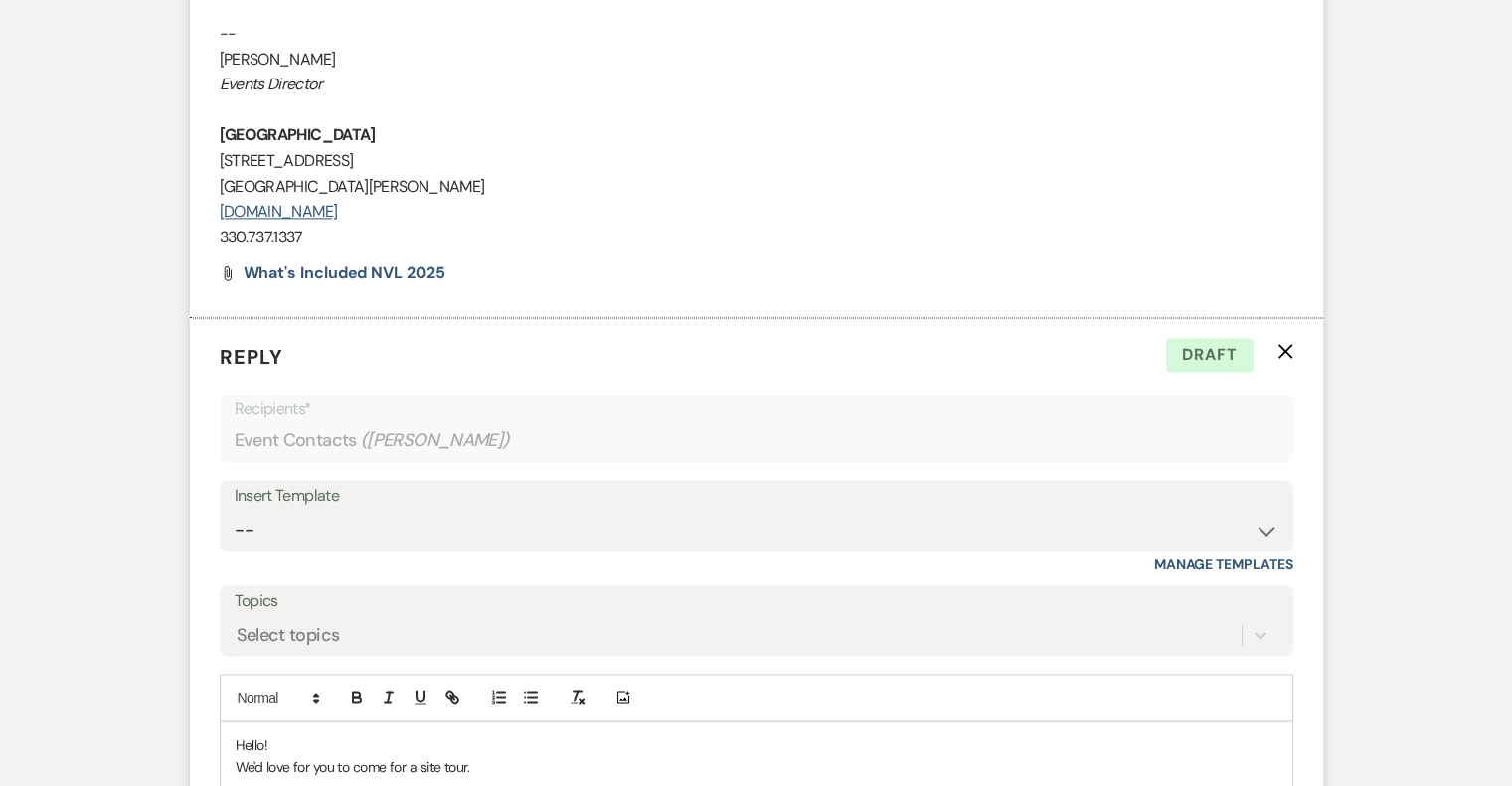 scroll, scrollTop: 3040, scrollLeft: 0, axis: vertical 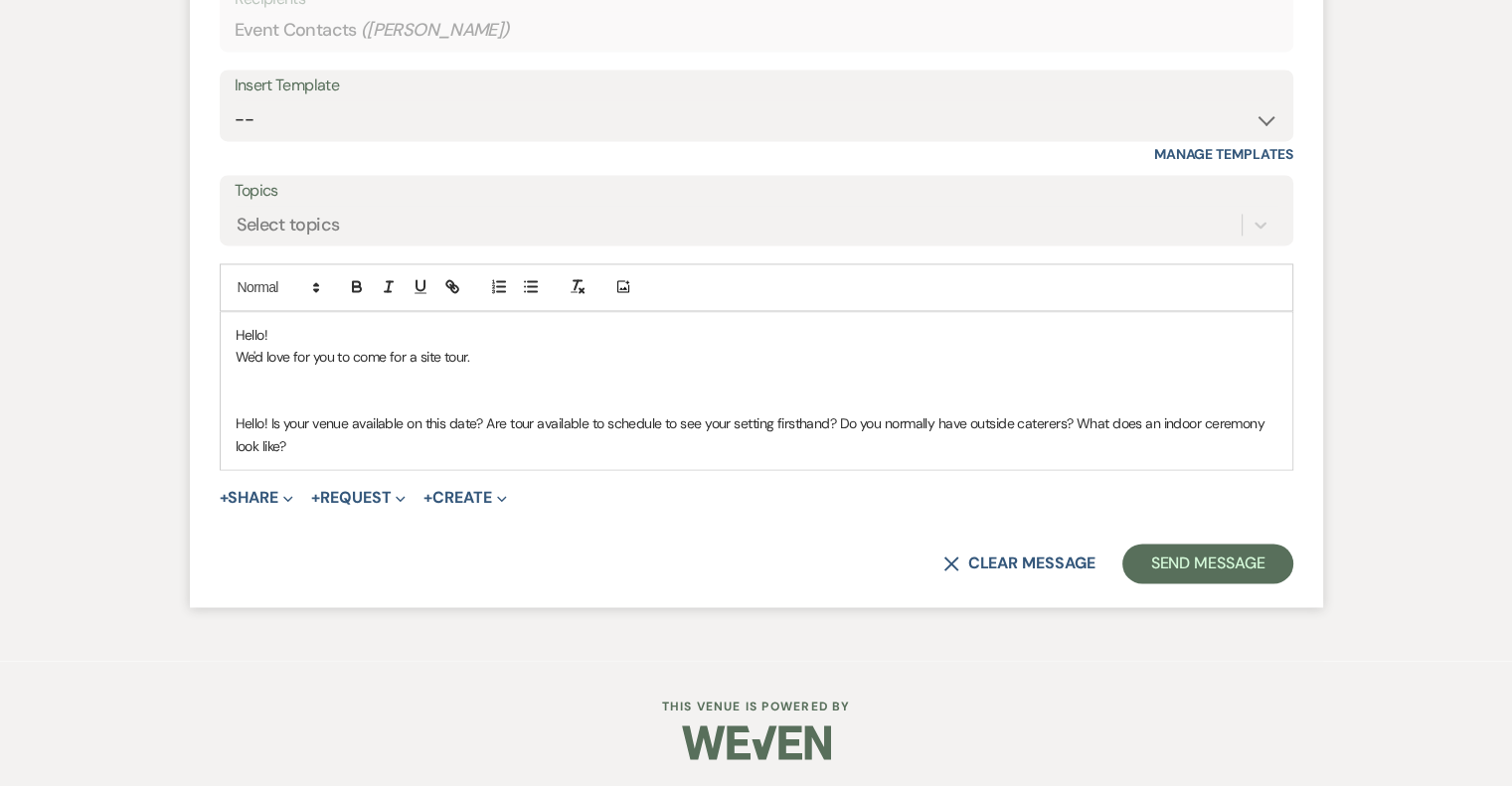 click at bounding box center [756, 380] 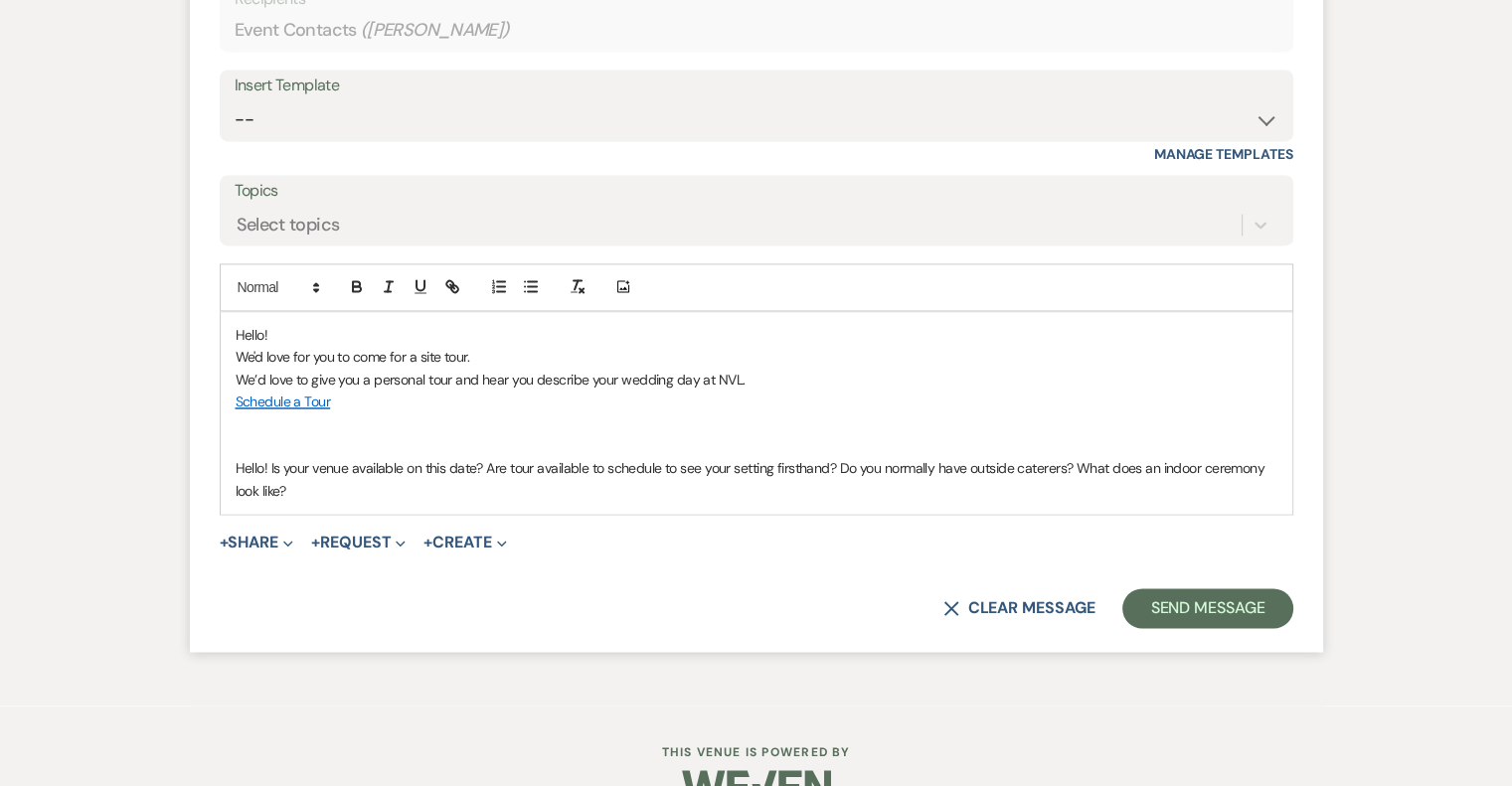 click on "We'd love for you to come for a site tour." at bounding box center (756, 357) 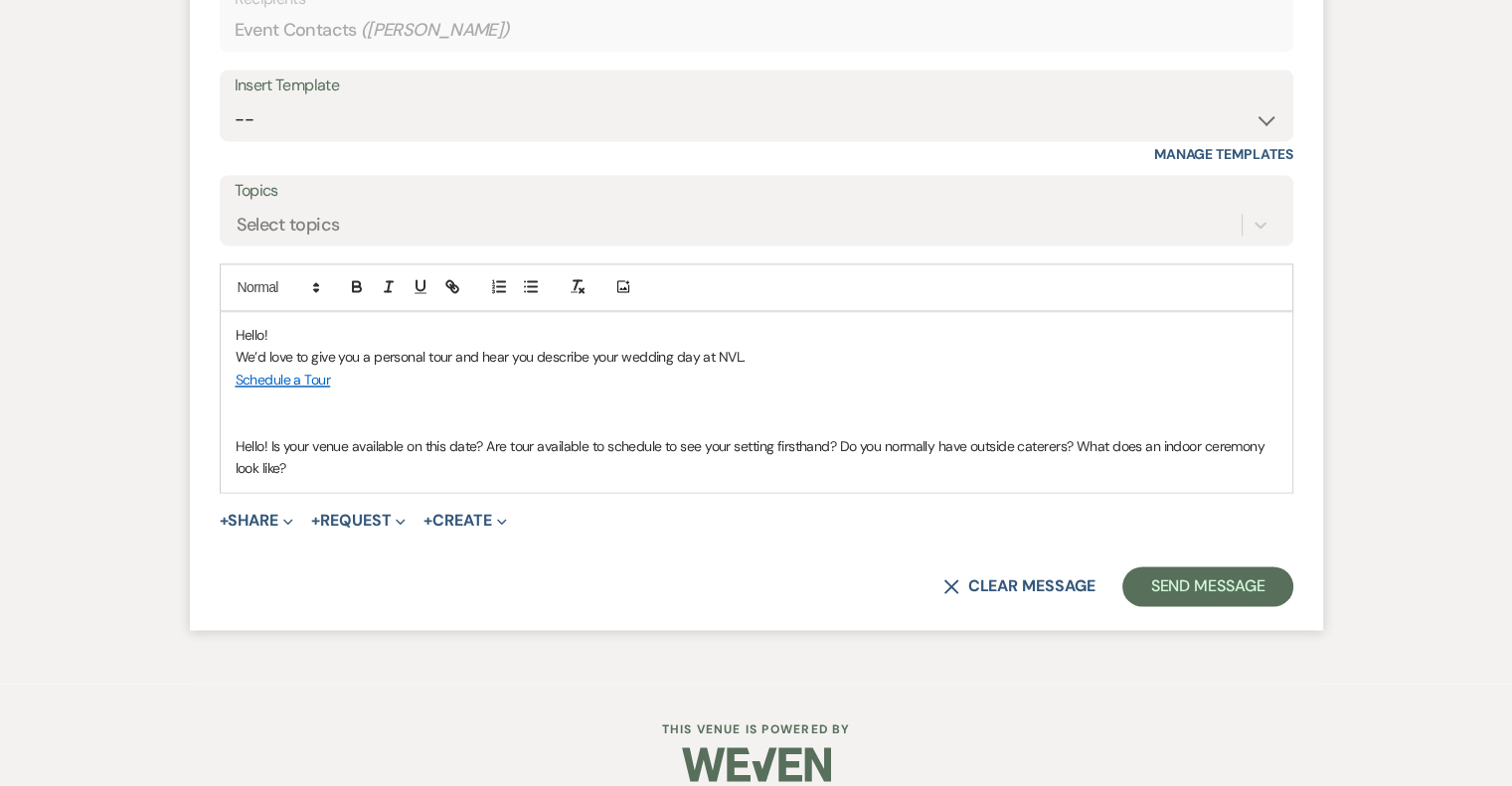 click at bounding box center [756, 423] 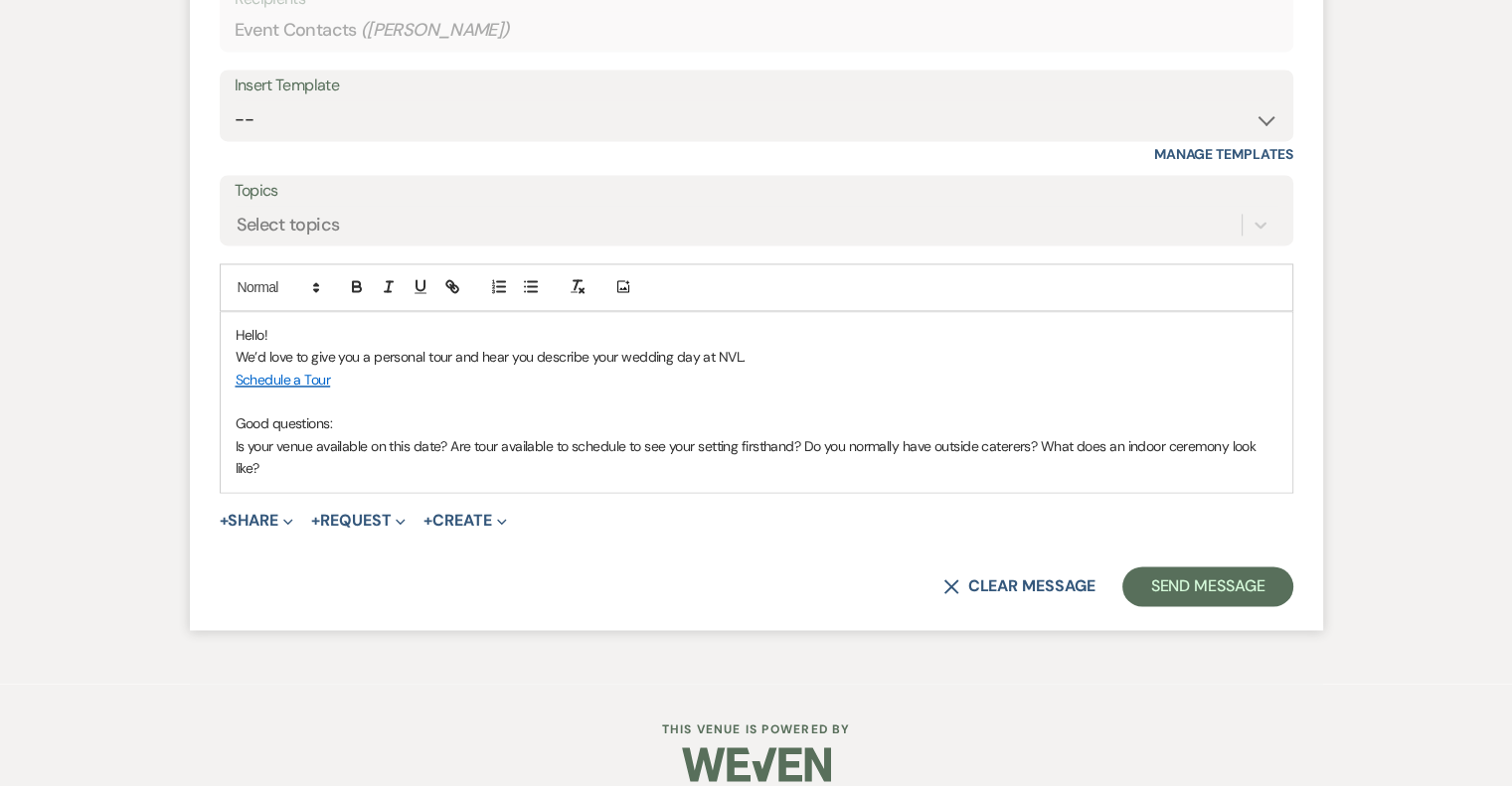click on "﻿ Is your venue available on this date? Are tour available to schedule to see your setting firsthand? Do you normally have outside caterers? What does an indoor ceremony look like?" at bounding box center (748, 457) 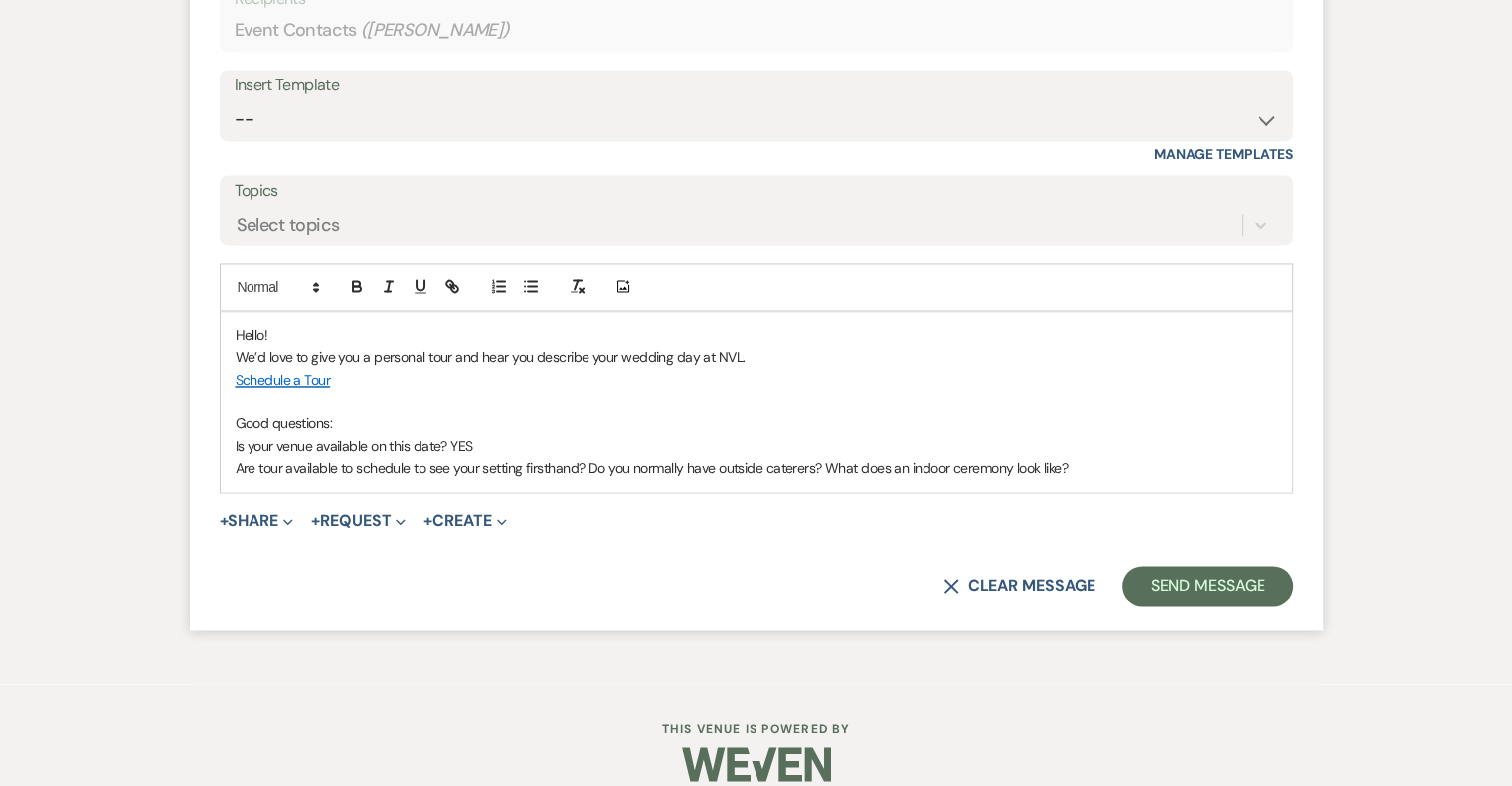 click on "﻿ Are tour available to schedule to see your setting firsthand? Do you normally have outside caterers? What does an indoor ceremony look like?" at bounding box center (652, 468) 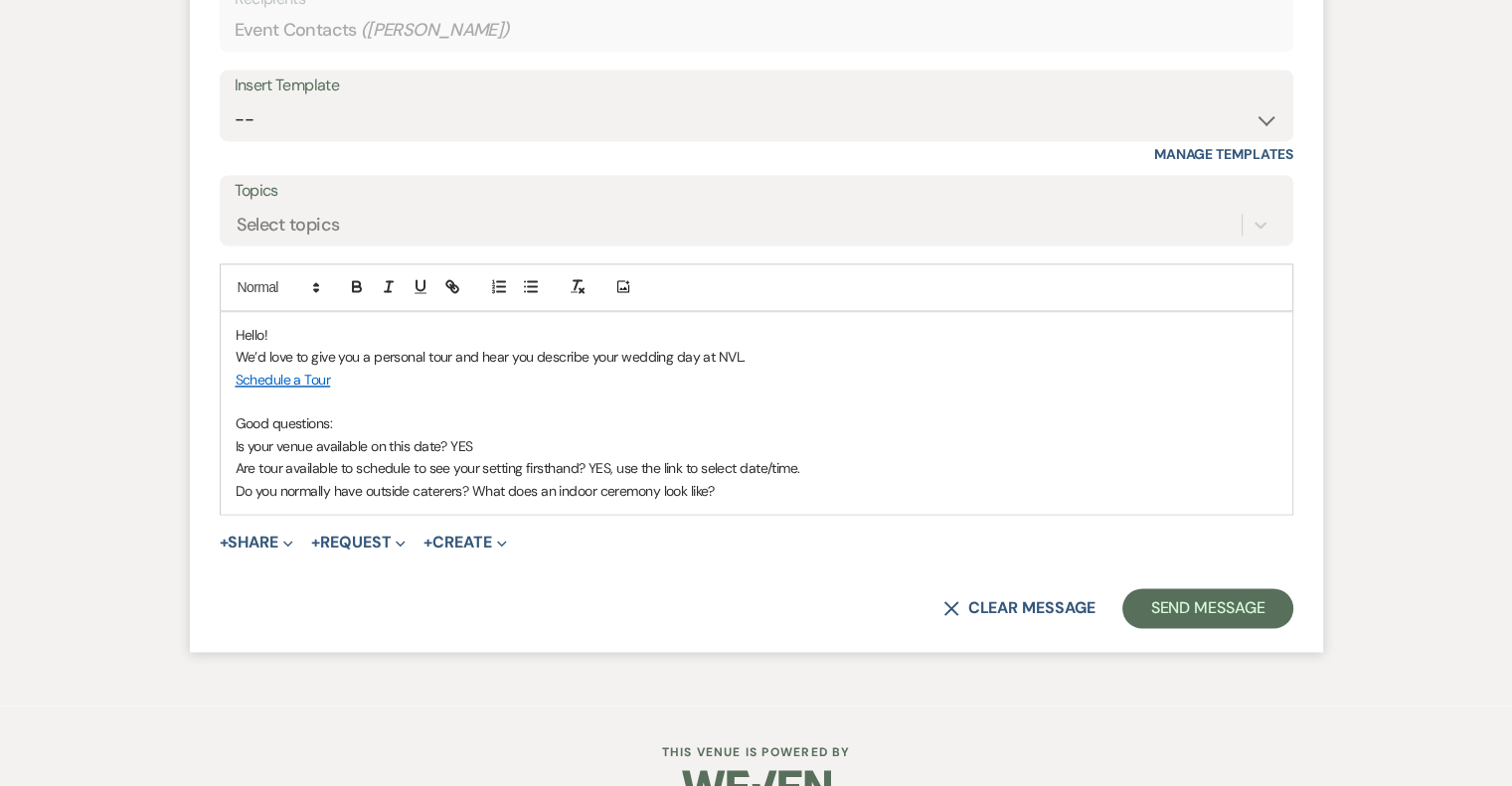 click on "﻿ Do you normally have outside caterers? What does an indoor ceremony look like?" at bounding box center [475, 491] 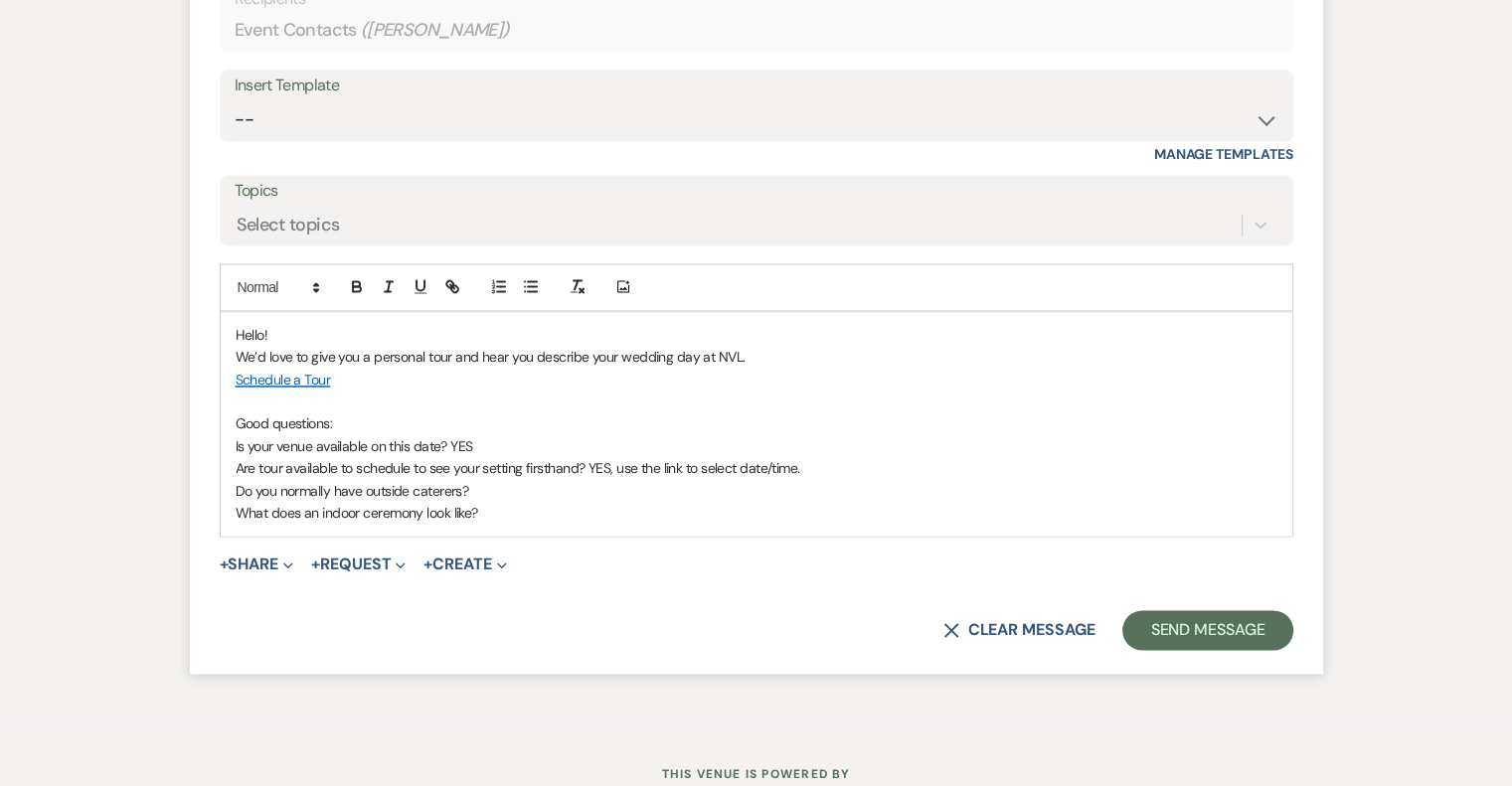click on "Do you normally have outside caterers?" at bounding box center (756, 491) 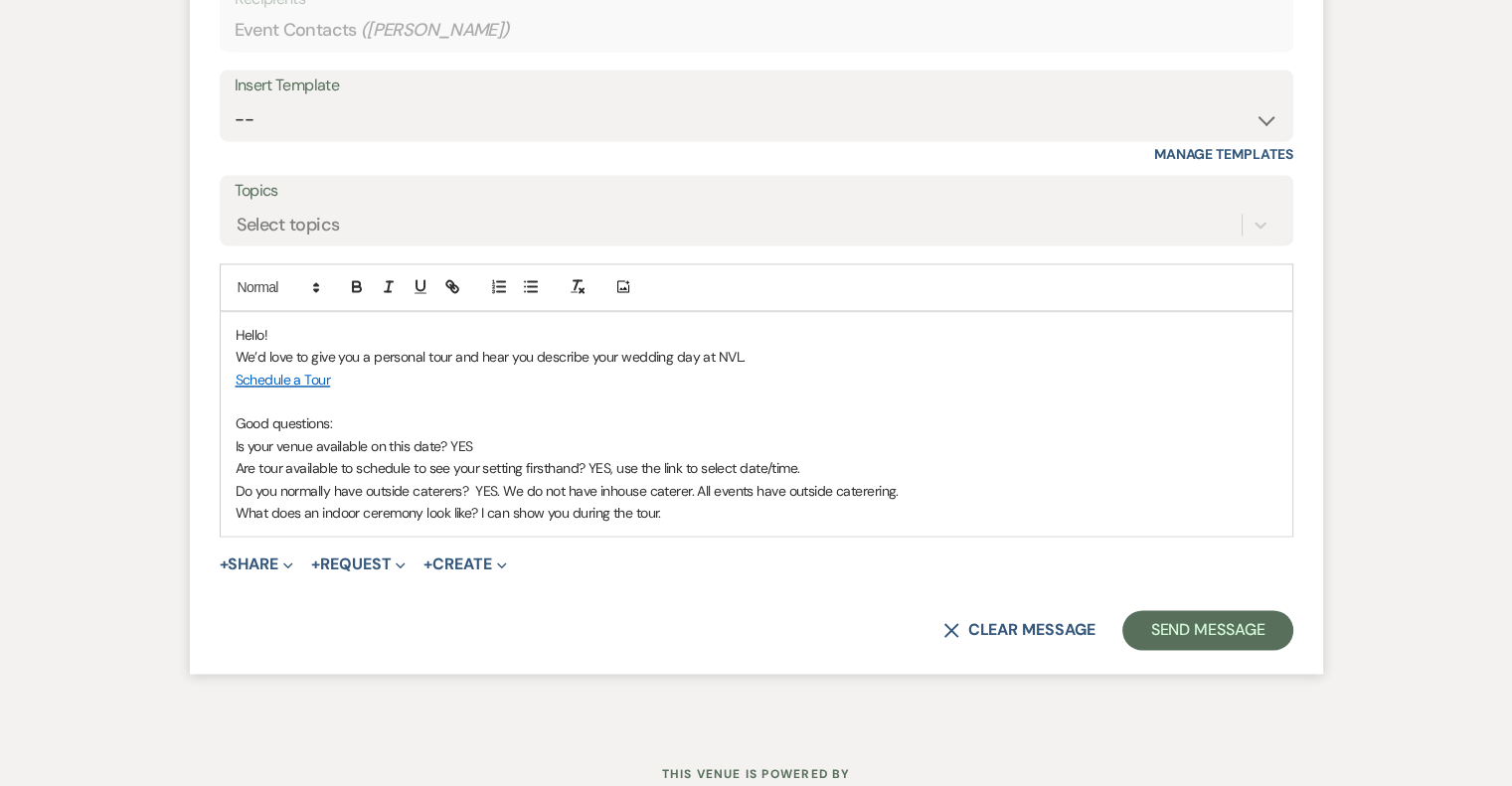 click on "Do you normally have outside caterers?  YES. We do not have inhouse caterer. All events have outside caterering." at bounding box center (567, 491) 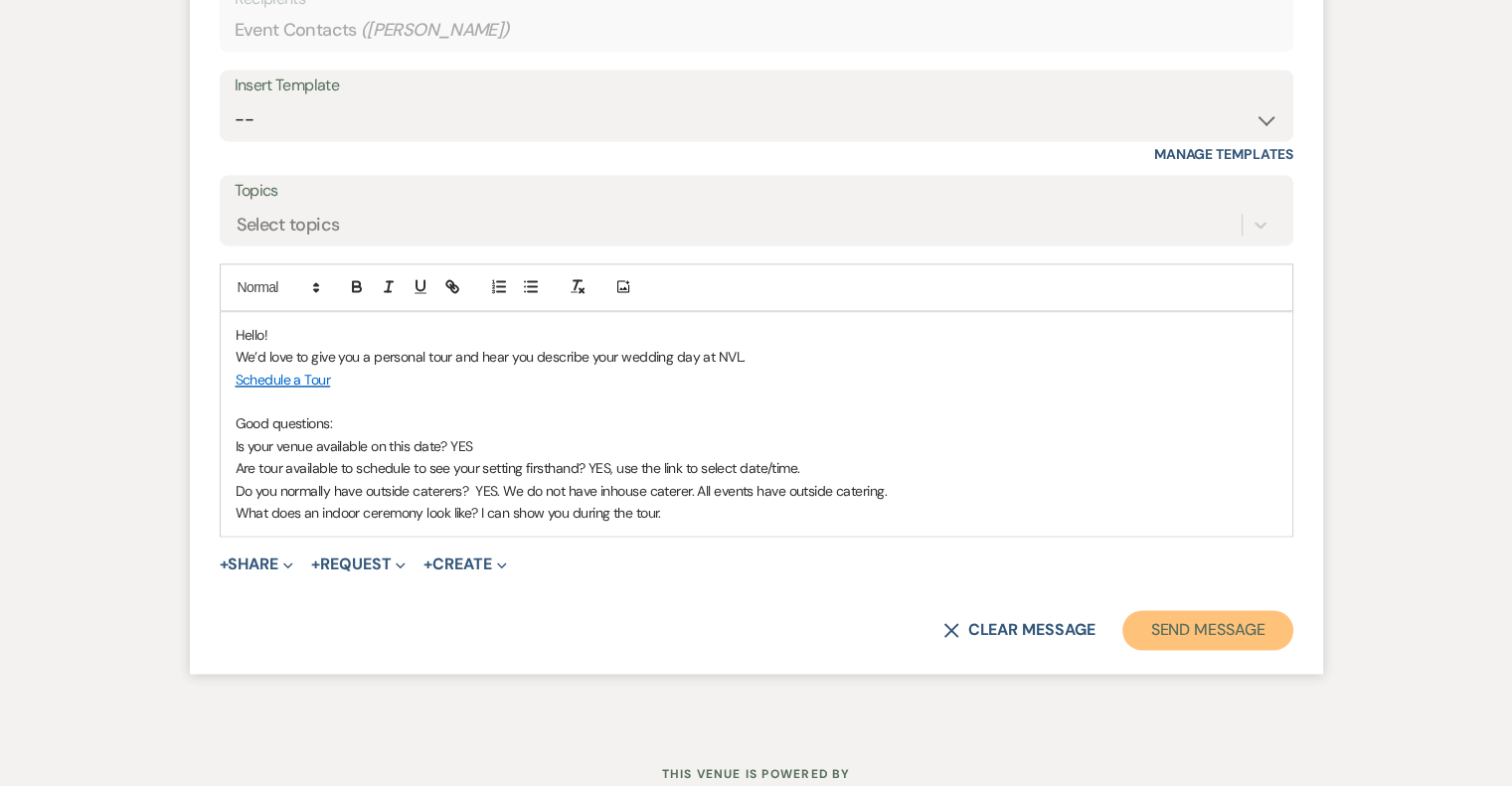 click on "Send Message" at bounding box center (1207, 630) 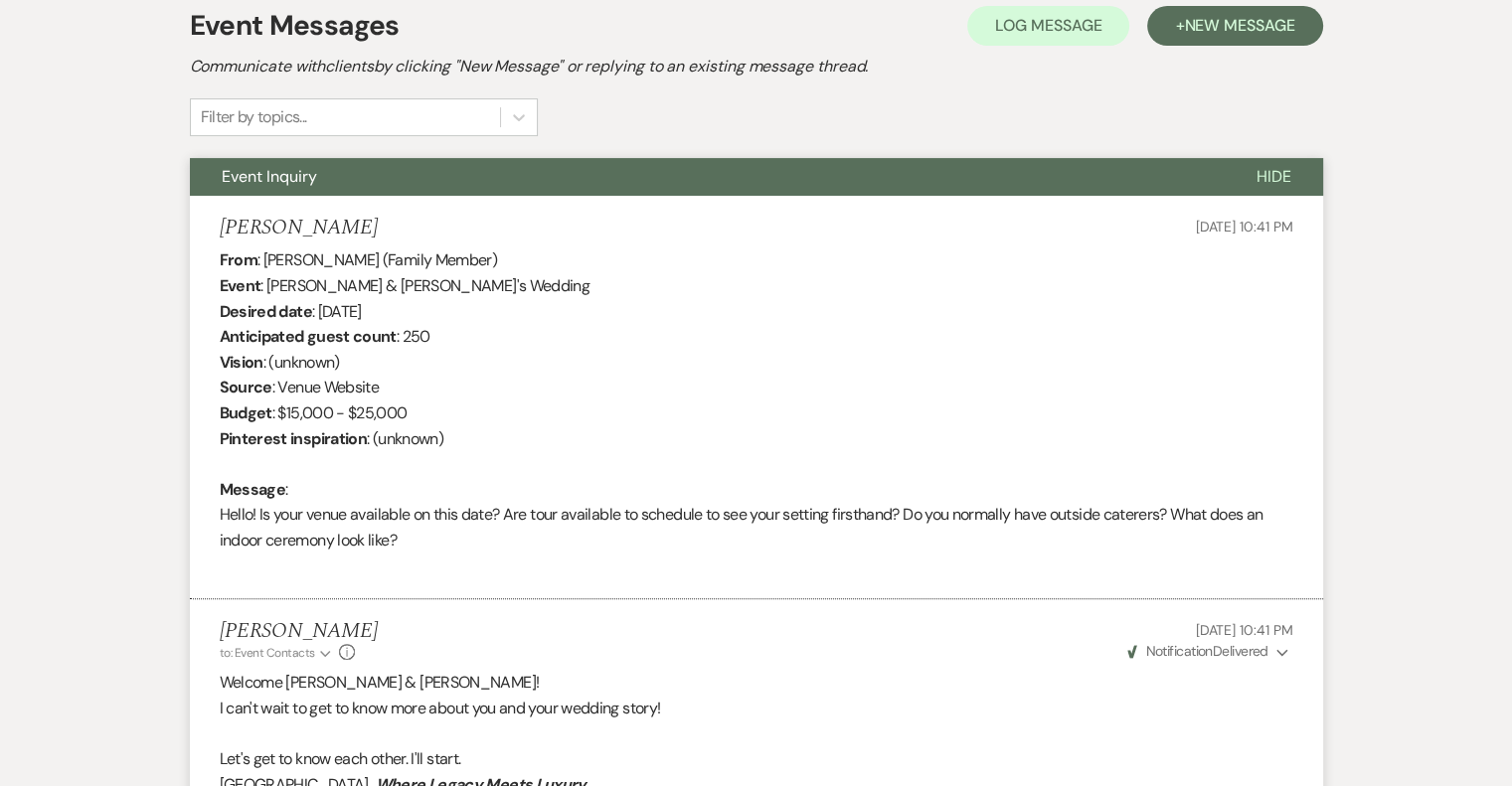 scroll, scrollTop: 0, scrollLeft: 0, axis: both 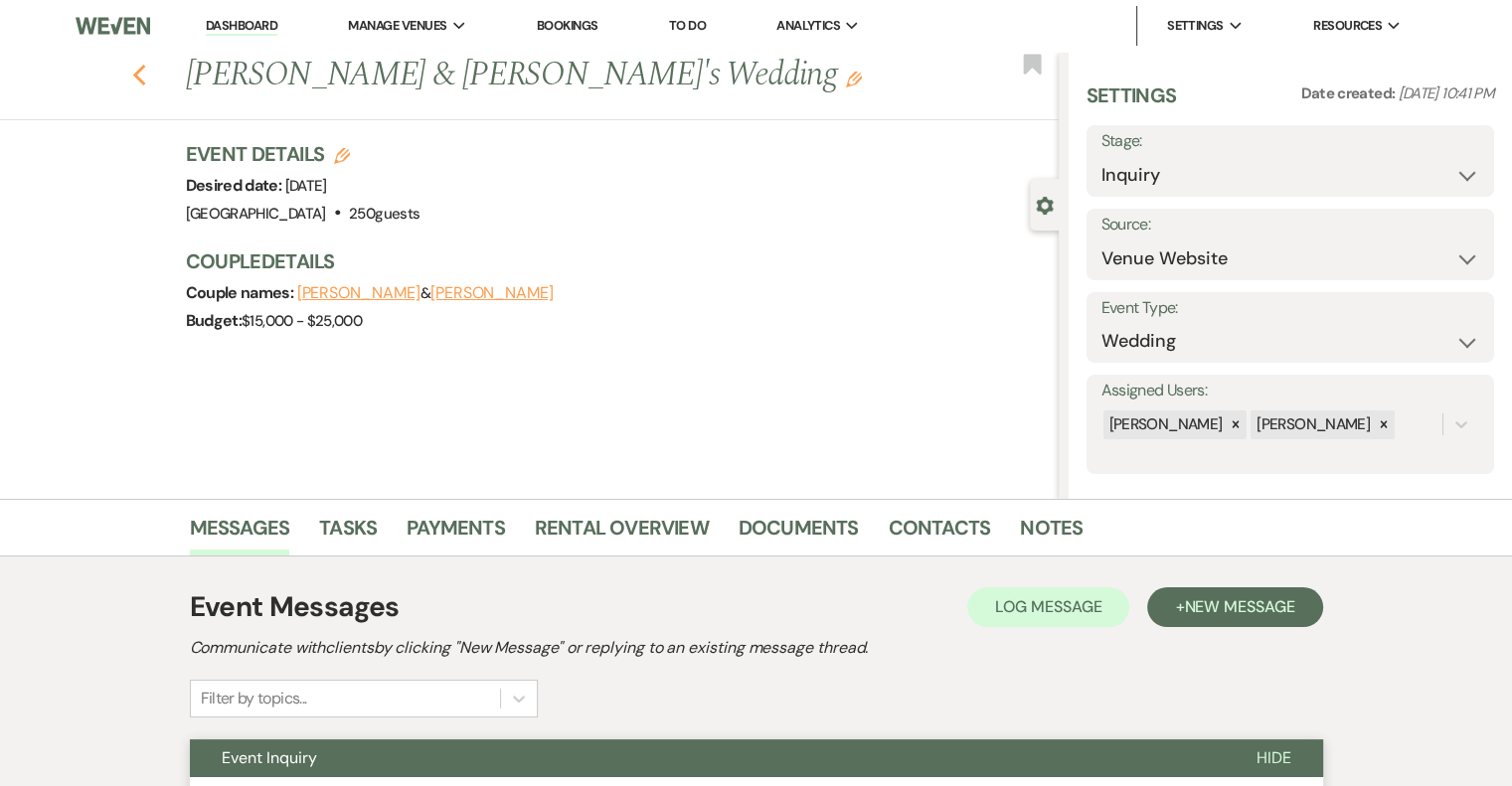 click on "Previous" 